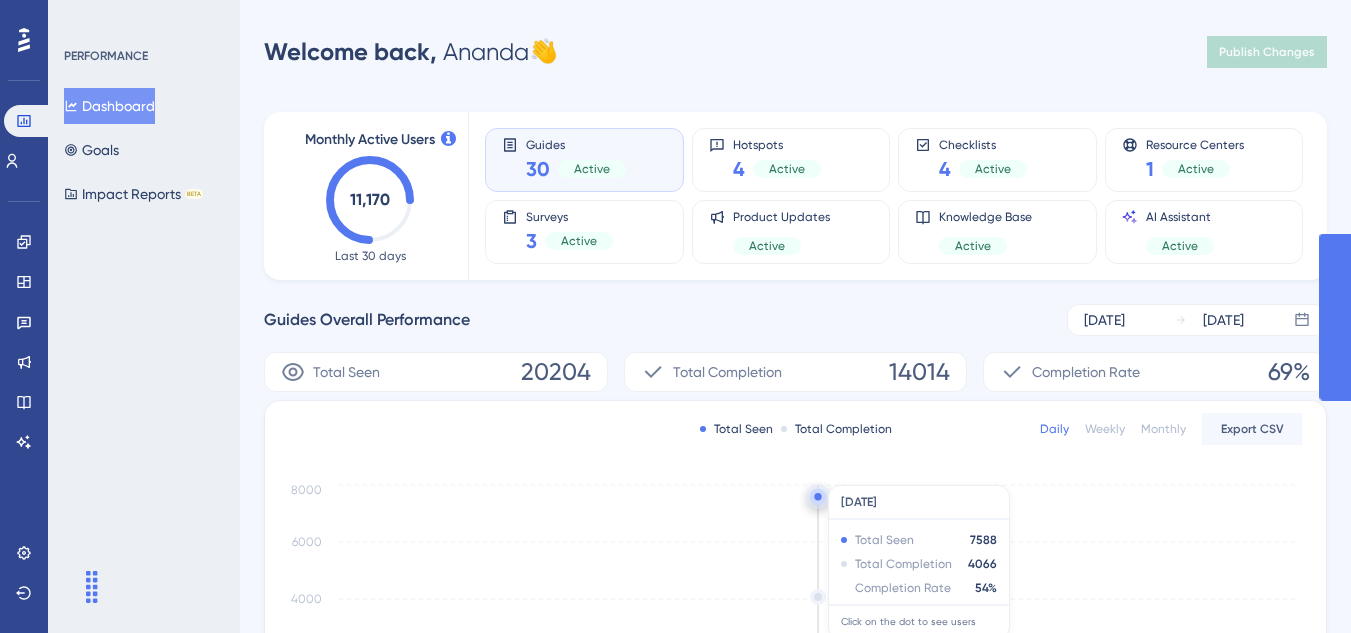 scroll, scrollTop: 0, scrollLeft: 0, axis: both 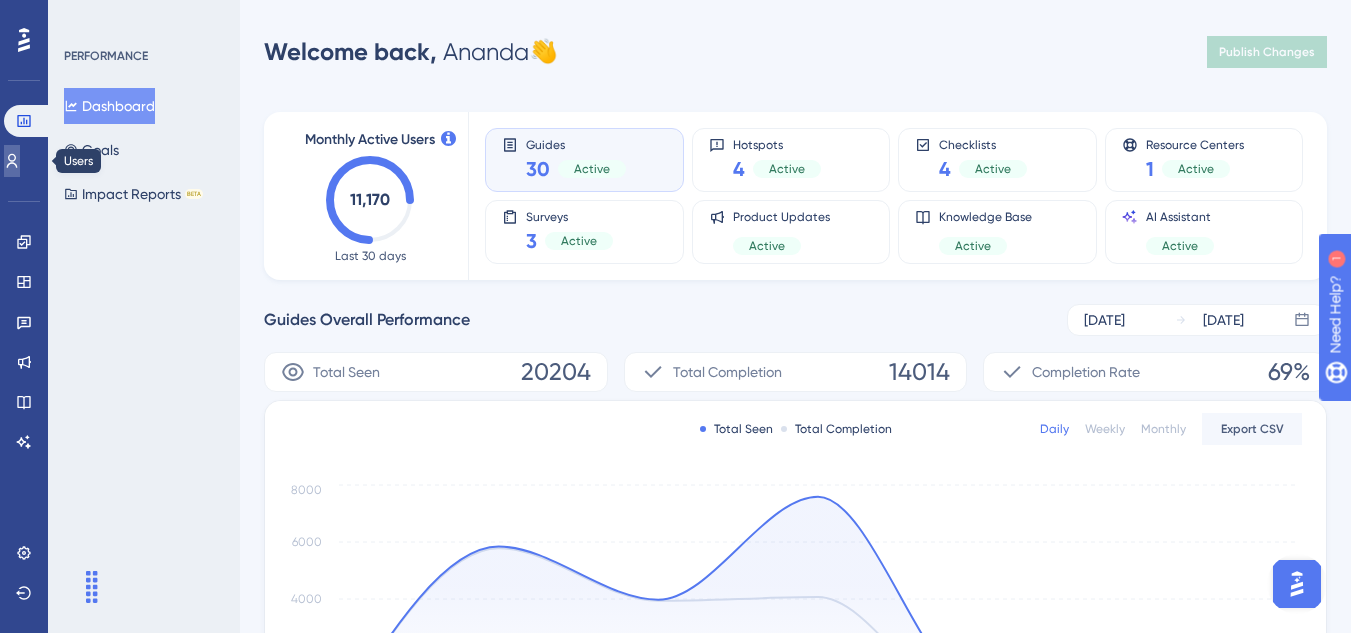 click 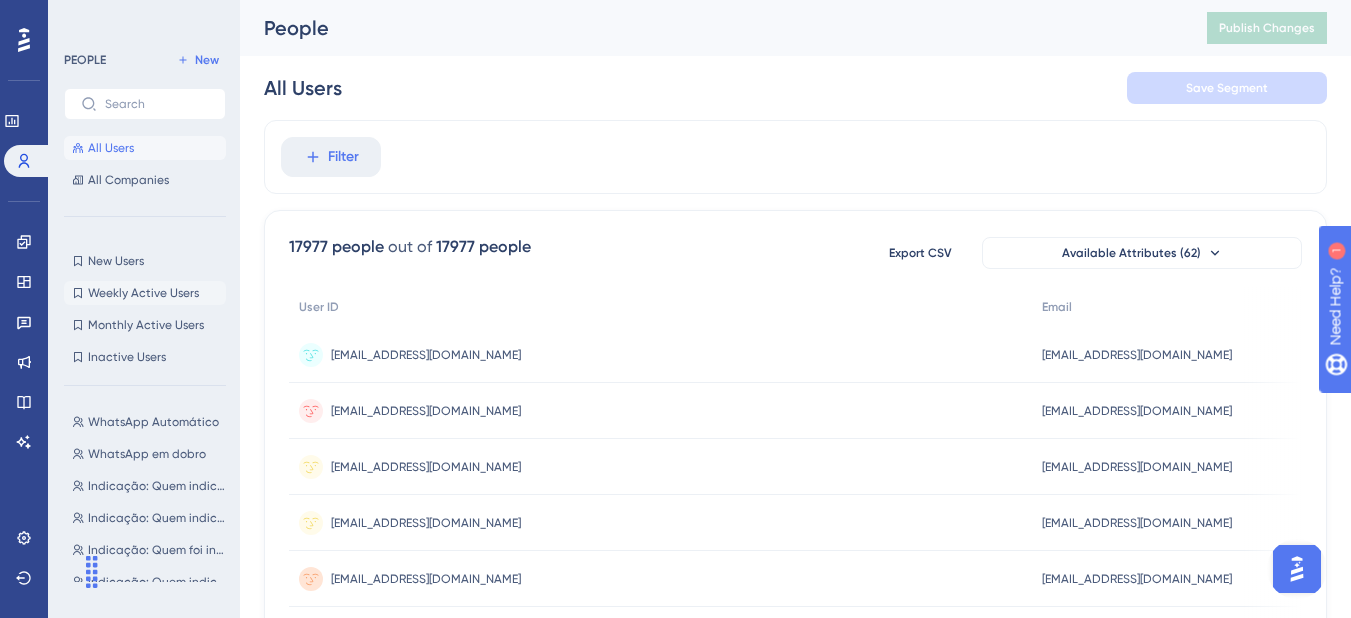 scroll, scrollTop: 100, scrollLeft: 0, axis: vertical 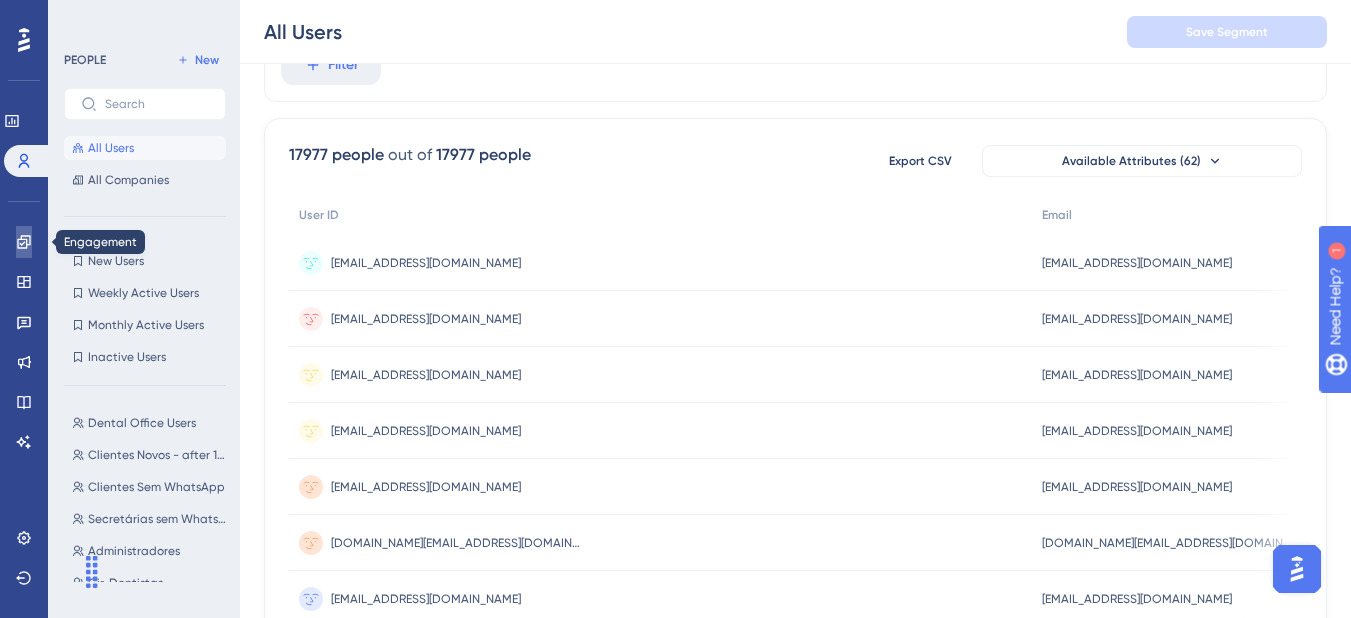 click 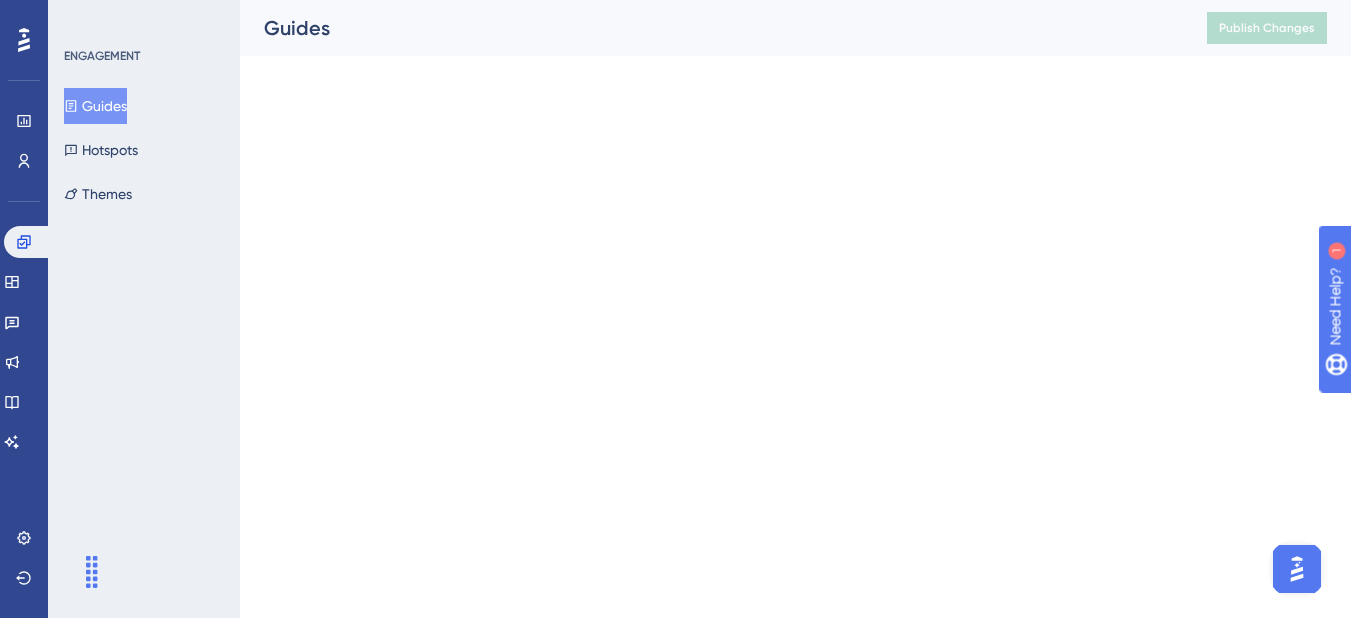 scroll, scrollTop: 0, scrollLeft: 0, axis: both 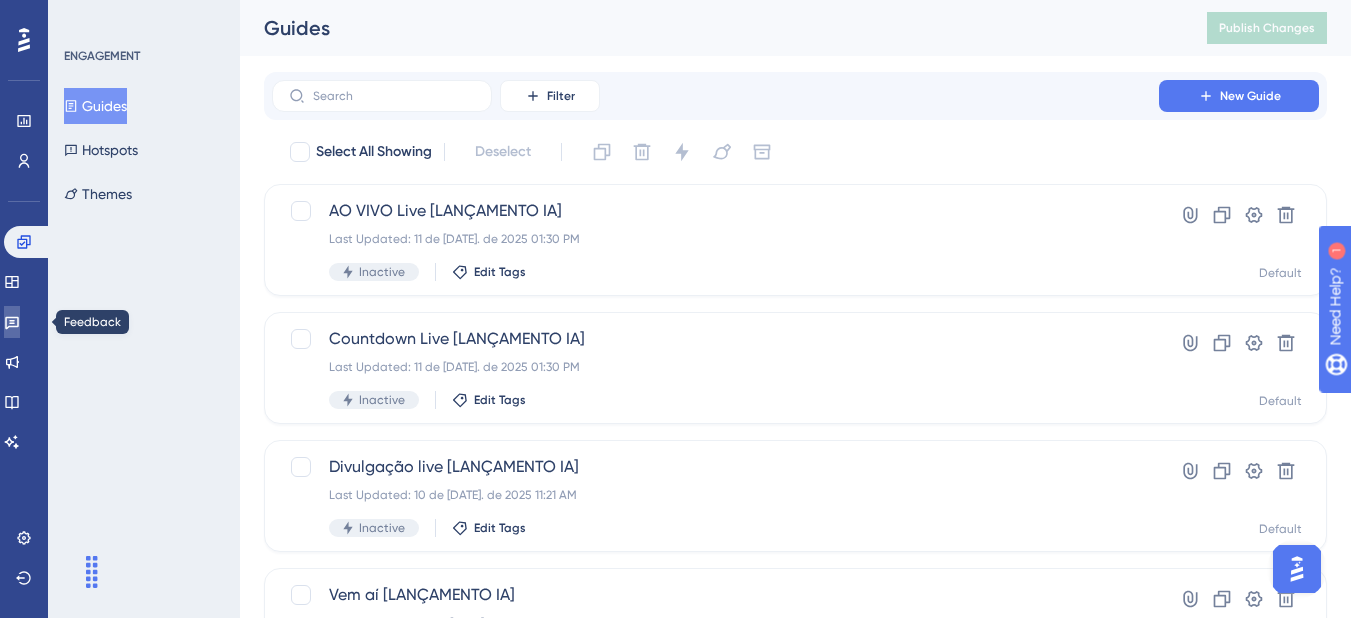 click 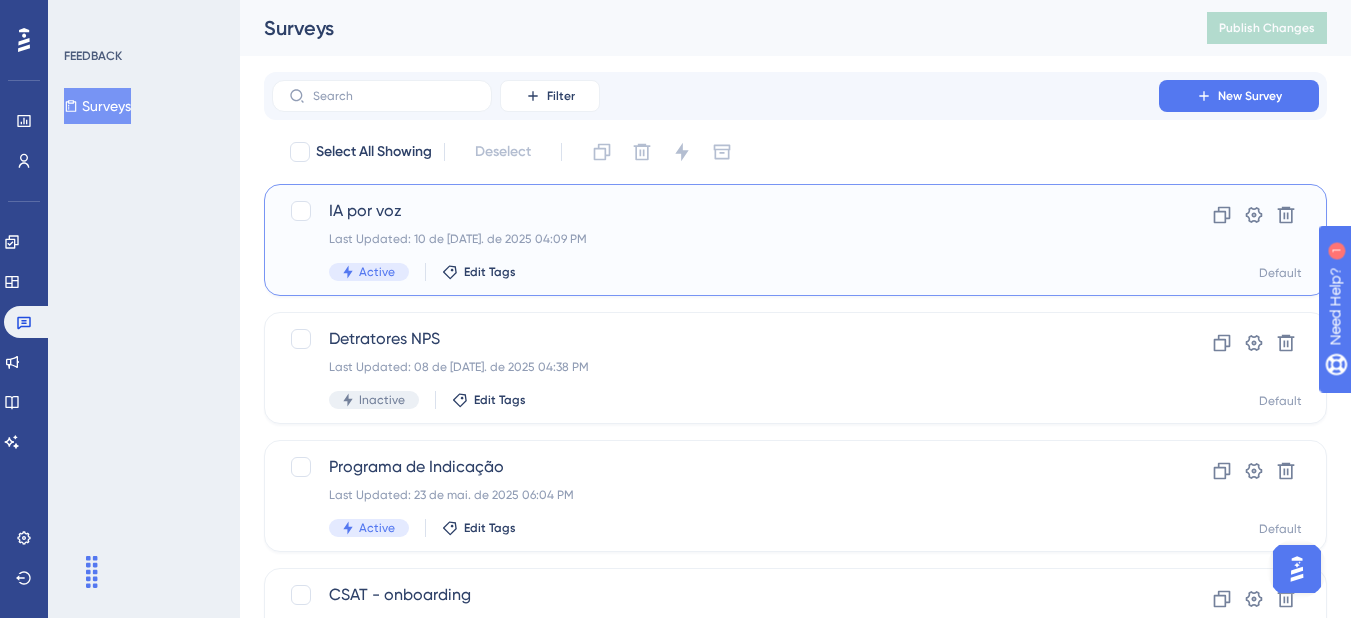 click on "IA por voz" at bounding box center [715, 211] 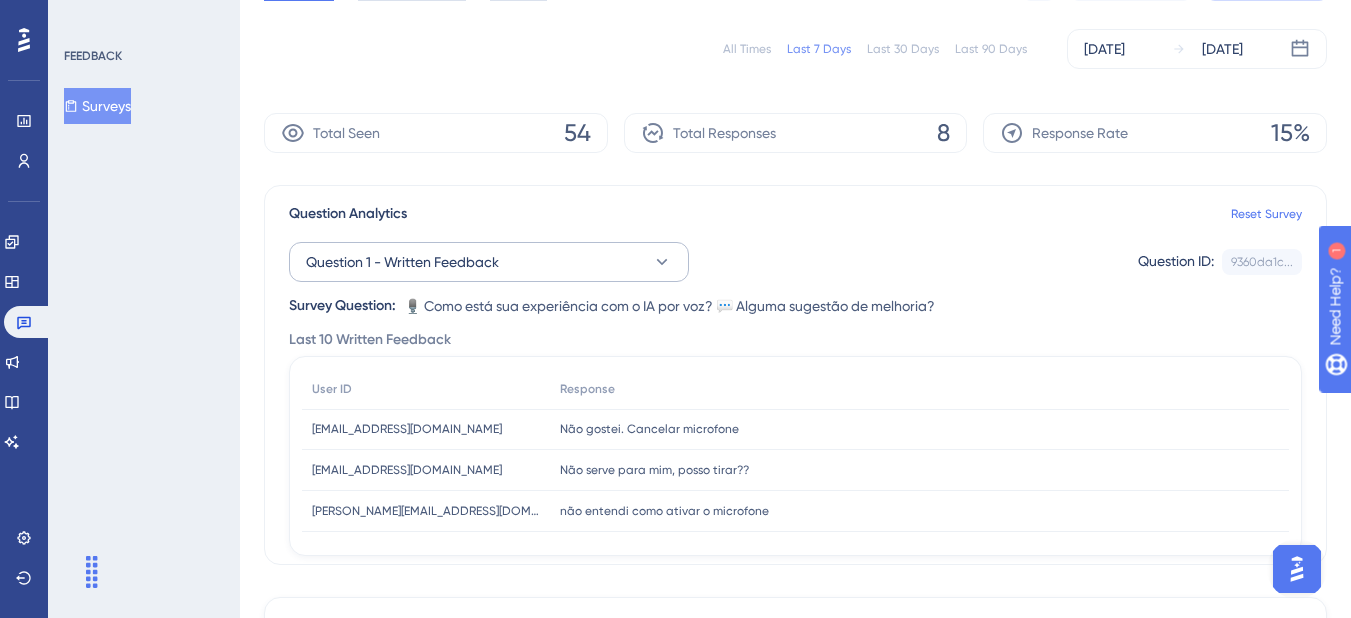 scroll, scrollTop: 200, scrollLeft: 0, axis: vertical 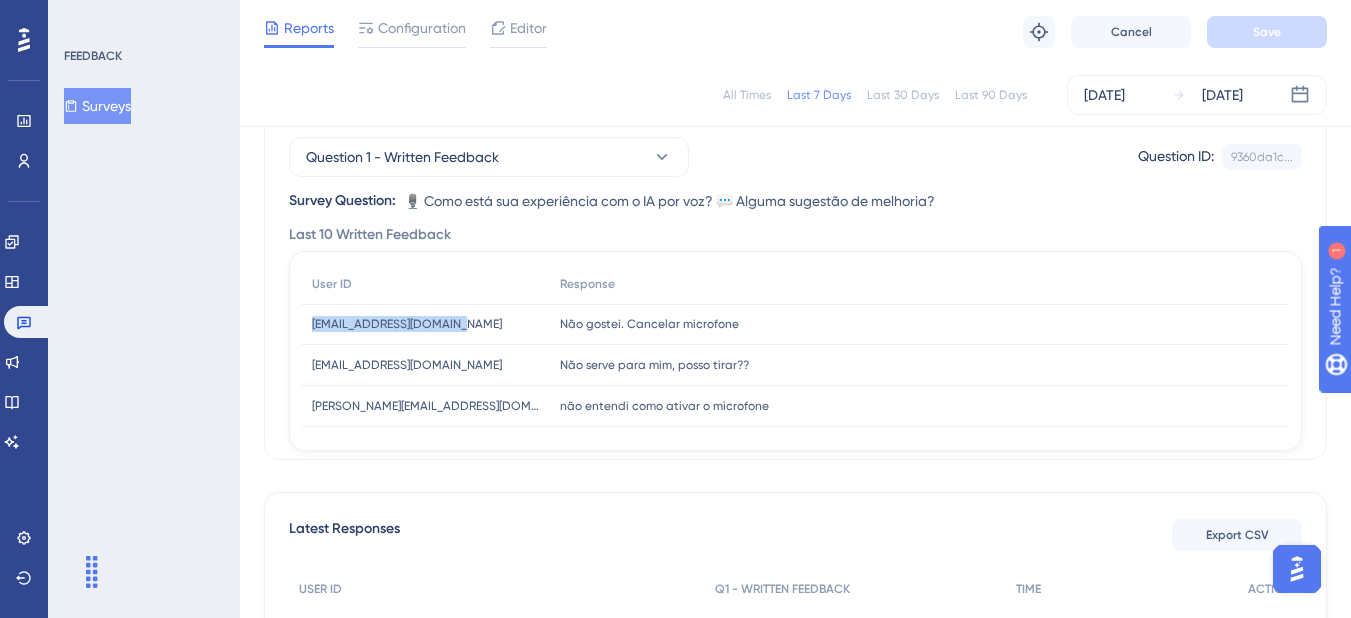 drag, startPoint x: 311, startPoint y: 324, endPoint x: 471, endPoint y: 323, distance: 160.00313 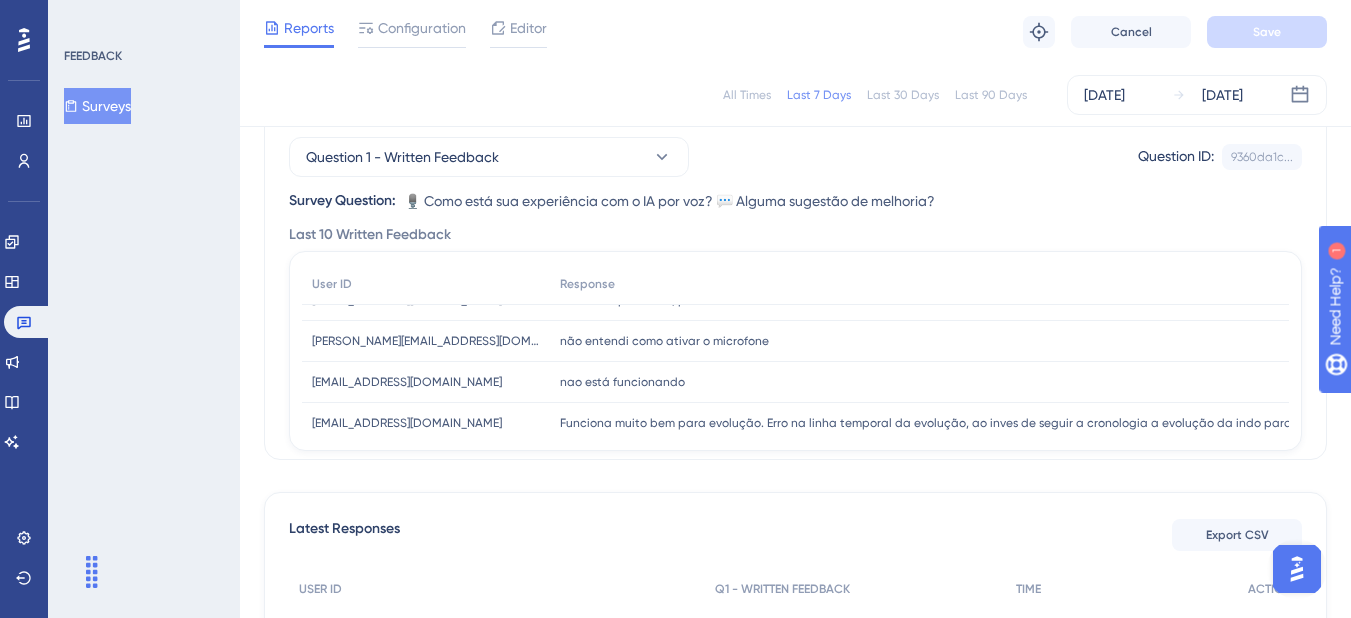 scroll, scrollTop: 0, scrollLeft: 0, axis: both 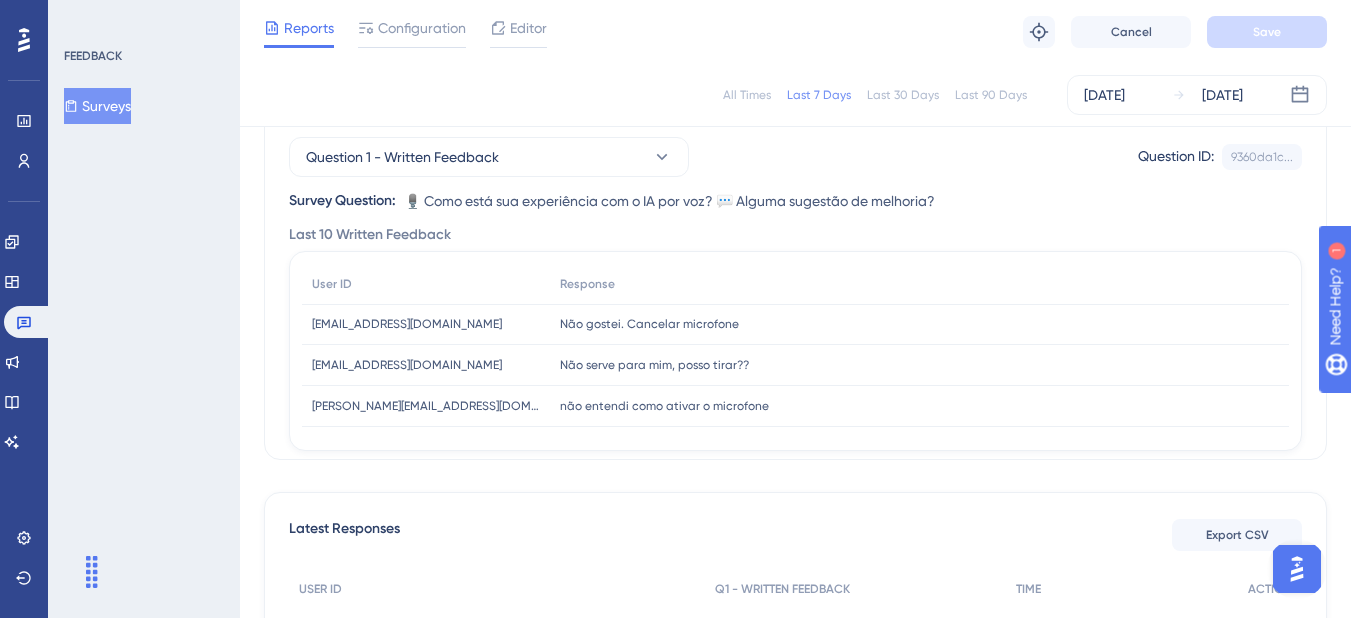 drag, startPoint x: 219, startPoint y: 288, endPoint x: 197, endPoint y: 286, distance: 22.090721 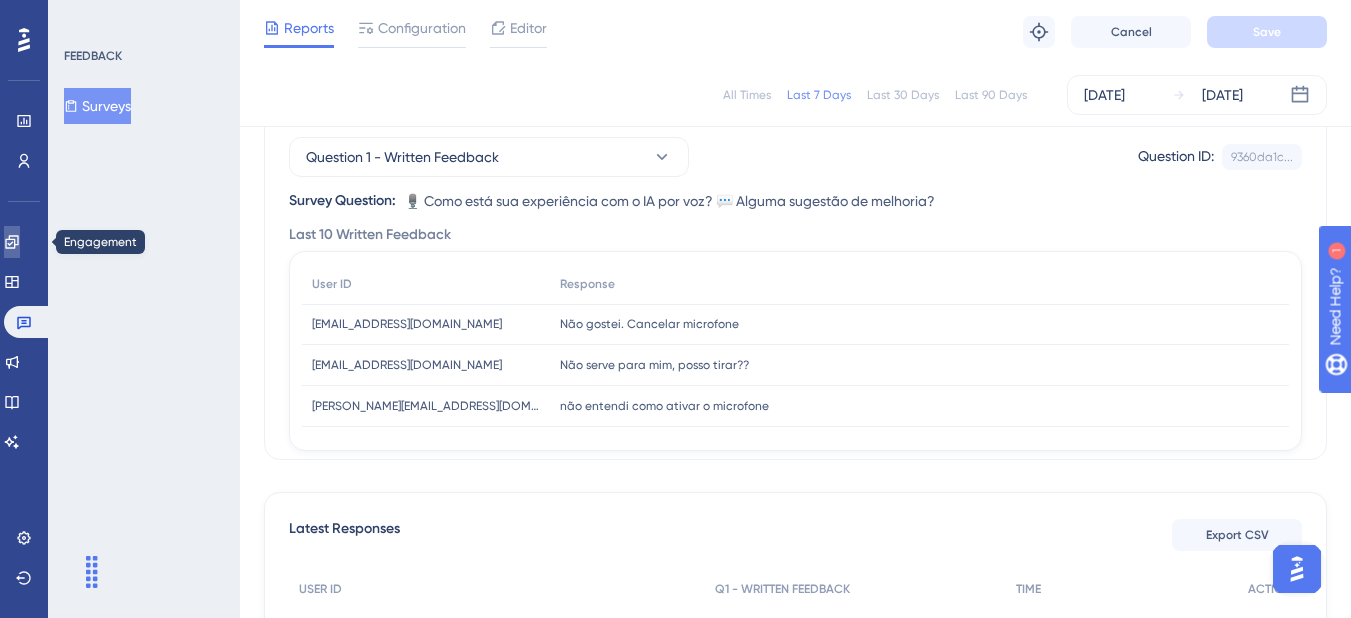 click 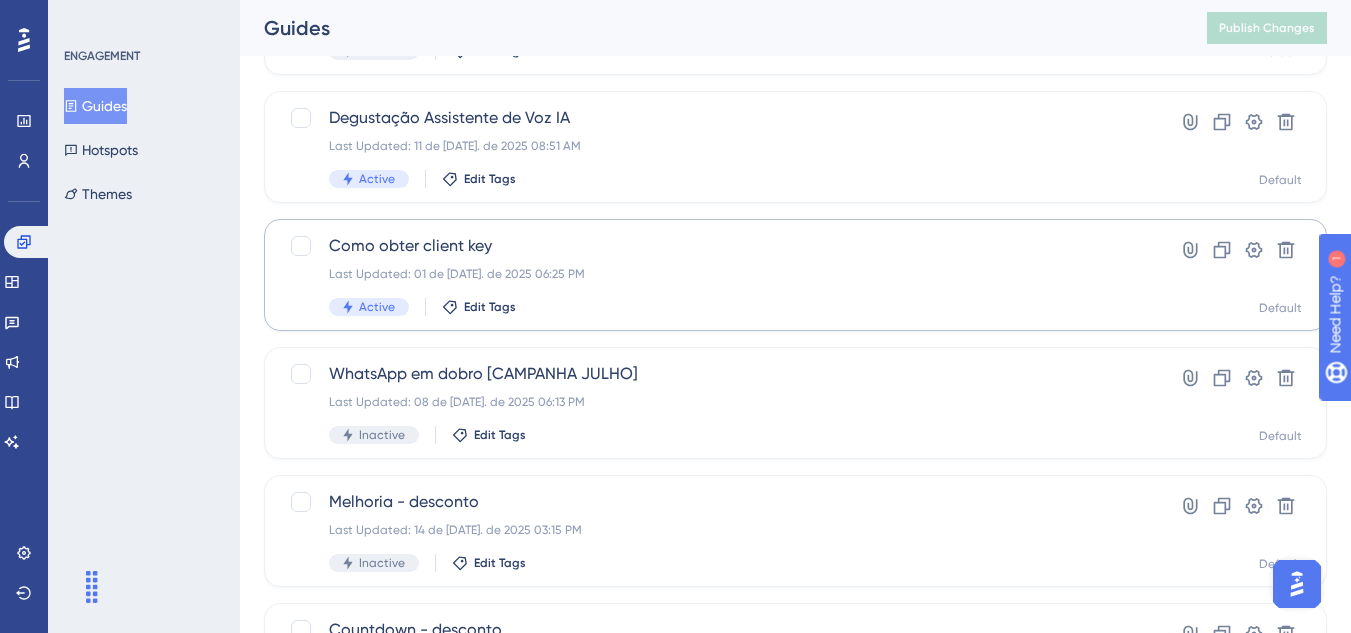 scroll, scrollTop: 700, scrollLeft: 0, axis: vertical 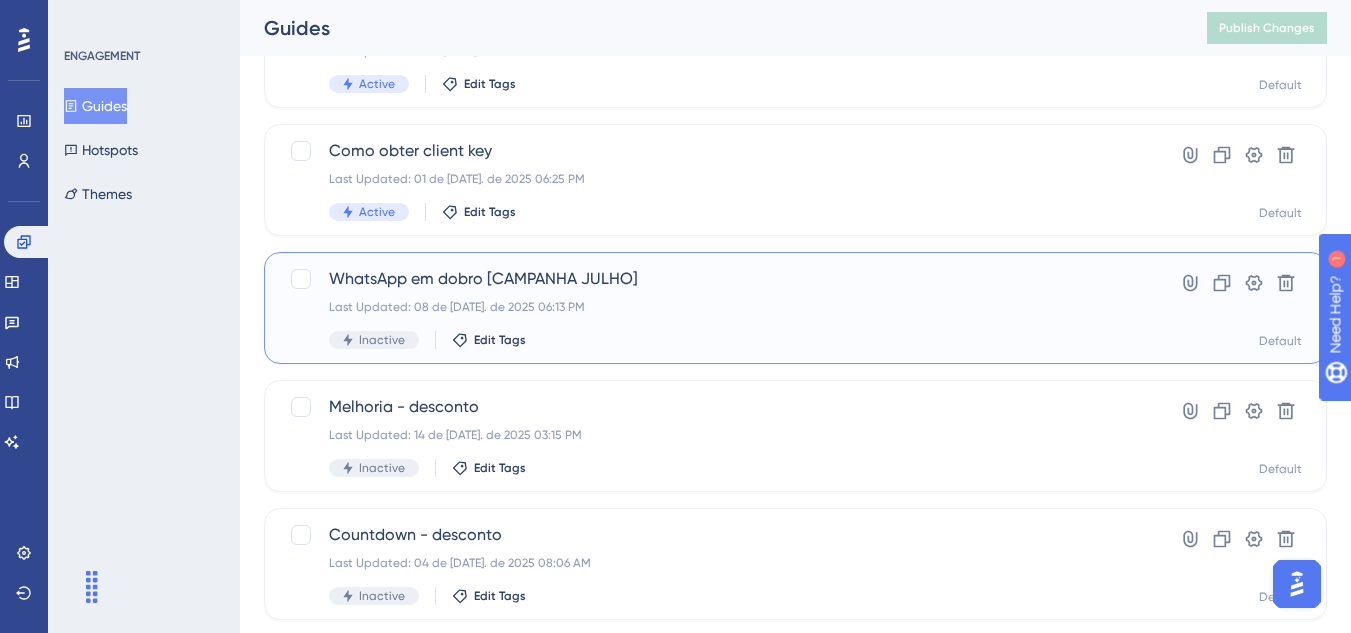 click on "WhatsApp em dobro [CAMPANHA JULHO] Last Updated: 08 de jul. de 2025 06:13 PM Inactive Edit Tags" at bounding box center (715, 308) 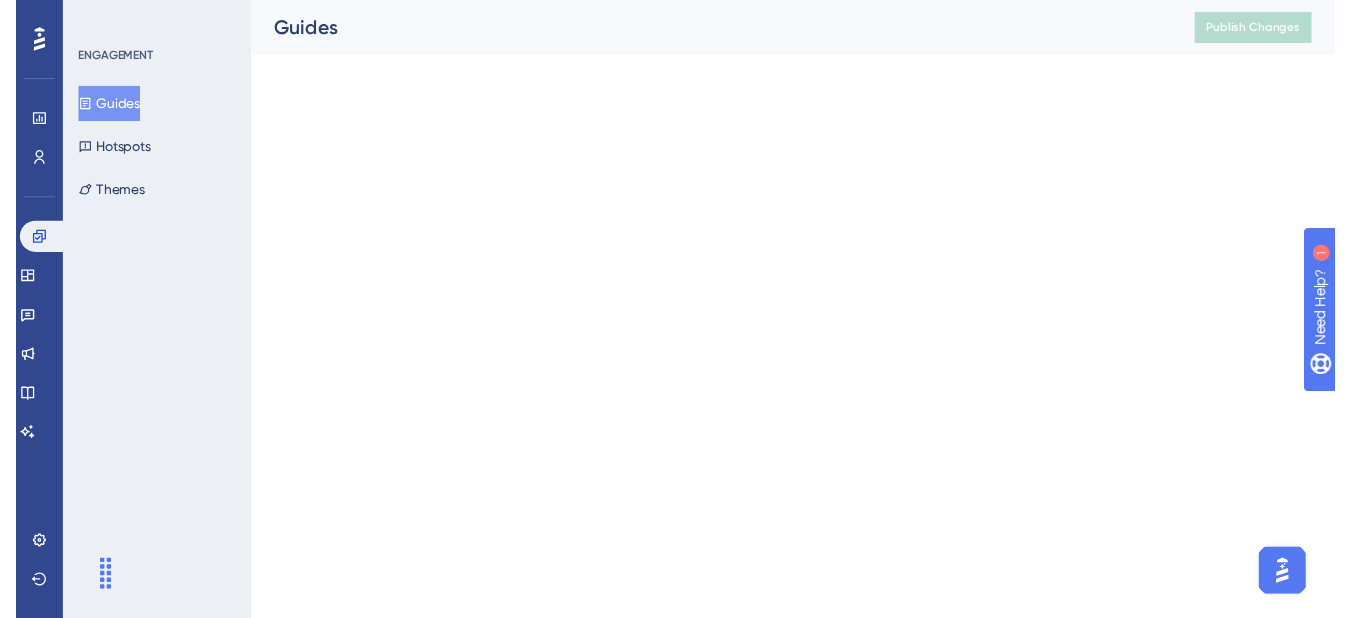 scroll, scrollTop: 0, scrollLeft: 0, axis: both 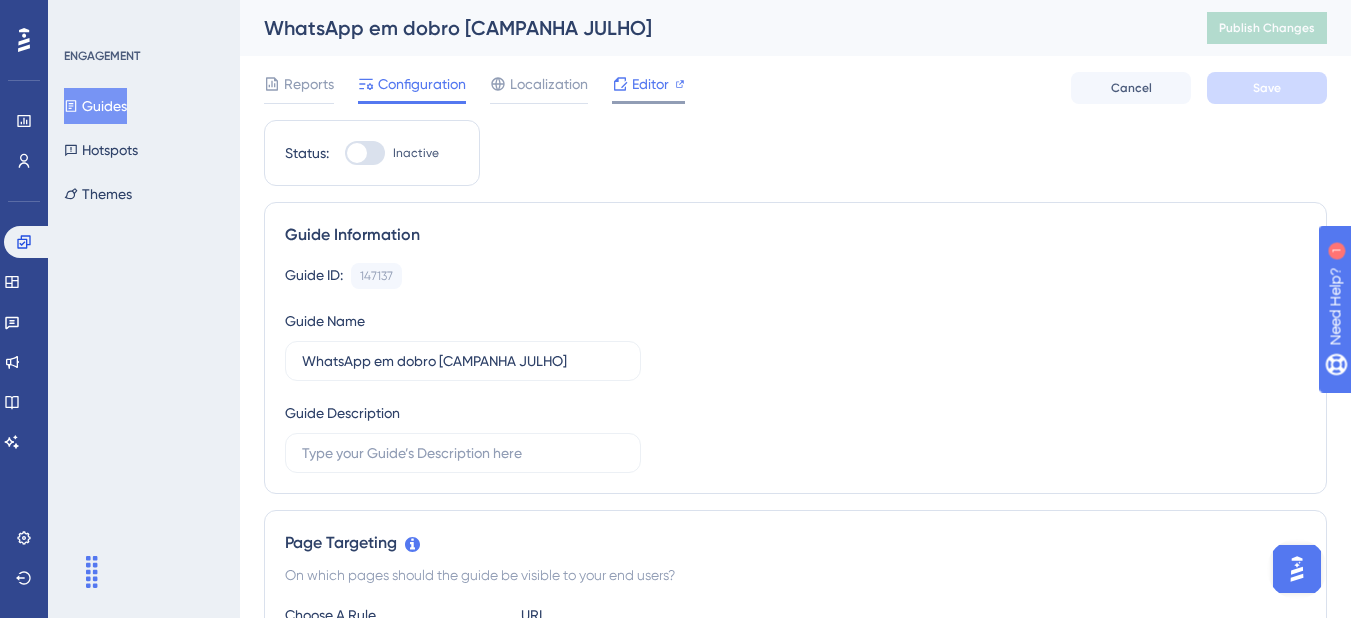 click on "Editor" at bounding box center (650, 84) 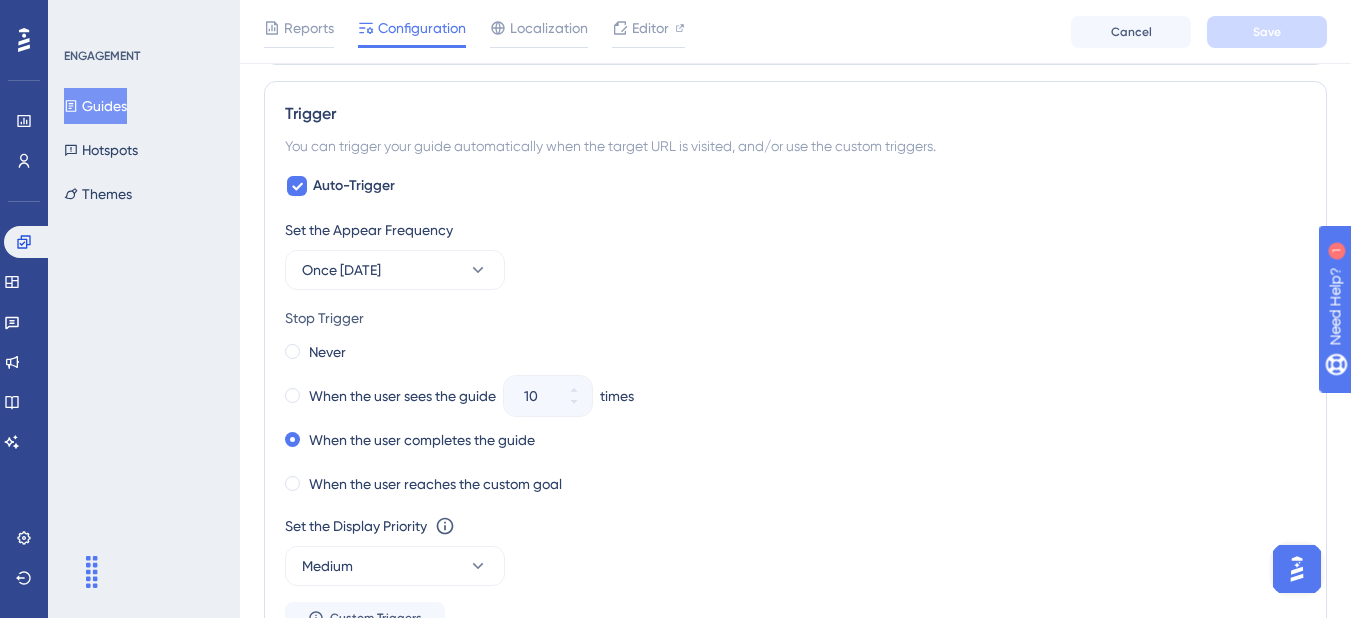 scroll, scrollTop: 1000, scrollLeft: 0, axis: vertical 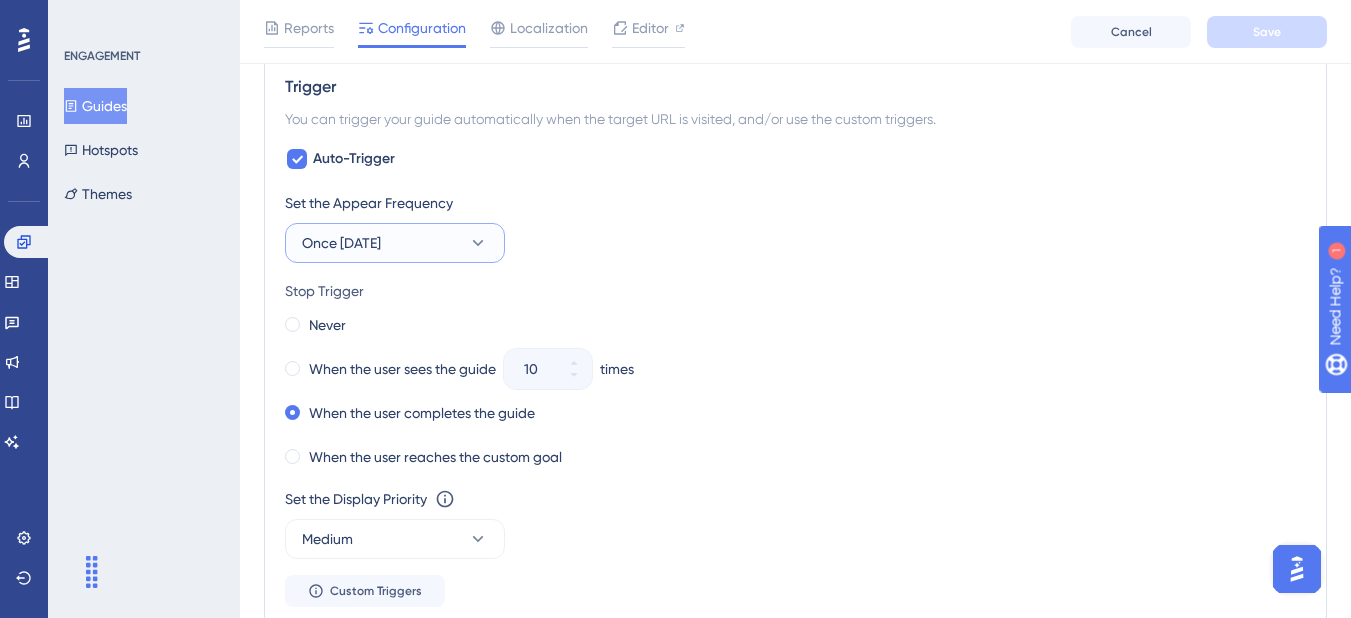 click on "Once in 7 days" at bounding box center [395, 243] 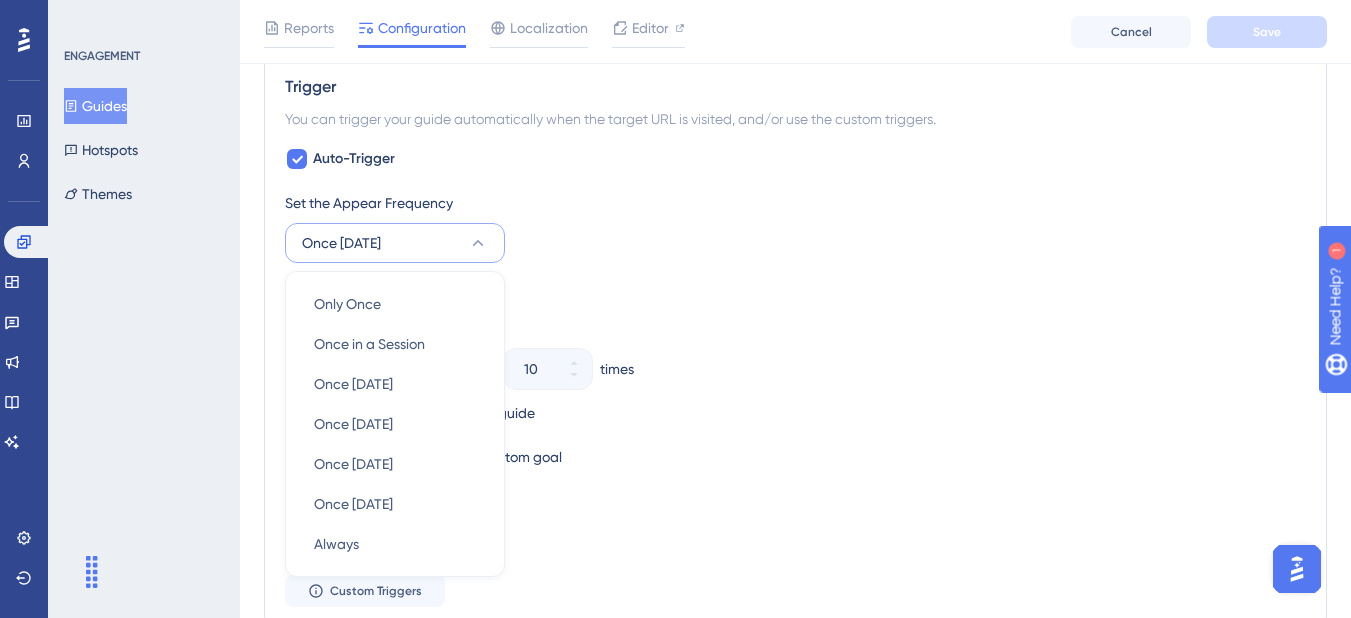 scroll, scrollTop: 1113, scrollLeft: 0, axis: vertical 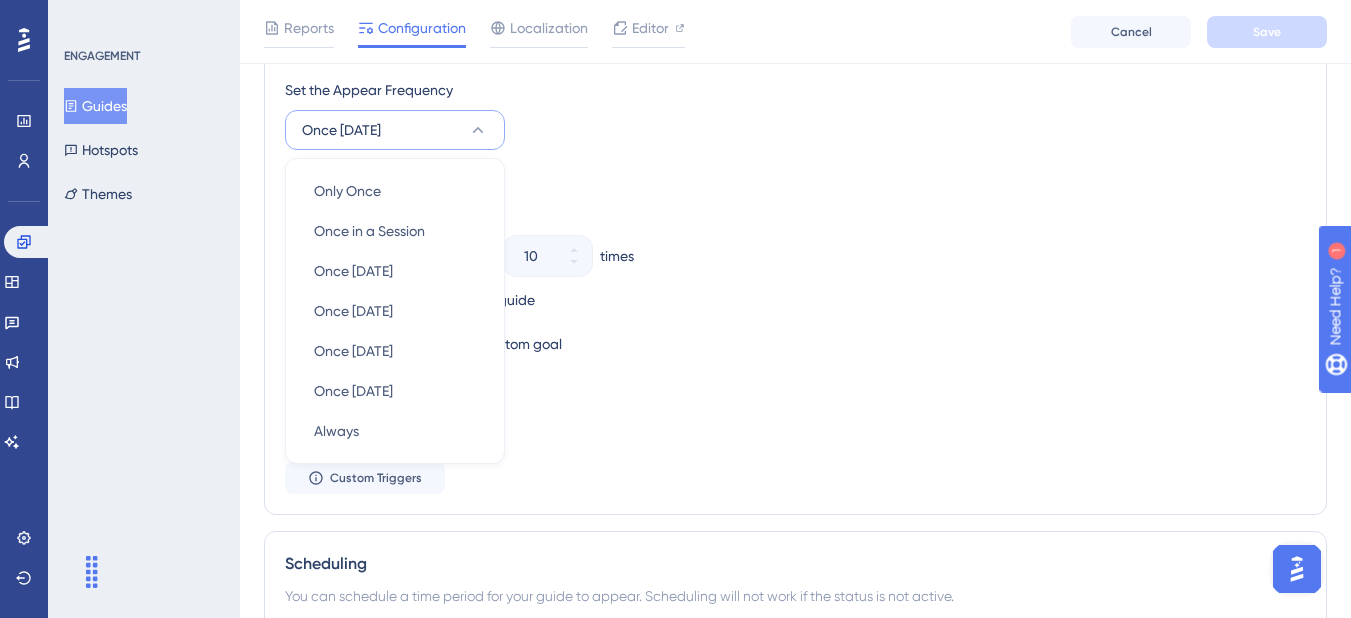 click on "ENGAGEMENT Guides Hotspots Themes" at bounding box center (144, 309) 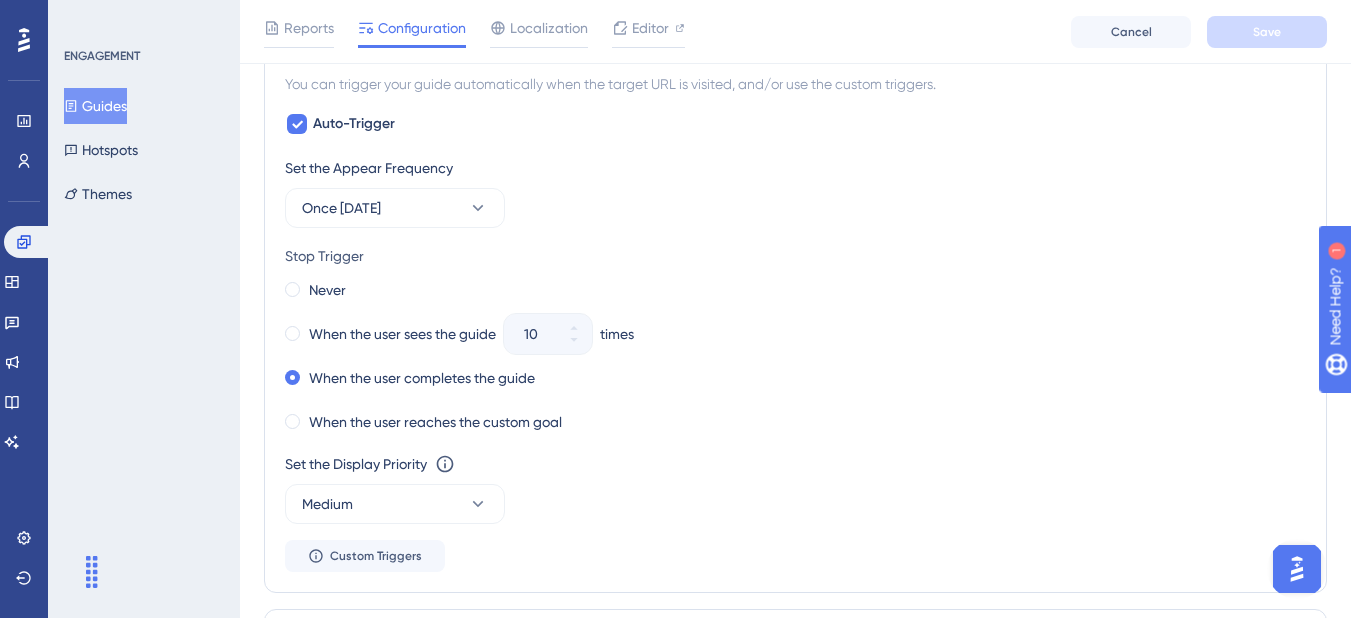 scroll, scrollTop: 1013, scrollLeft: 0, axis: vertical 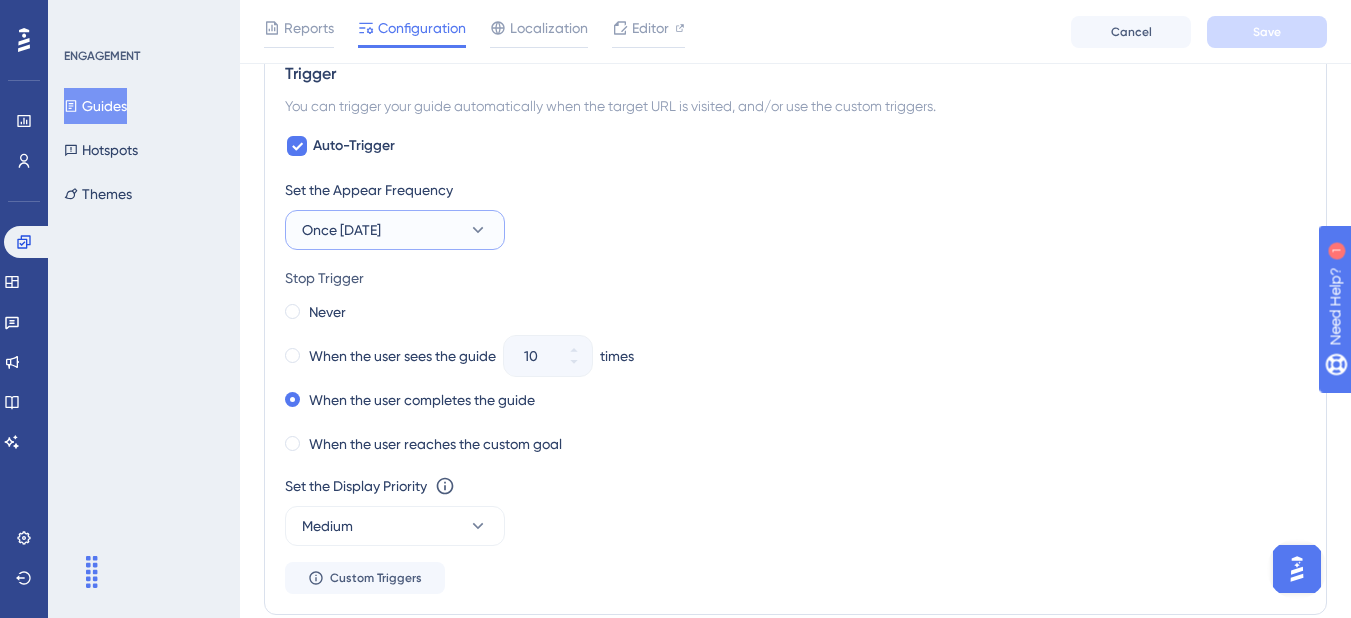 click on "Once in 7 days" at bounding box center [395, 230] 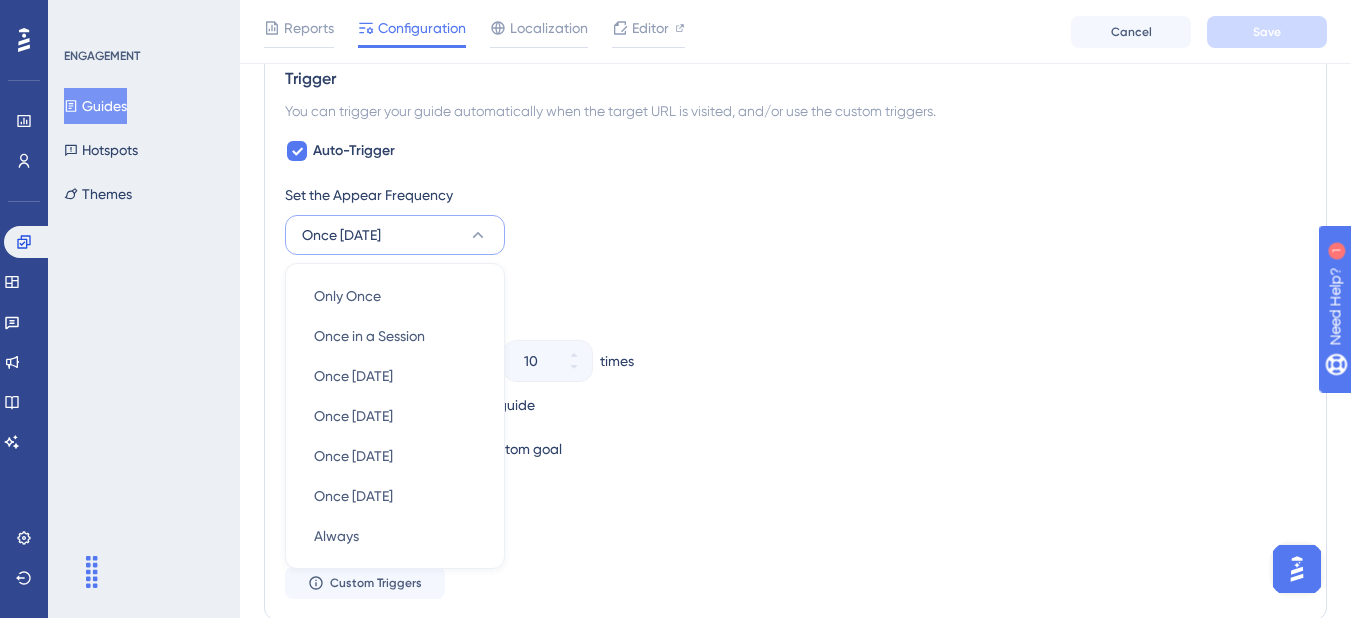 scroll, scrollTop: 1013, scrollLeft: 0, axis: vertical 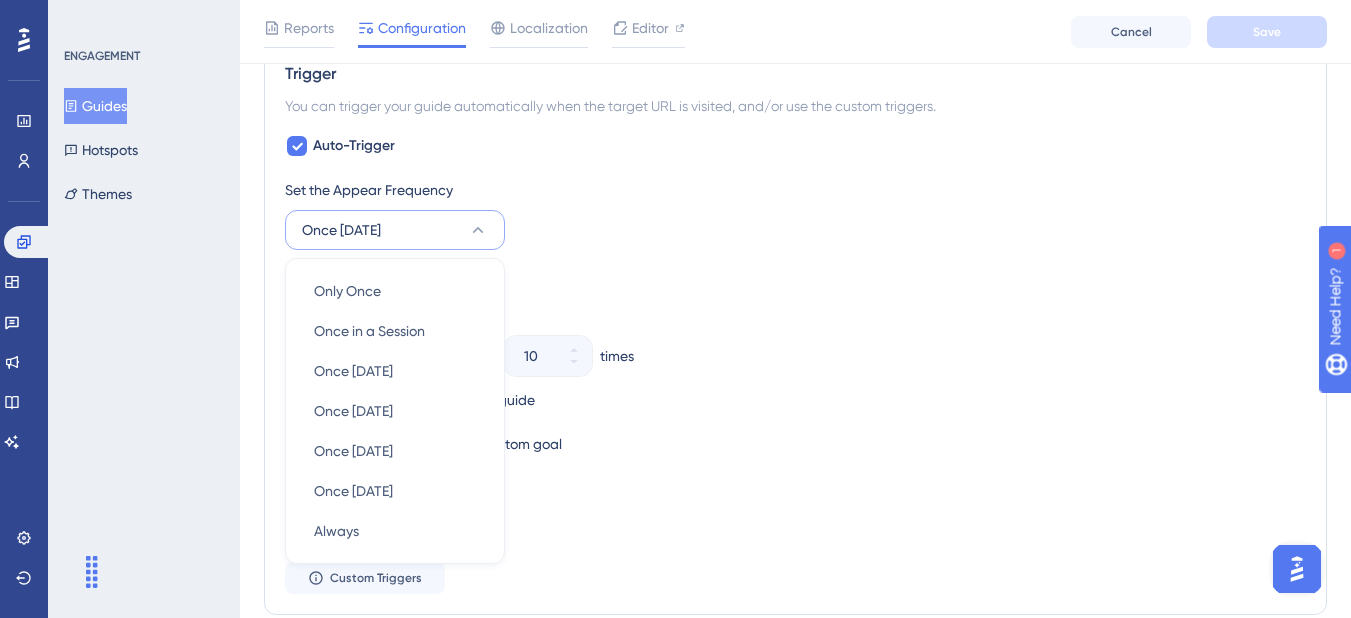 click on "Stop Trigger" at bounding box center [795, 278] 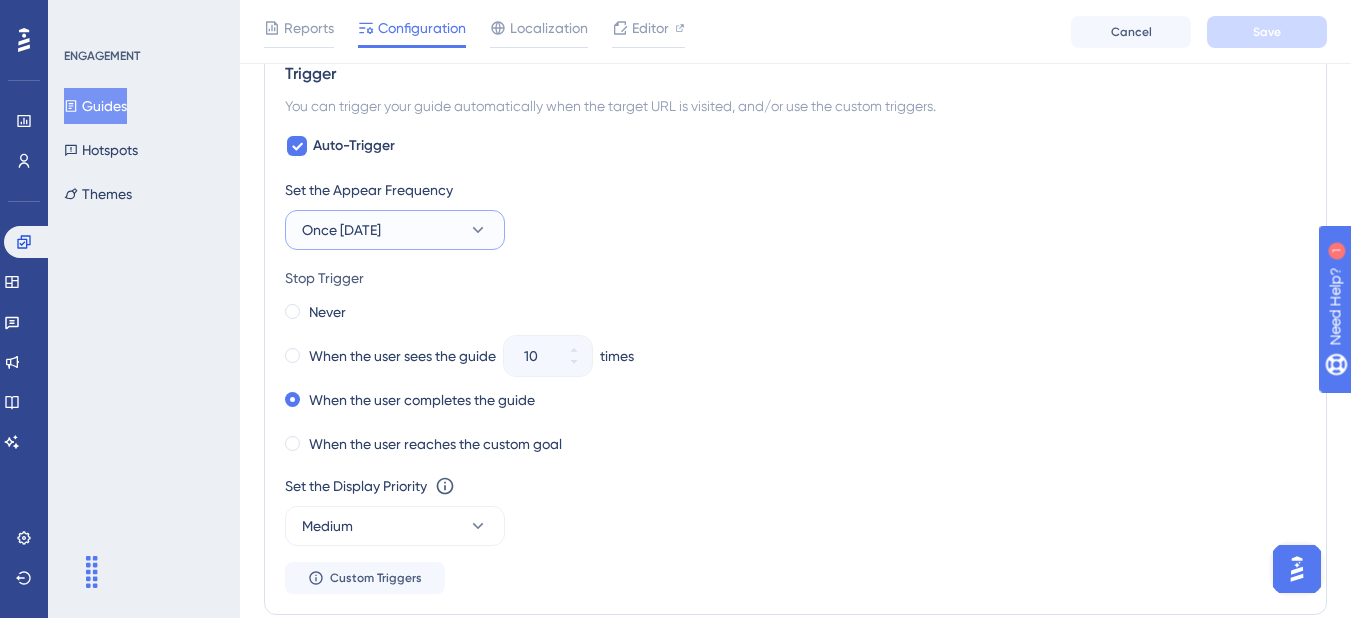 click on "Once in 7 days" at bounding box center [341, 230] 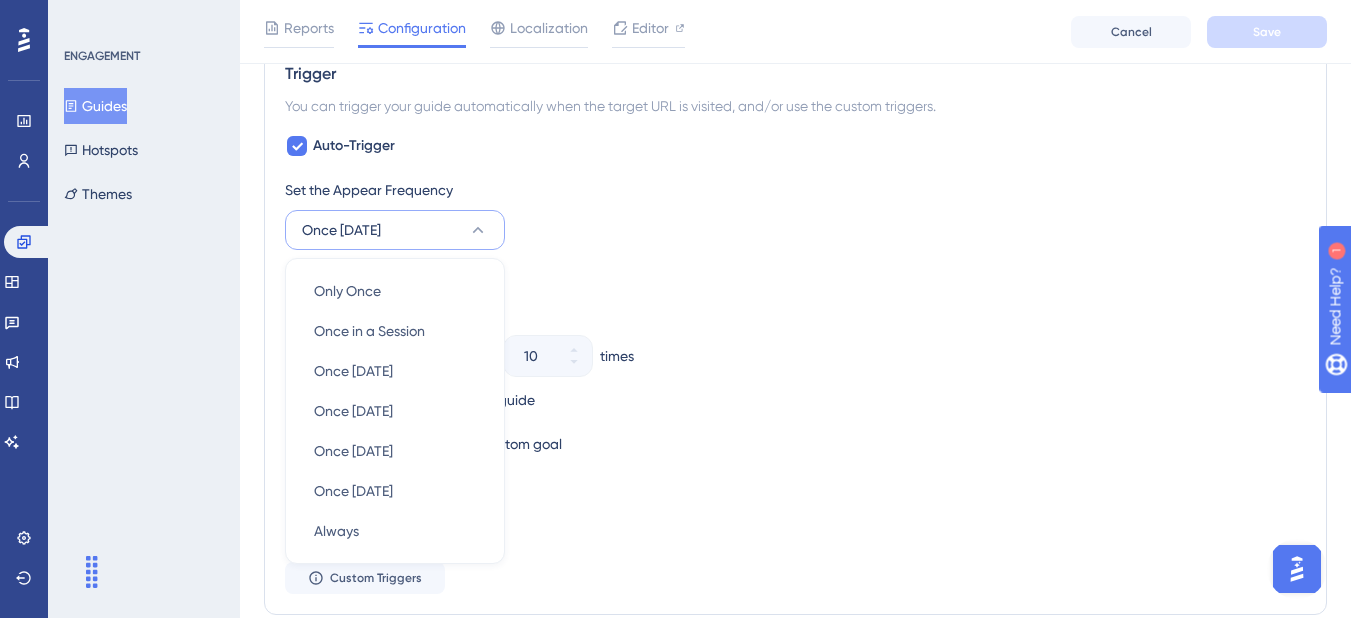 scroll, scrollTop: 1112, scrollLeft: 0, axis: vertical 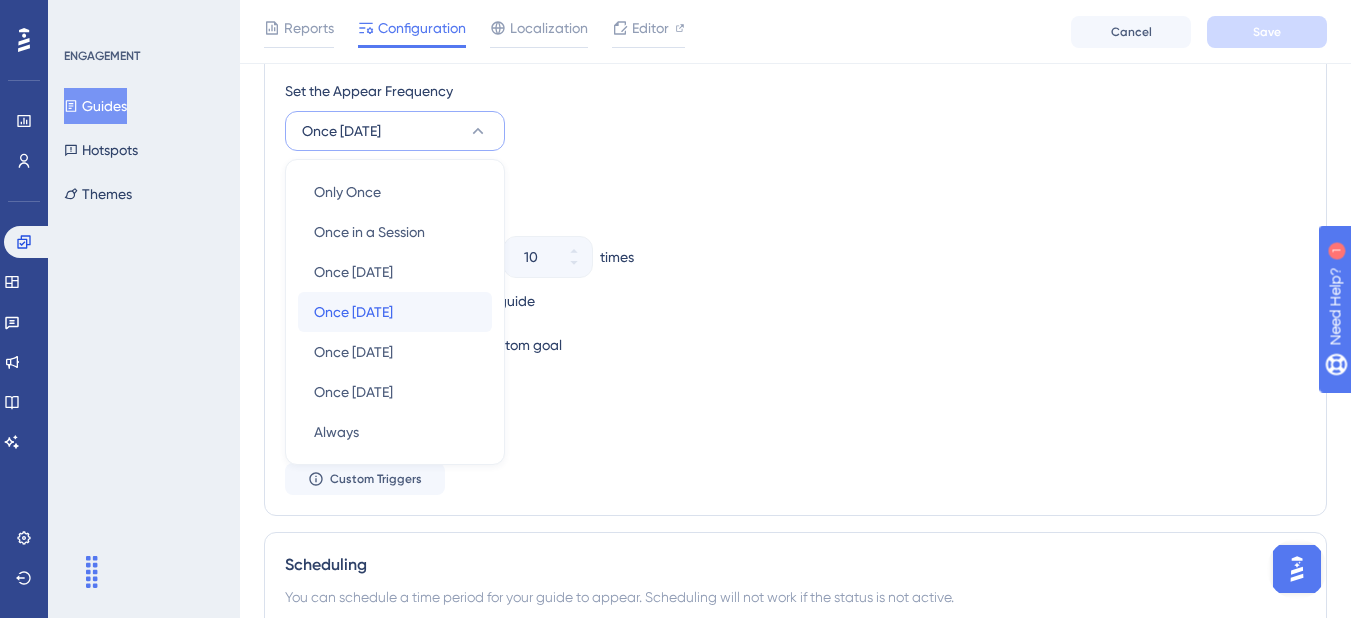 click on "Once in 7 days Once in 7 days" at bounding box center (395, 312) 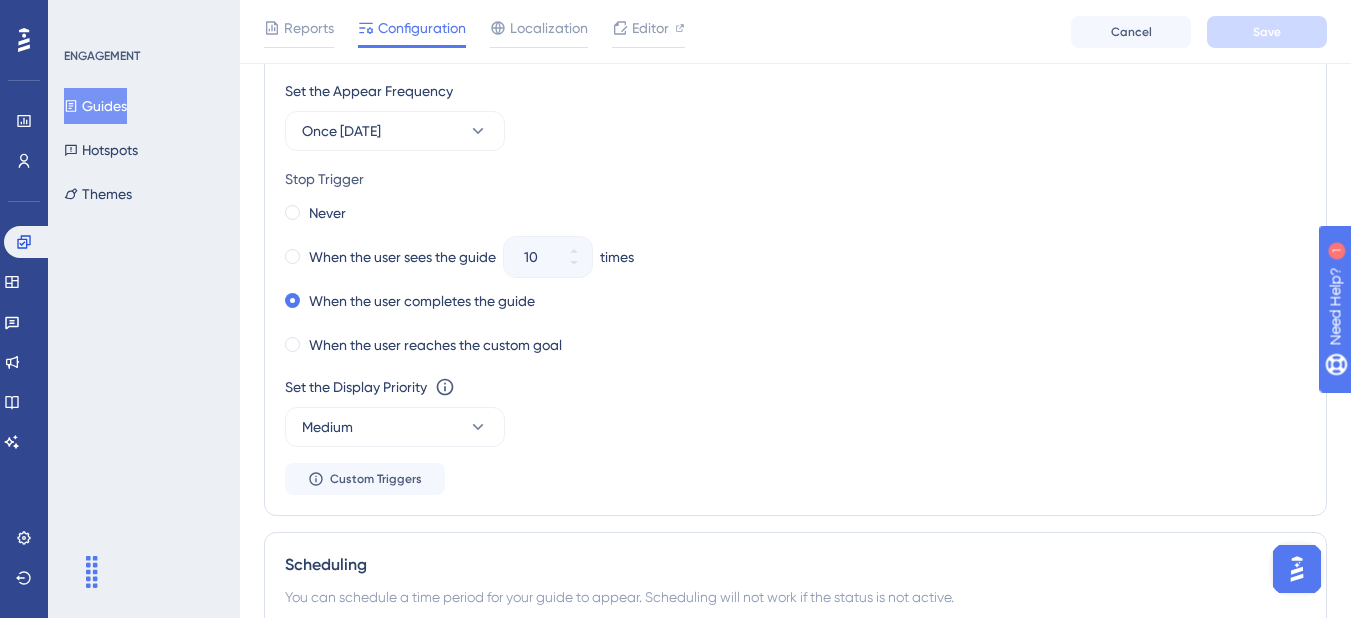 click on "When the user sees the guide 10 times" at bounding box center (795, 257) 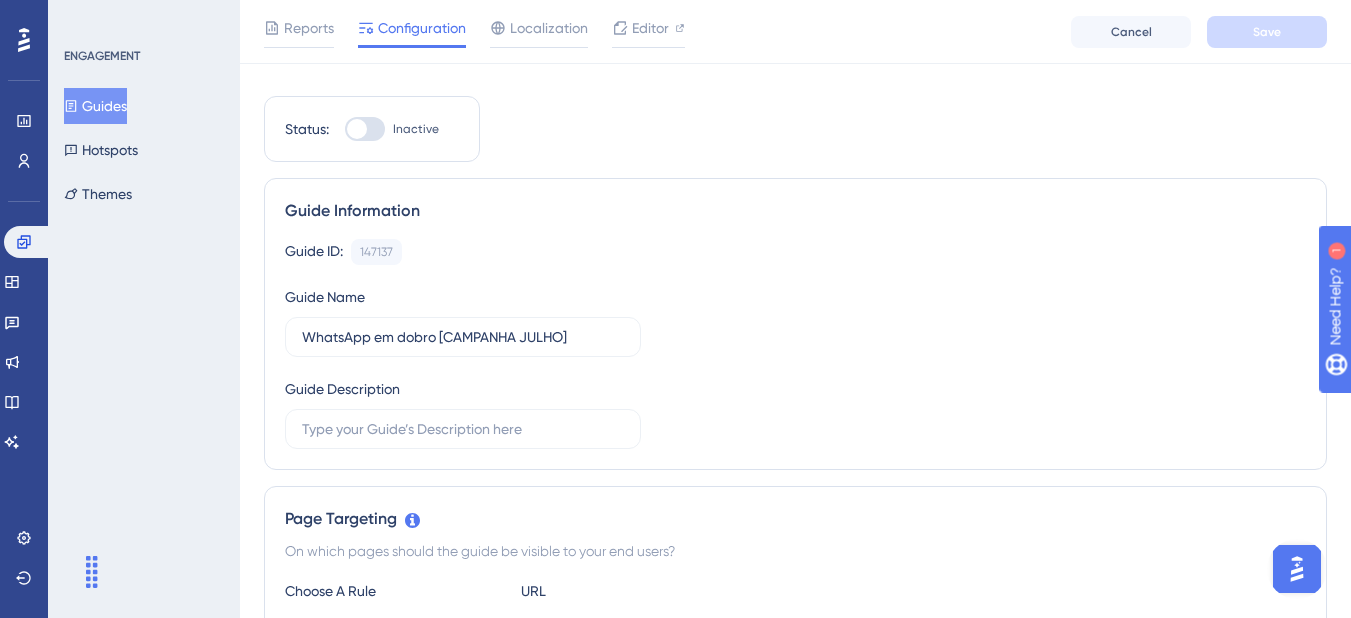 scroll, scrollTop: 0, scrollLeft: 0, axis: both 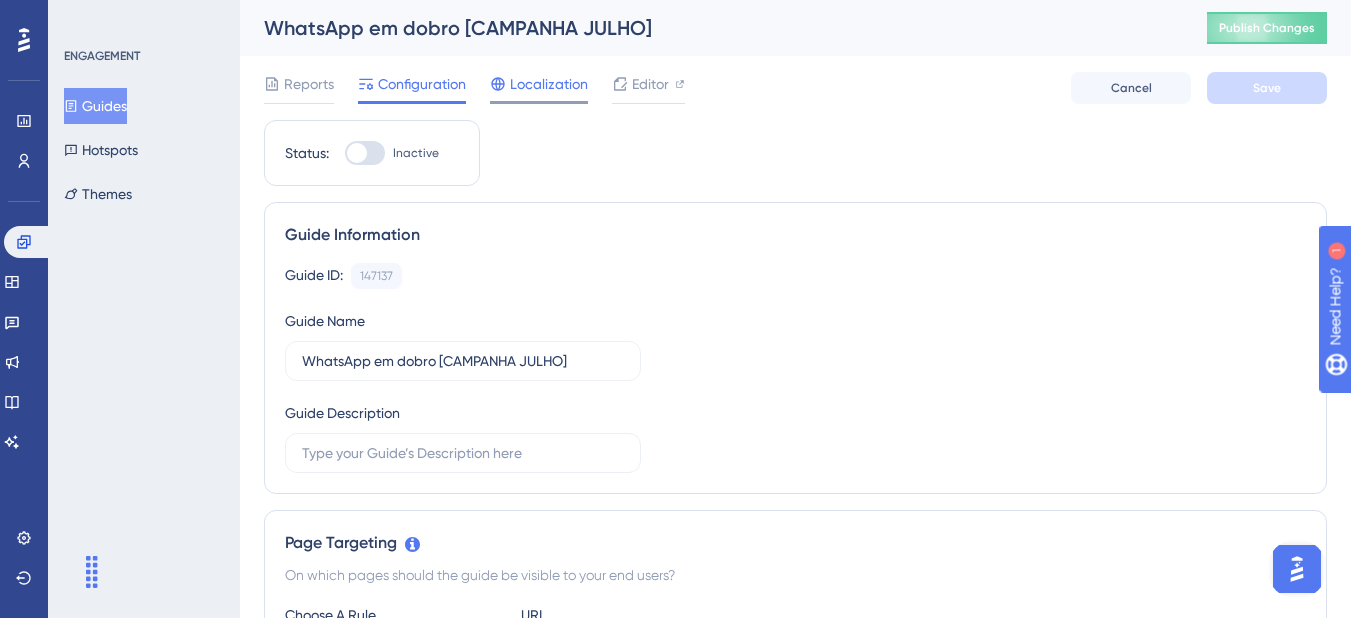 click 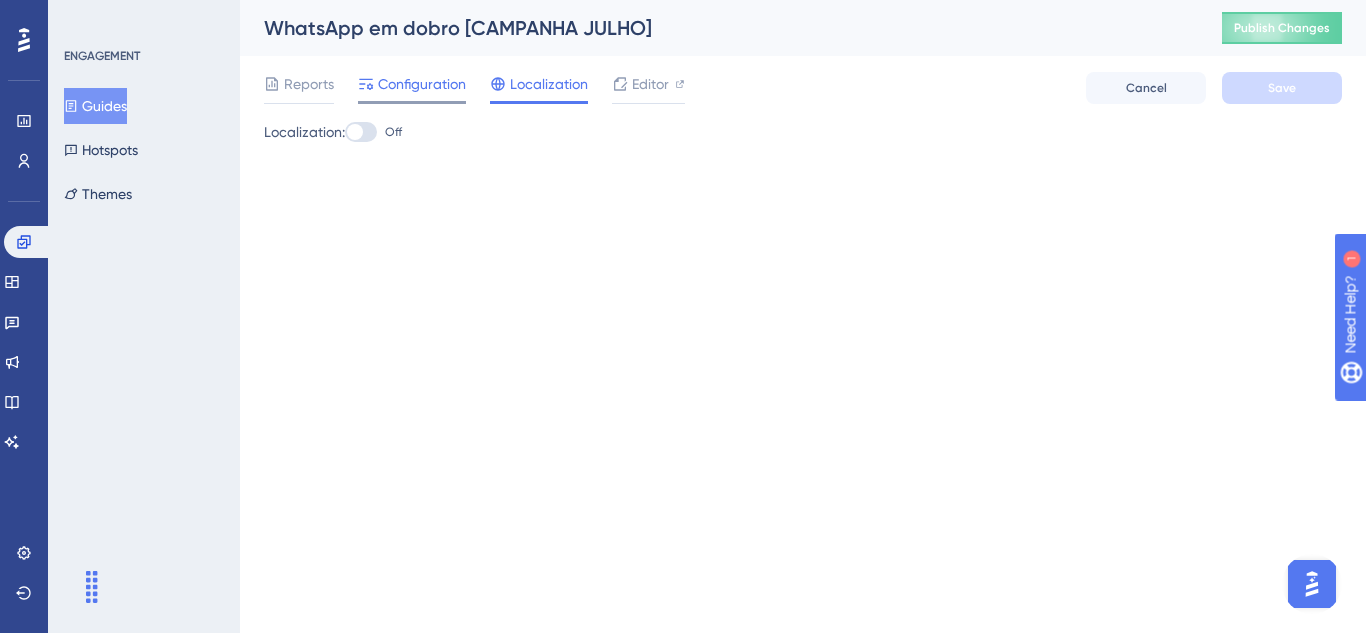 click on "Configuration" at bounding box center (422, 84) 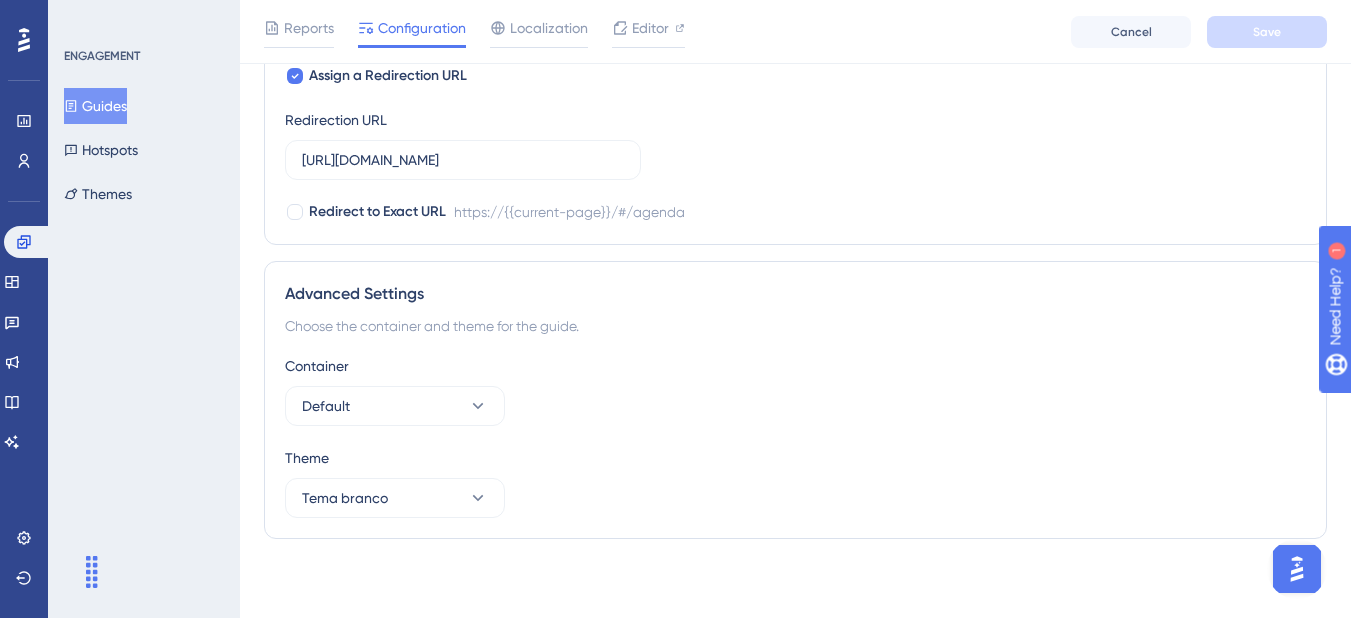 scroll, scrollTop: 1828, scrollLeft: 0, axis: vertical 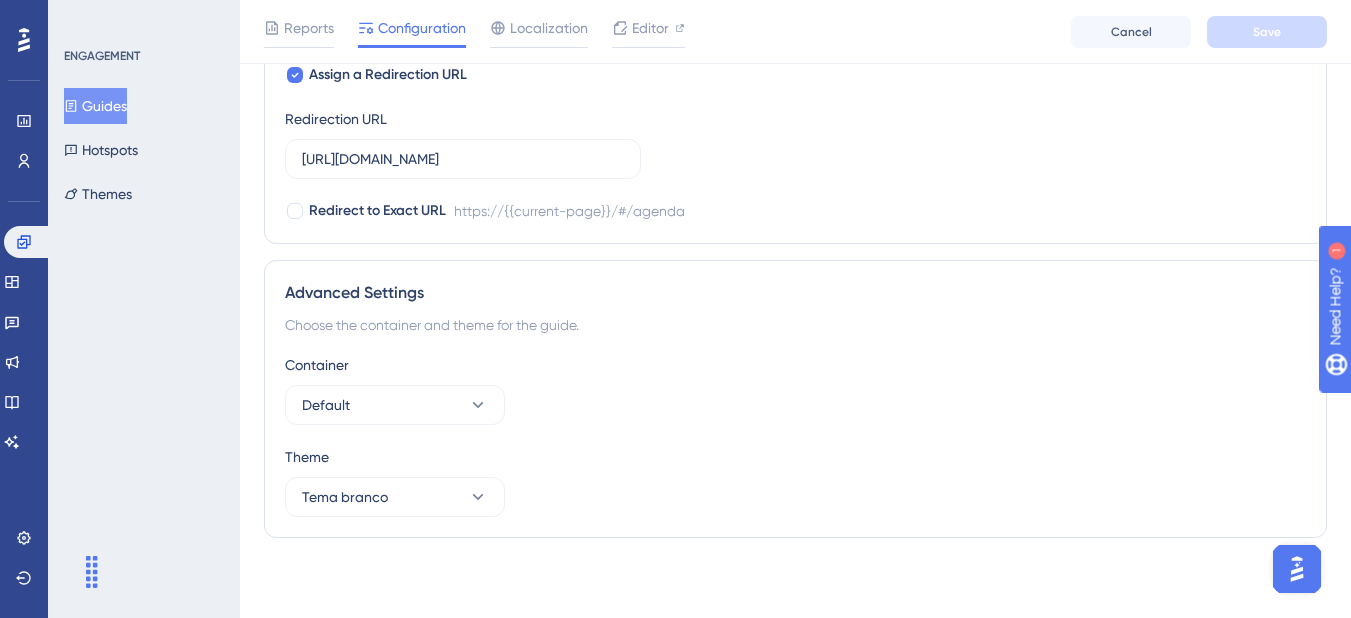click at bounding box center [1297, 569] 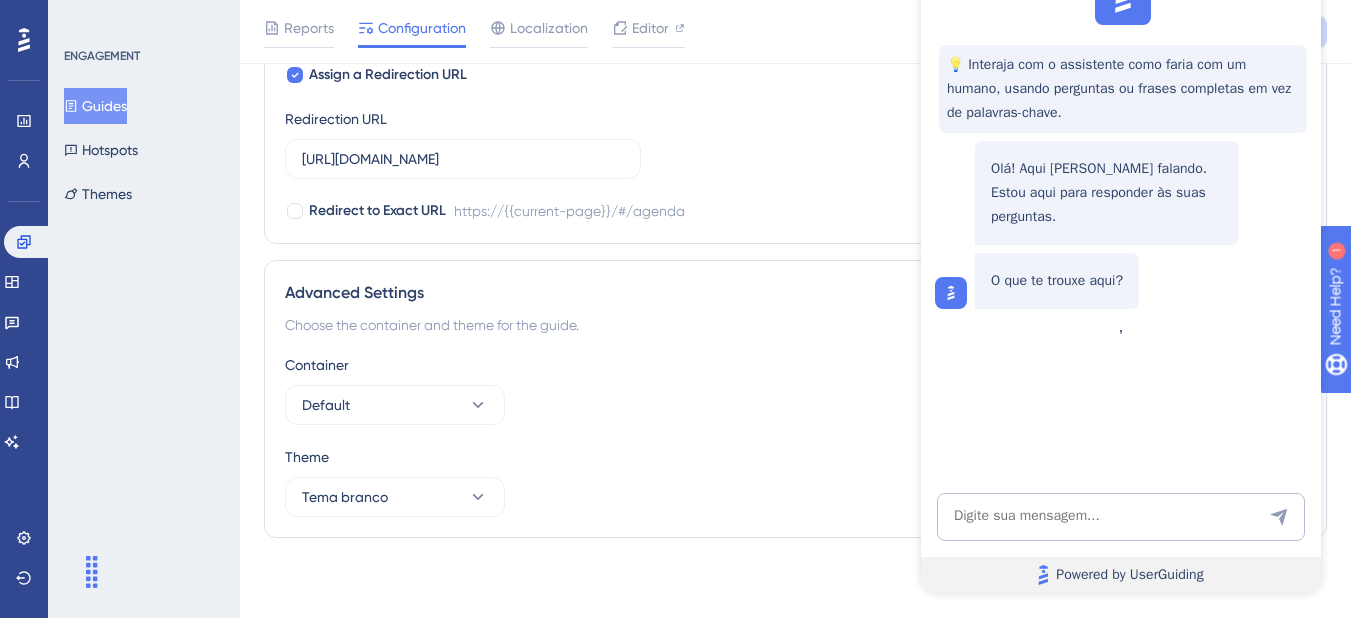 scroll, scrollTop: 0, scrollLeft: 0, axis: both 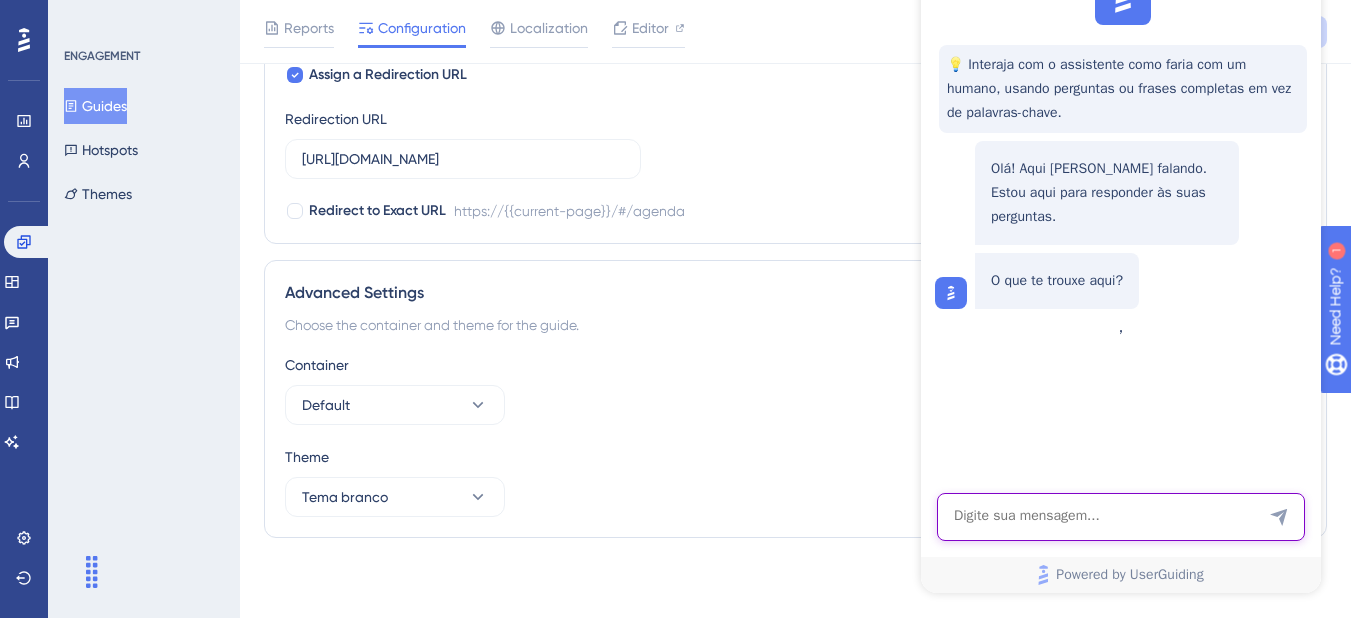 click at bounding box center (1121, 517) 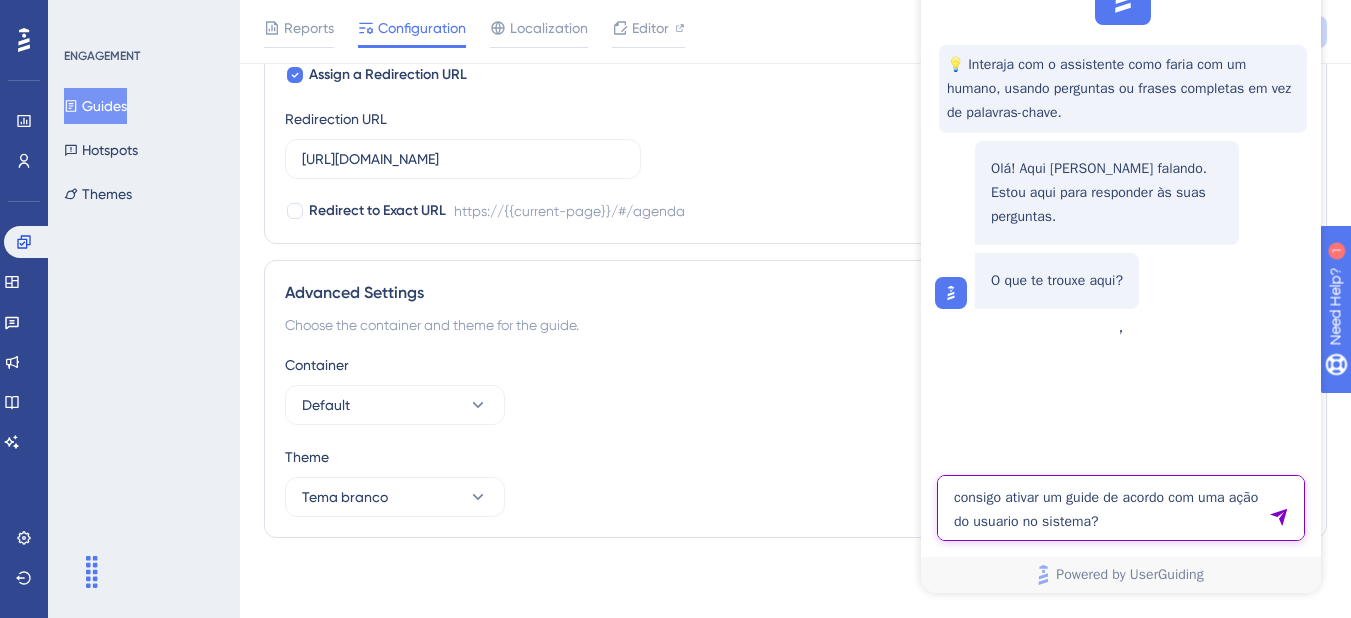 type on "consigo ativar um guide de acordo com uma ação do usuario no sistema?" 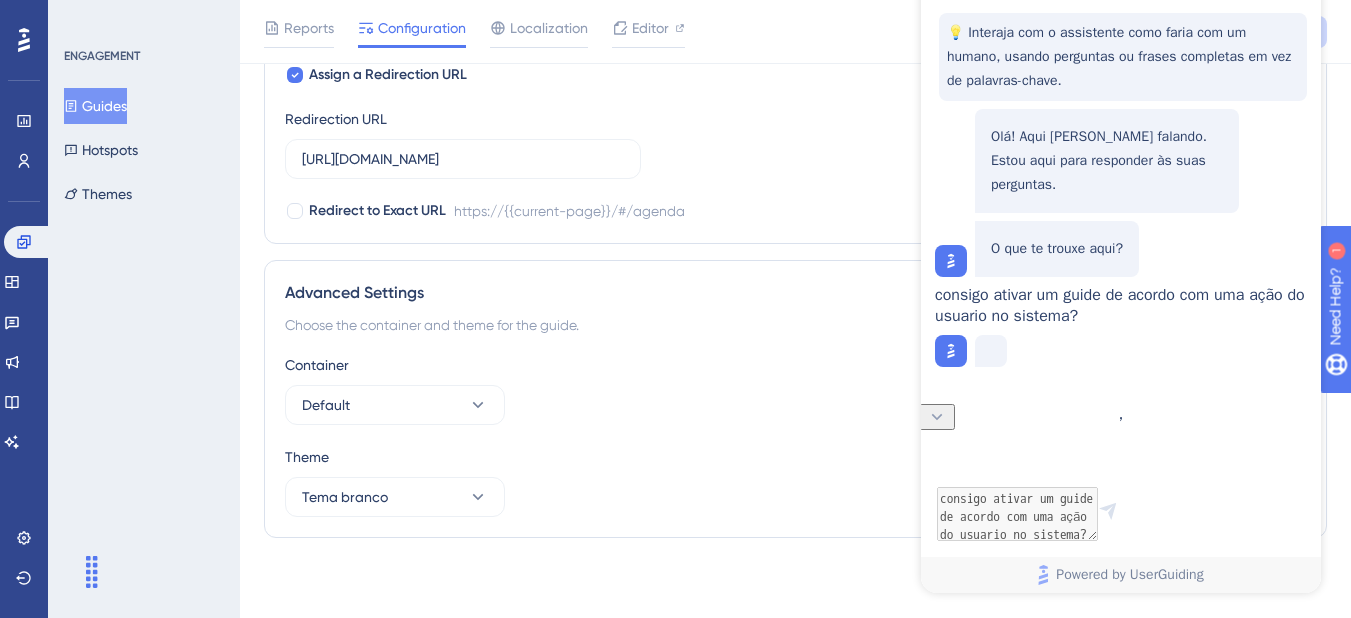 scroll, scrollTop: 20, scrollLeft: 0, axis: vertical 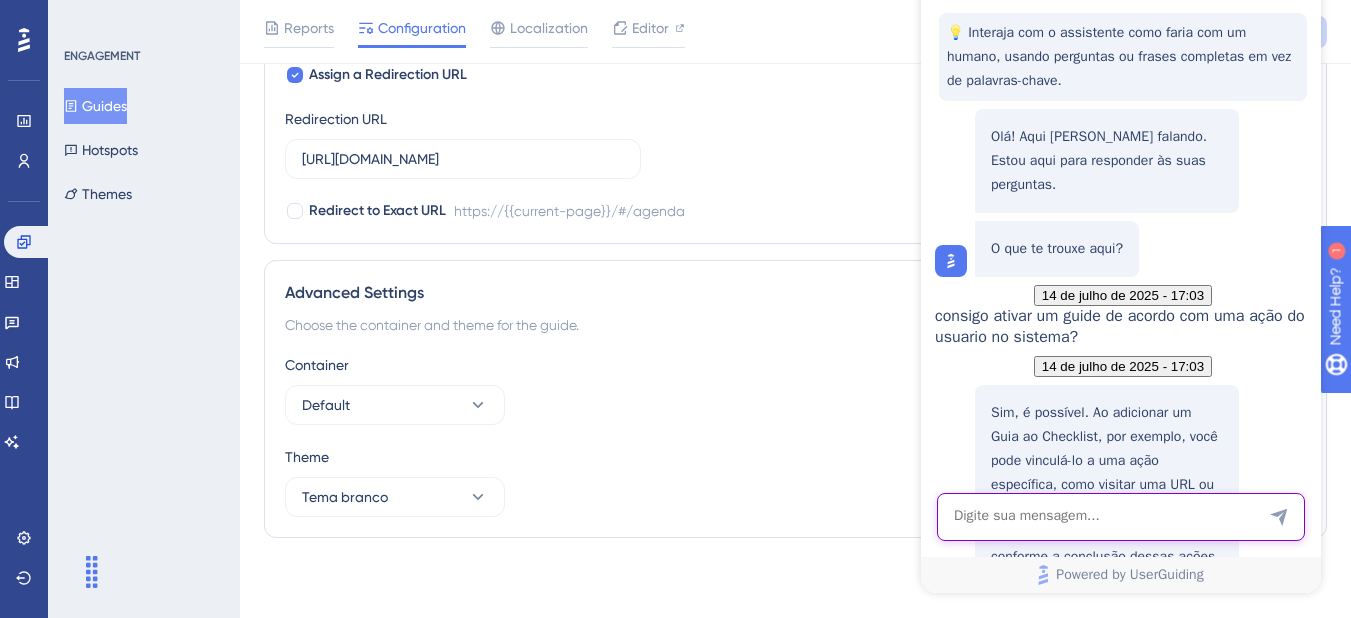 click at bounding box center [1121, 517] 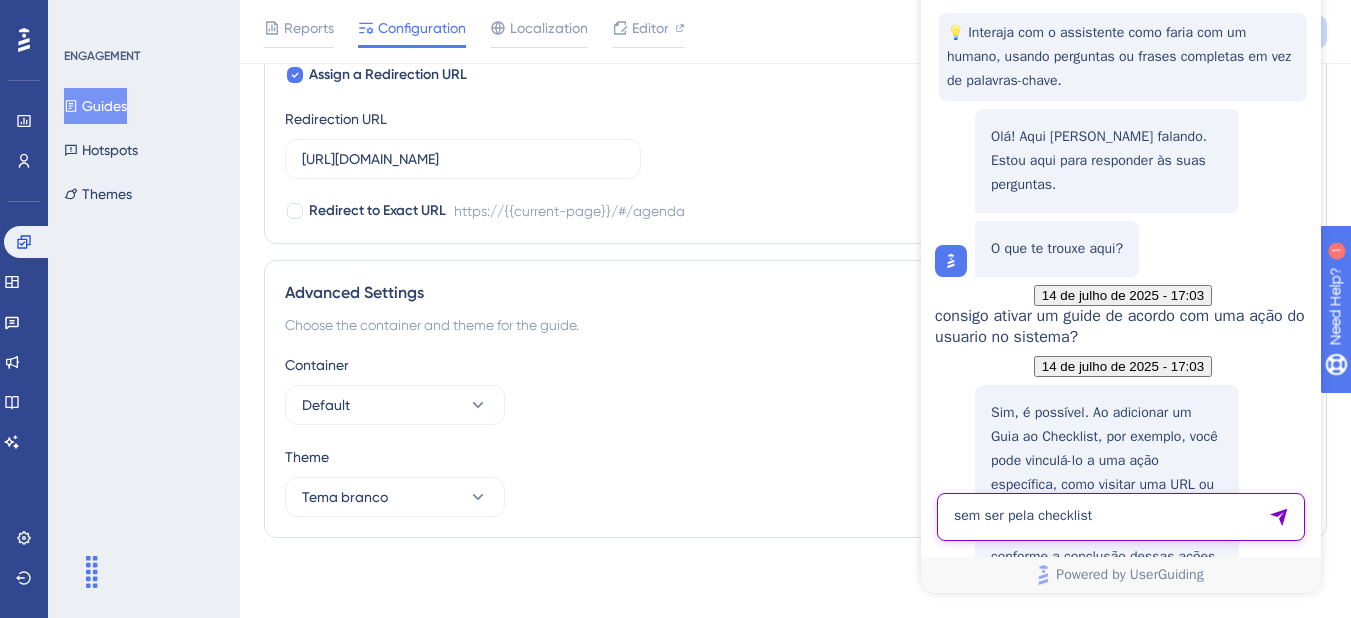 type on "sem ser pela checklist" 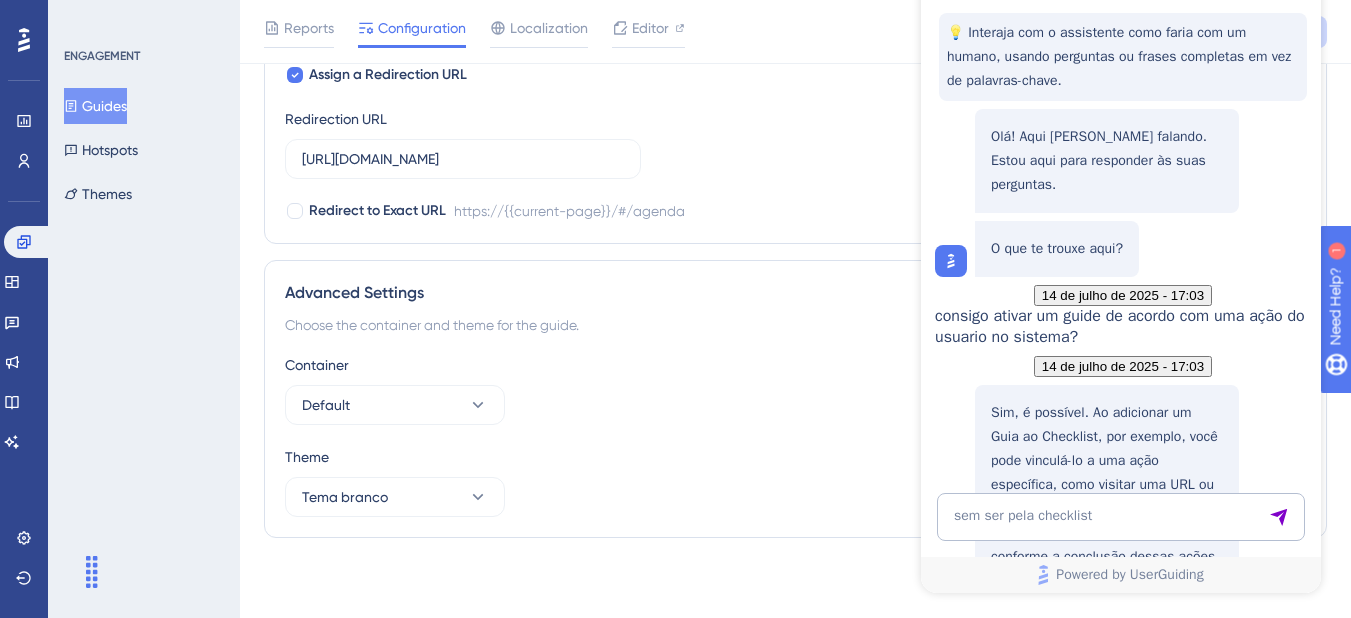 type 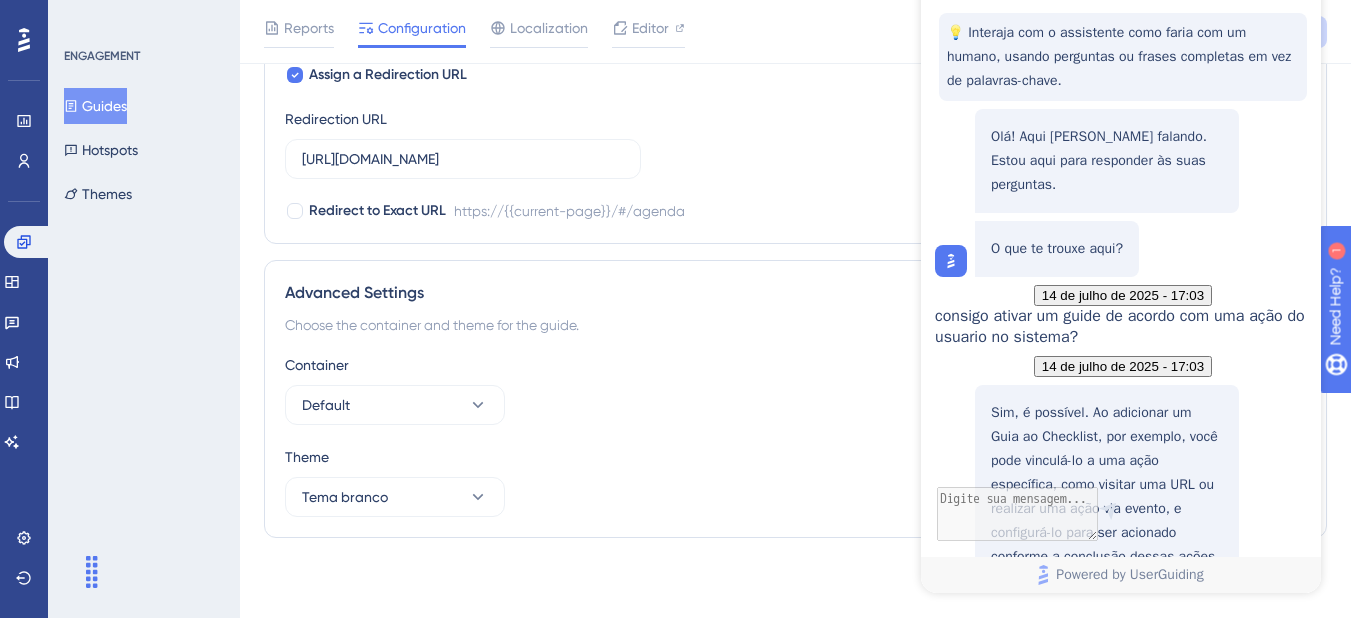 scroll, scrollTop: 518, scrollLeft: 0, axis: vertical 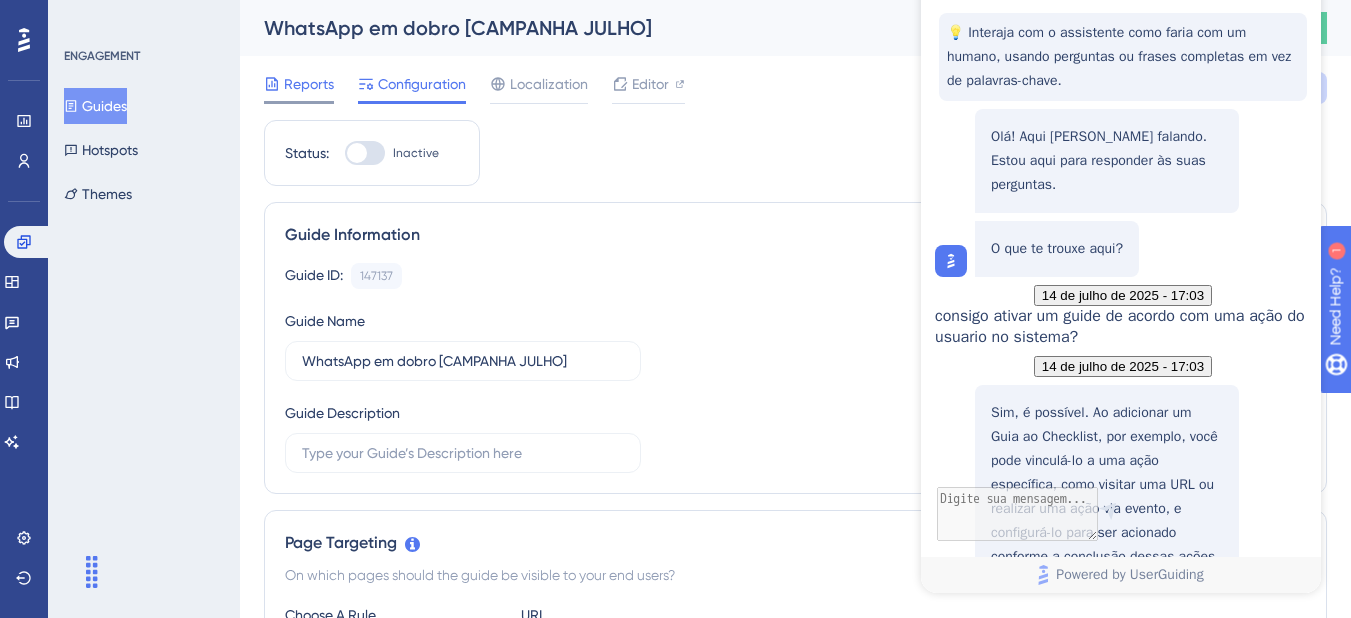 click on "Reports" at bounding box center [299, 88] 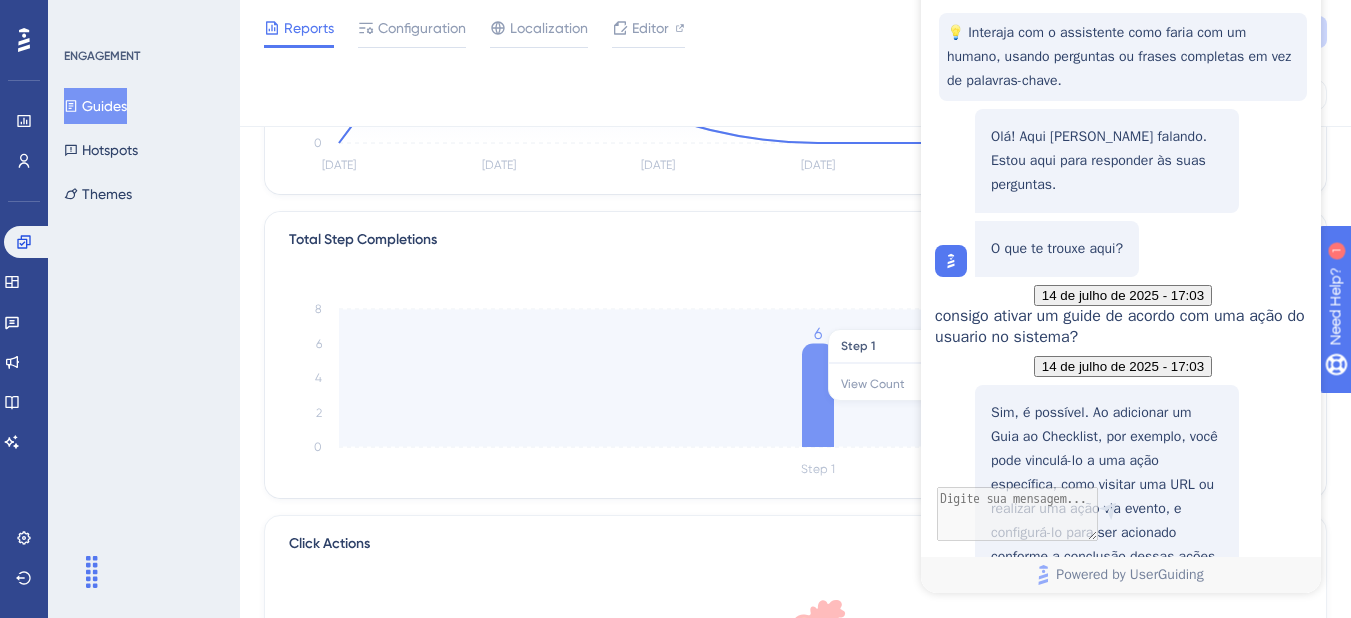 scroll, scrollTop: 778, scrollLeft: 0, axis: vertical 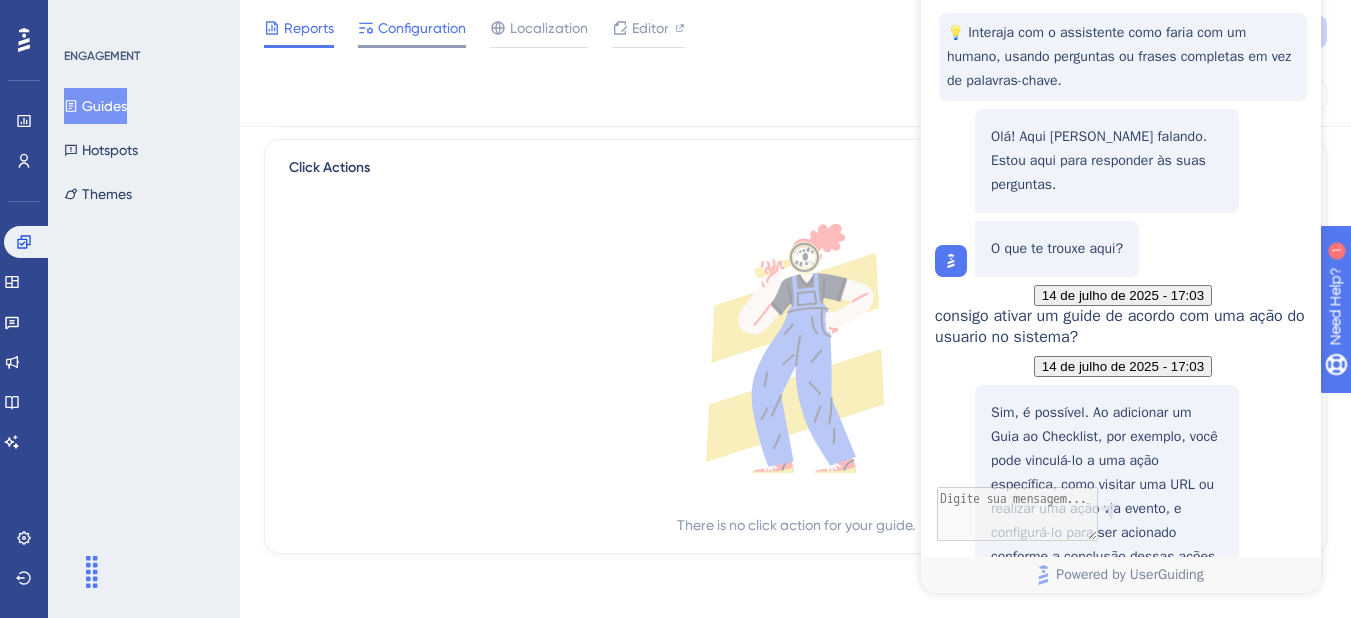 click on "Configuration" at bounding box center [422, 28] 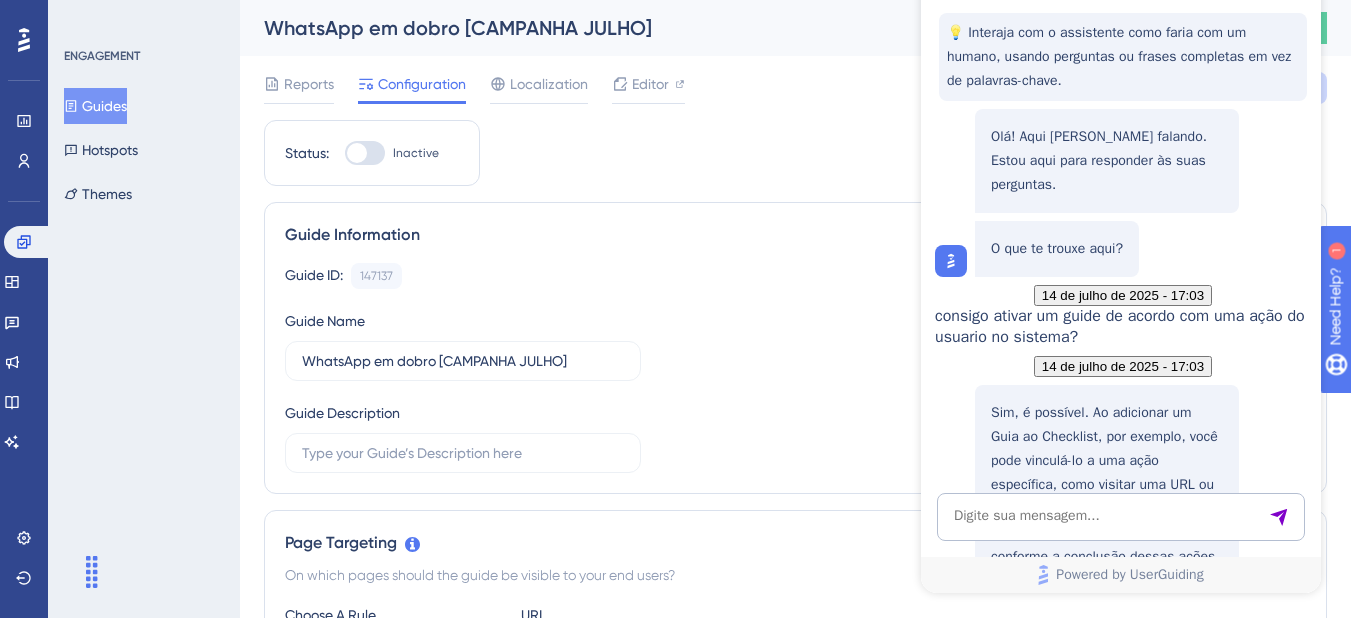 scroll, scrollTop: 916, scrollLeft: 0, axis: vertical 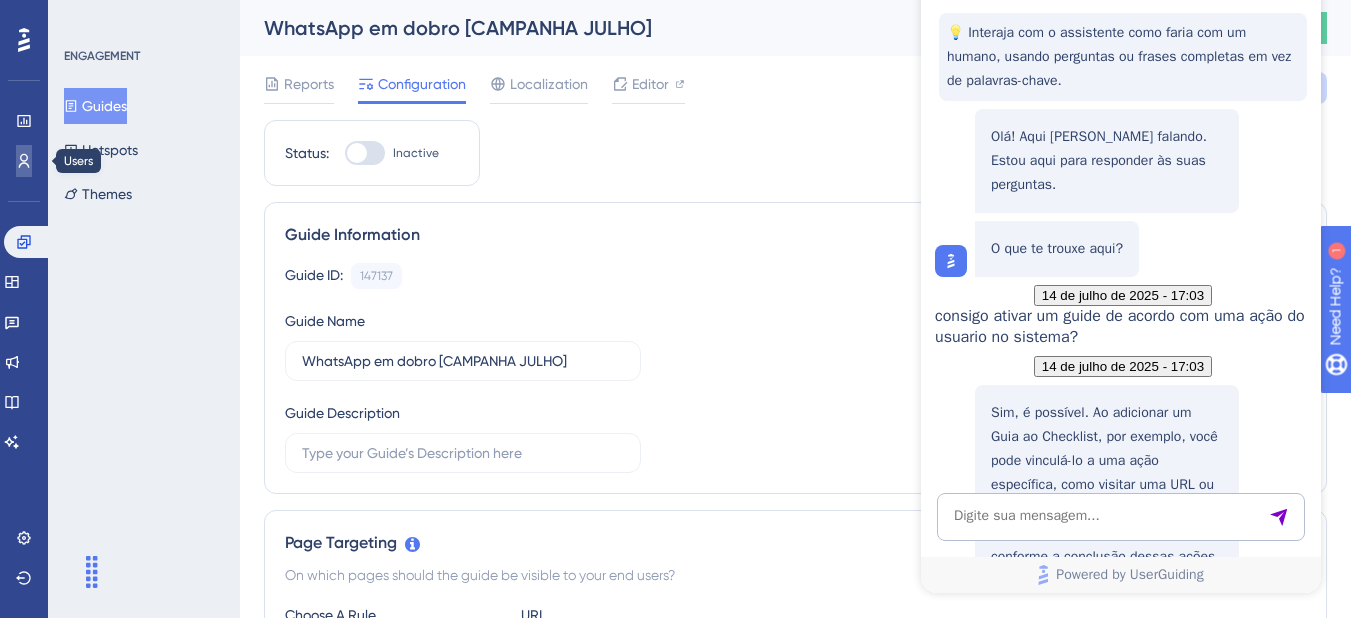 click at bounding box center (24, 161) 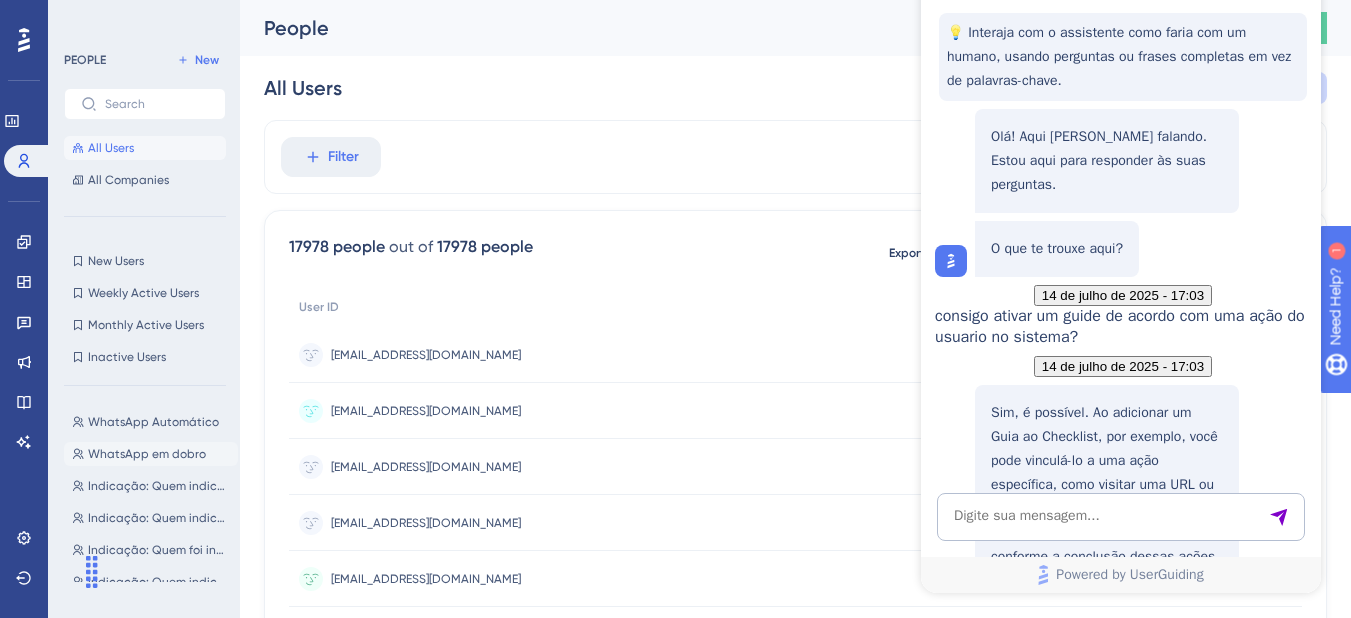 click on "WhatsApp em dobro" at bounding box center (147, 454) 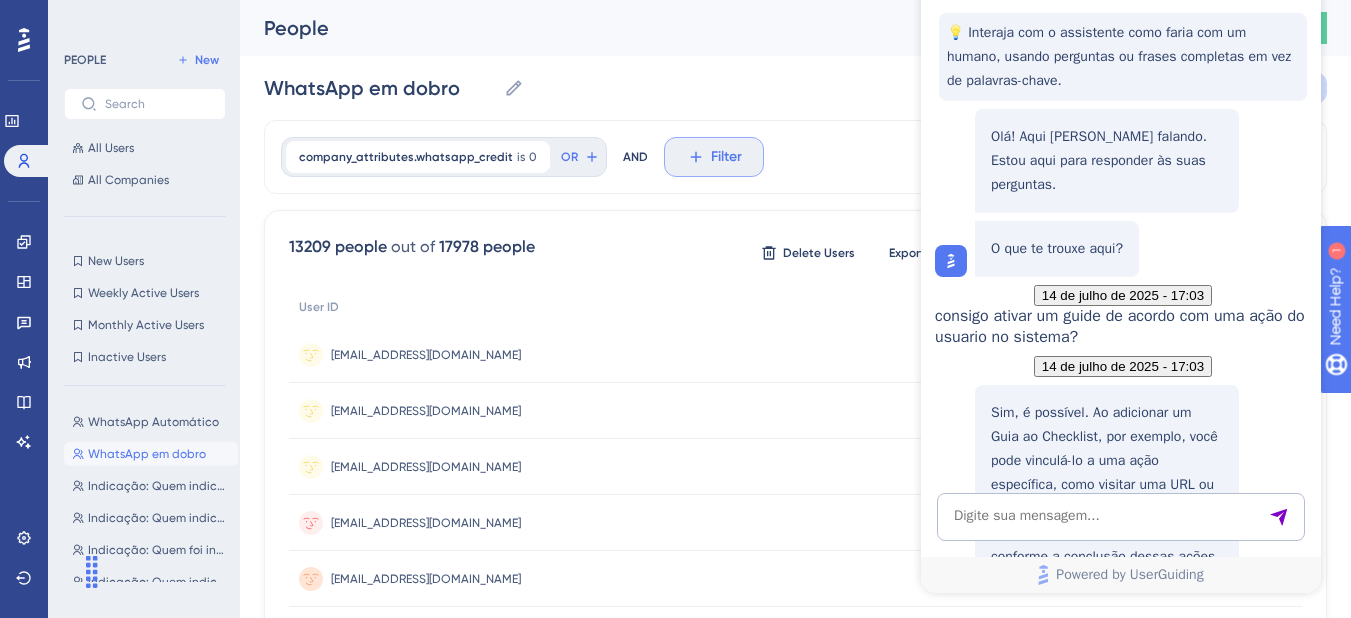click on "Filter" at bounding box center (726, 157) 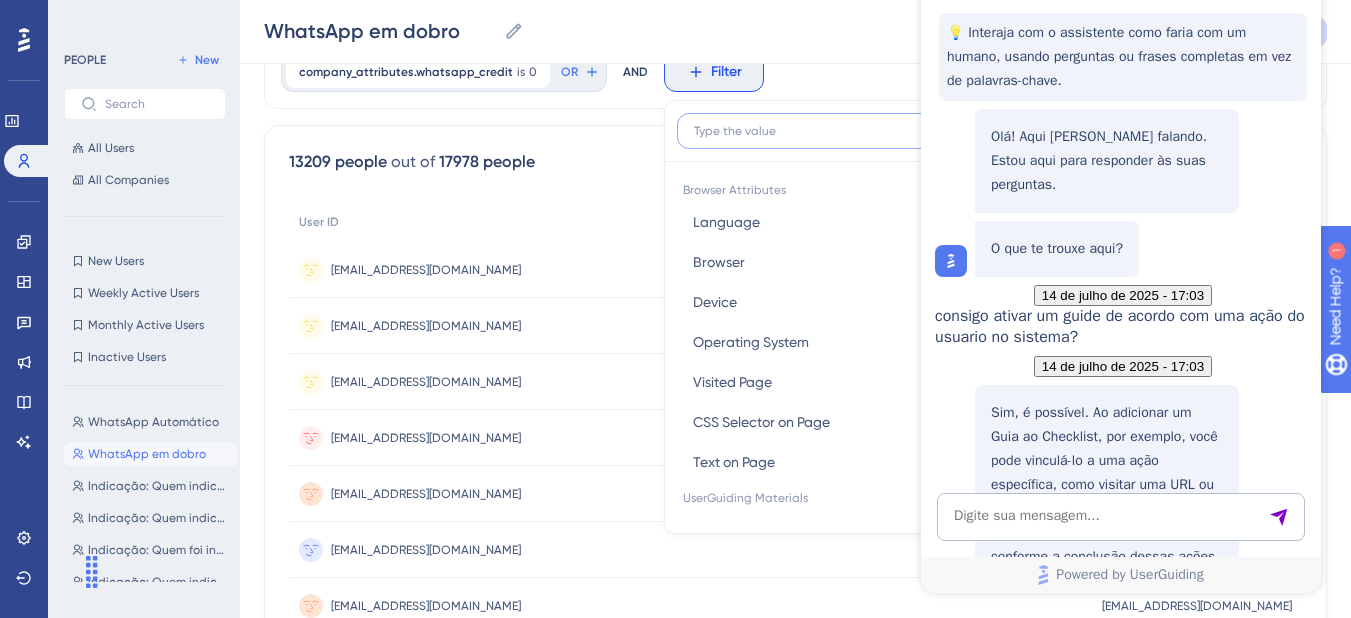 scroll, scrollTop: 0, scrollLeft: 0, axis: both 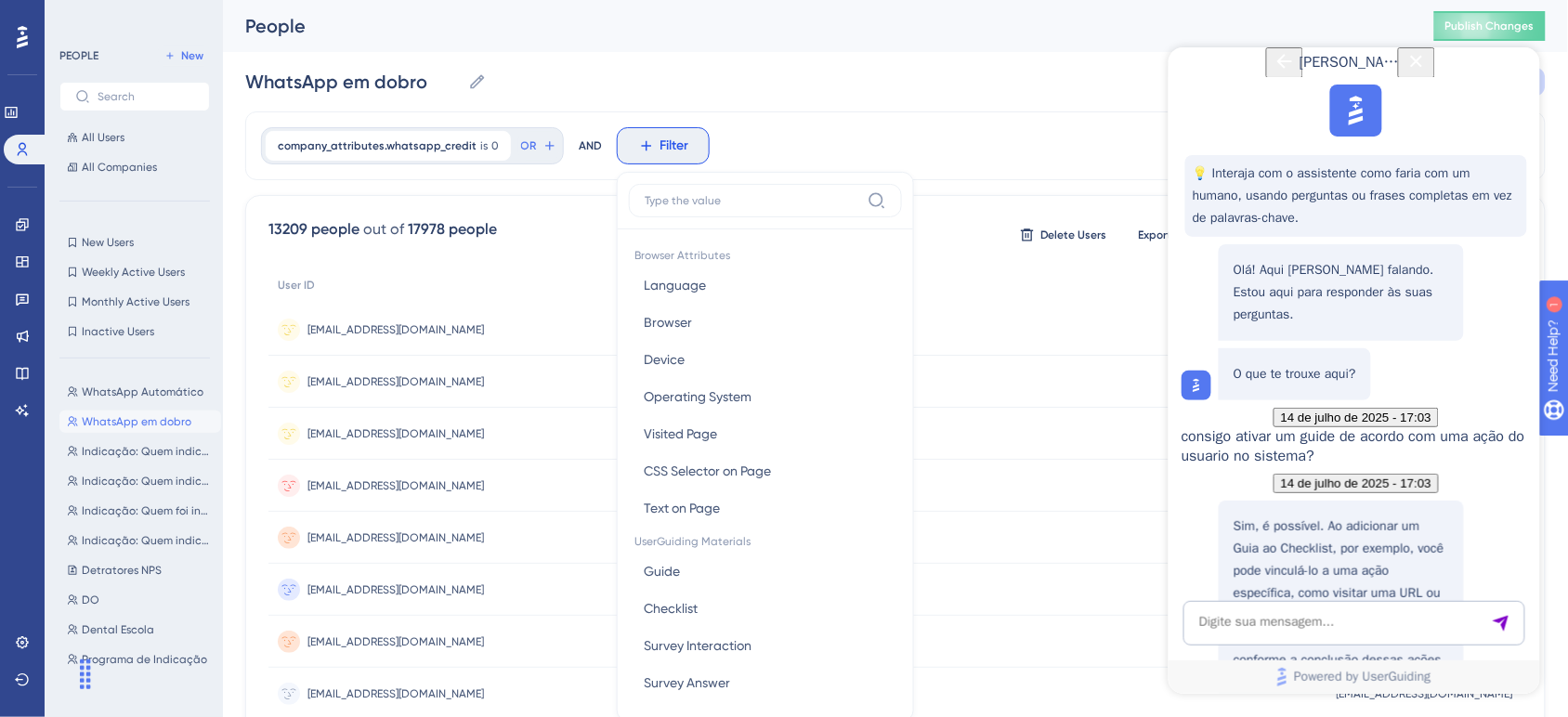 drag, startPoint x: 2686, startPoint y: 117, endPoint x: 1518, endPoint y: 74, distance: 1168.7913 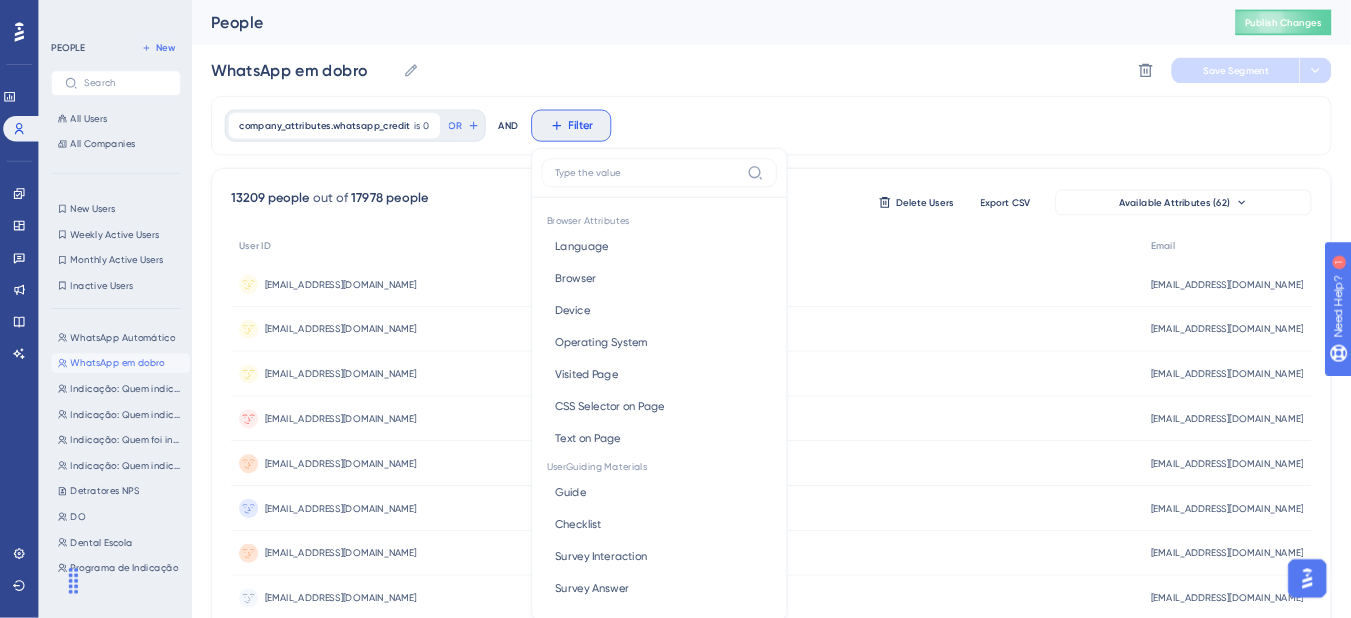 scroll, scrollTop: 0, scrollLeft: 0, axis: both 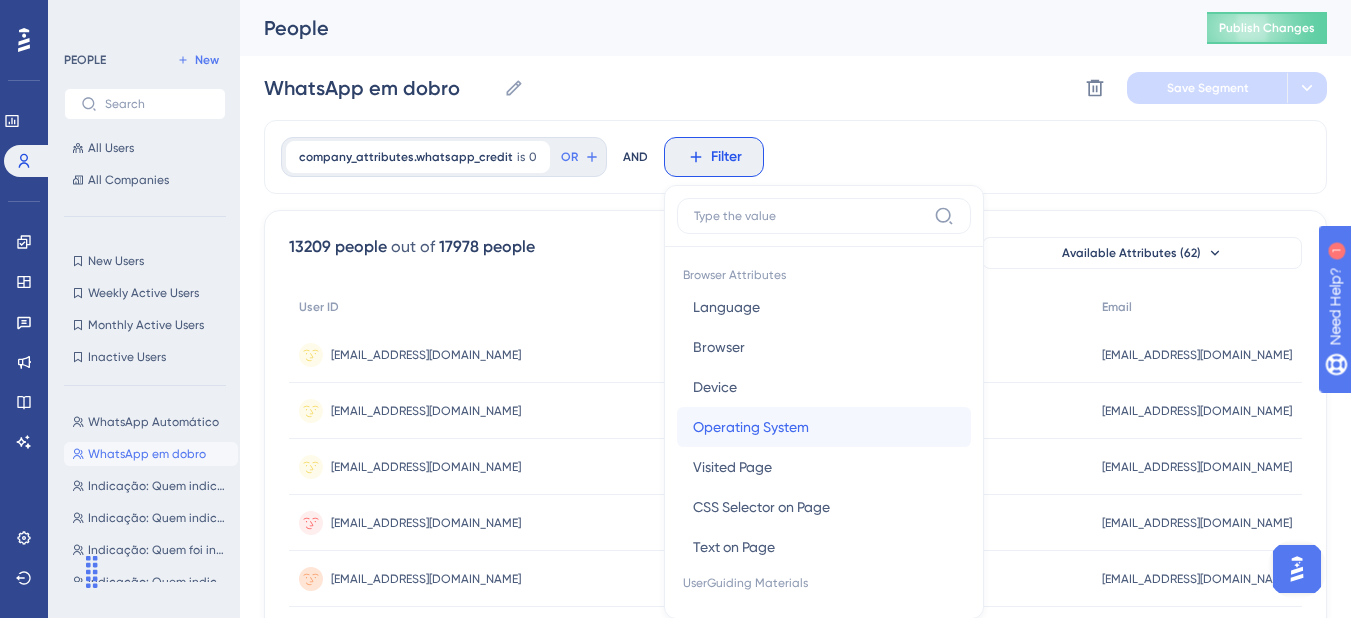 click on "Operating System" at bounding box center [751, 427] 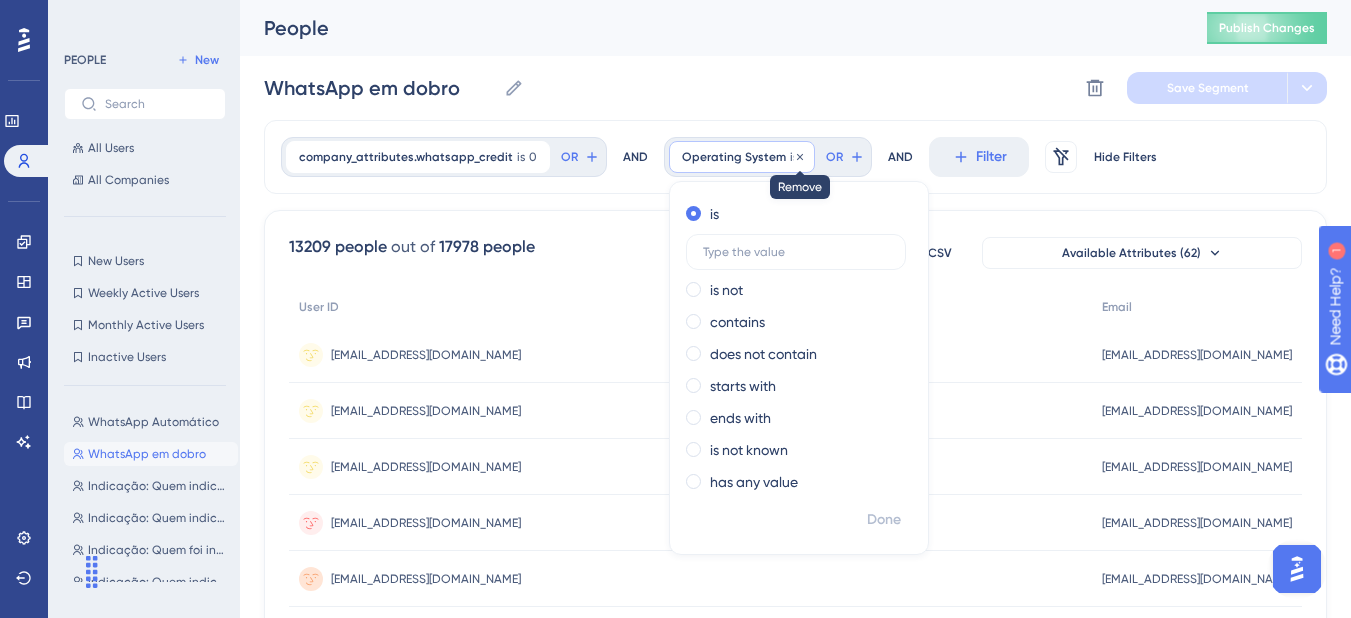 click 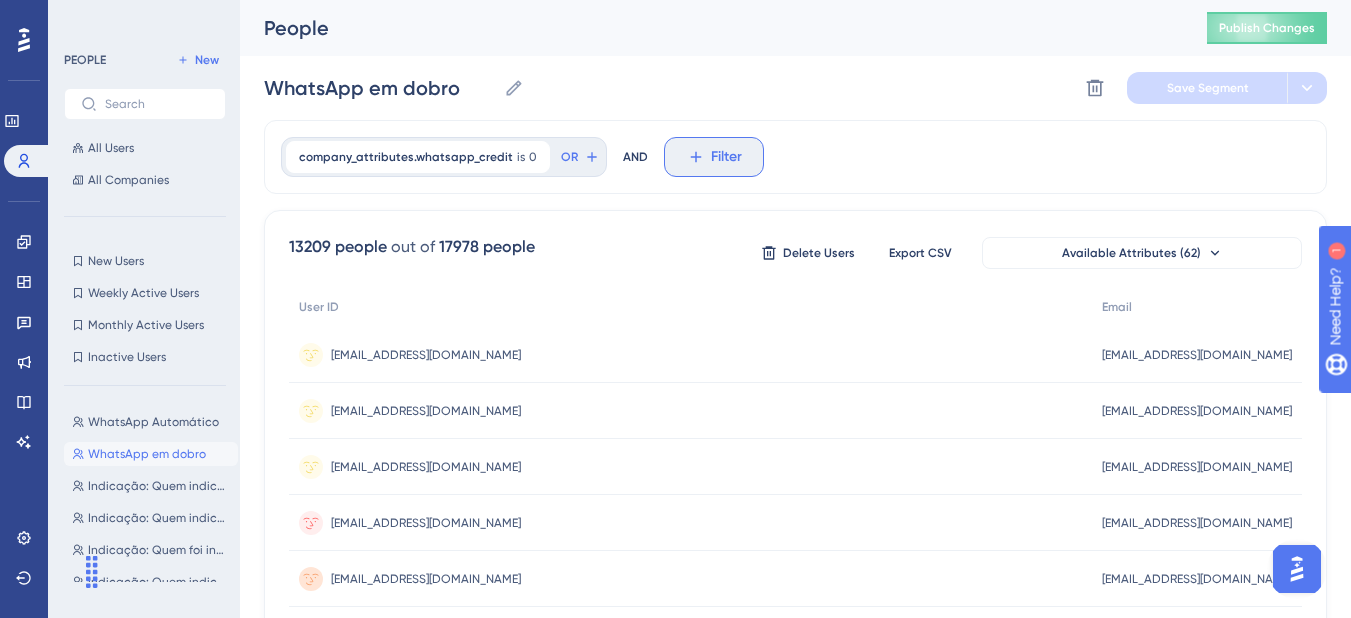 click on "Filter" at bounding box center [726, 157] 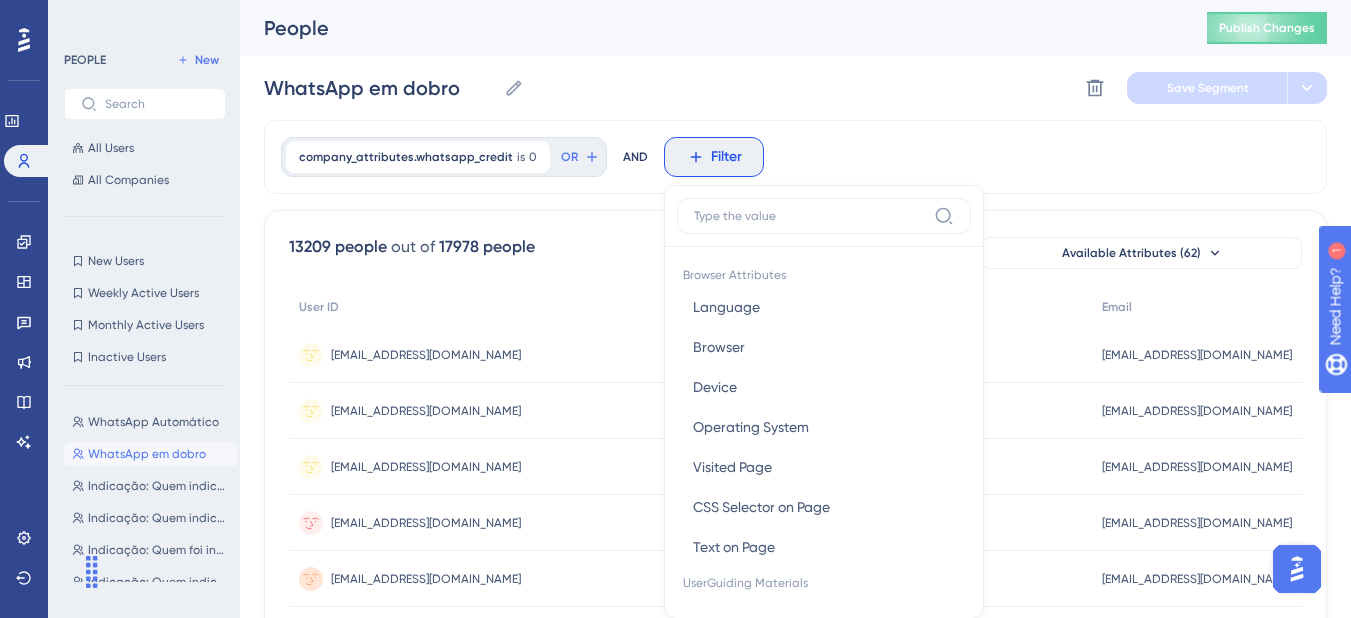 scroll, scrollTop: 89, scrollLeft: 0, axis: vertical 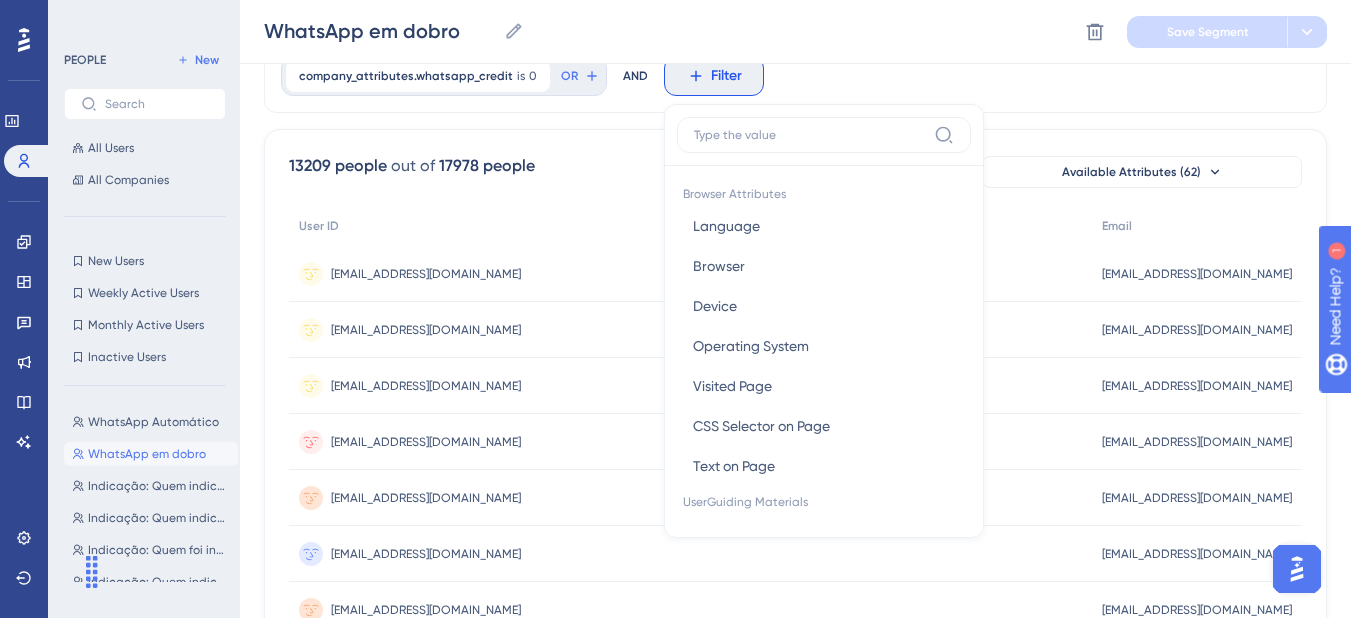 click on "company_attributes.whatsapp_credit is 0 0 Remove OR AND Filter Browser Attributes Language Language Browser Browser Device Device Operating System Operating System Visited Page Visited Page CSS Selector on Page CSS Selector on Page Text on Page Text on Page UserGuiding Materials Guide Guide Checklist Checklist Survey Interaction Survey Interaction Survey Answer Survey Answer Hotspot Interaction Hotspot Interaction Custom Button Interaction Custom Button Interaction Goal Goal AI Assistant AI Assistant Resource Center Interaction Resource Center Interaction Resource Center Tab Resource Center Tab Product Updates Product Updates Product Updates Post Product Updates Post Knowledge Base Knowledge Base Knowledge Base Article Knowledge Base Article User Attributes User ID User ID Web Session Web Session First Interaction First Interaction Last Interaction Last Interaction $attribute $attribute anamnesis_created anamnesis_created appointments_attended appointments_attended appointments_created appointments_created" at bounding box center [795, 76] 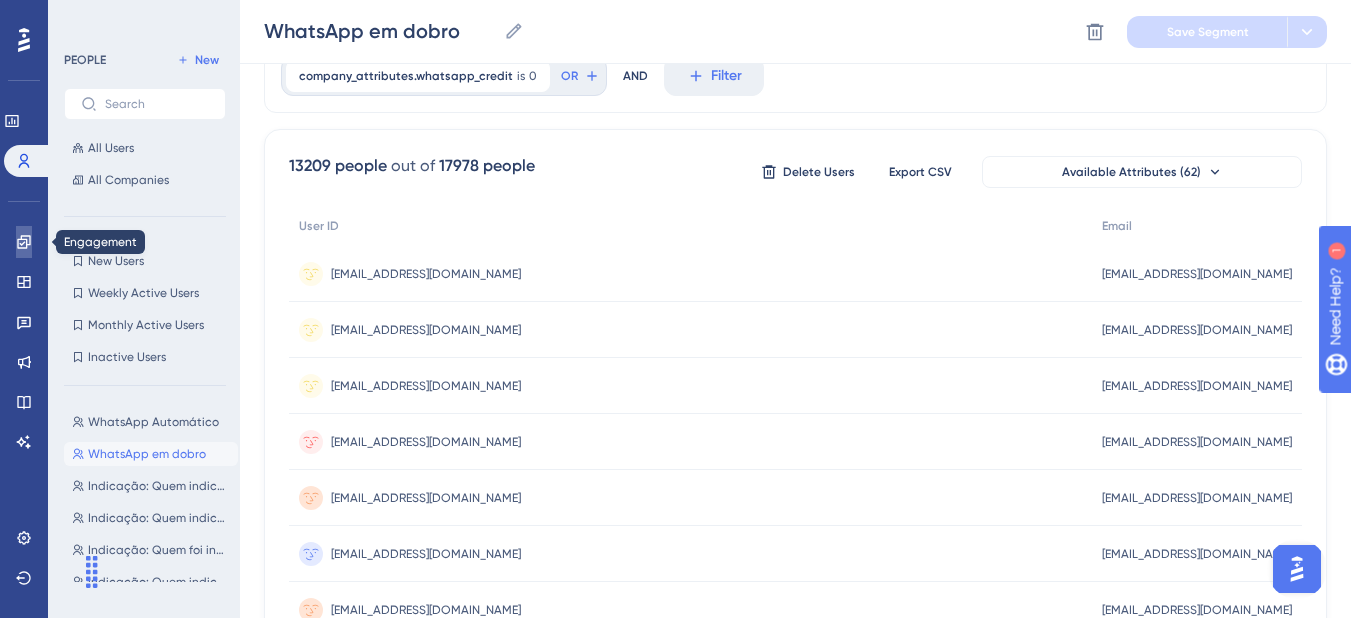 click 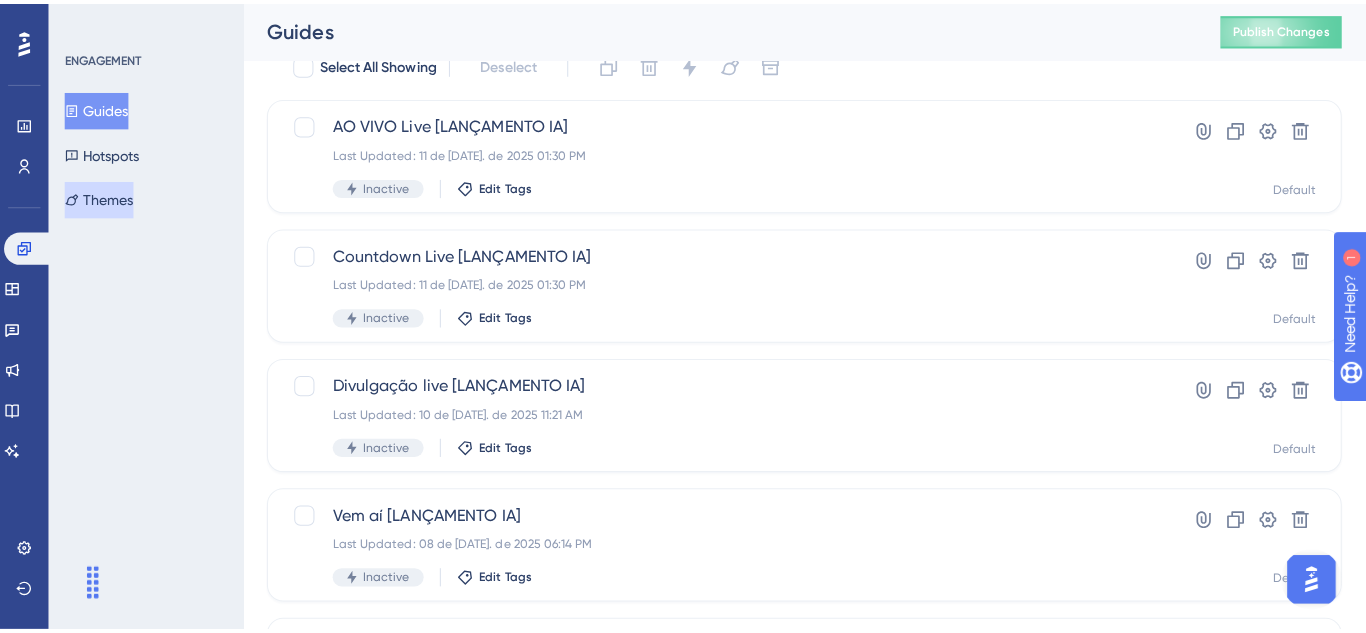 scroll, scrollTop: 0, scrollLeft: 0, axis: both 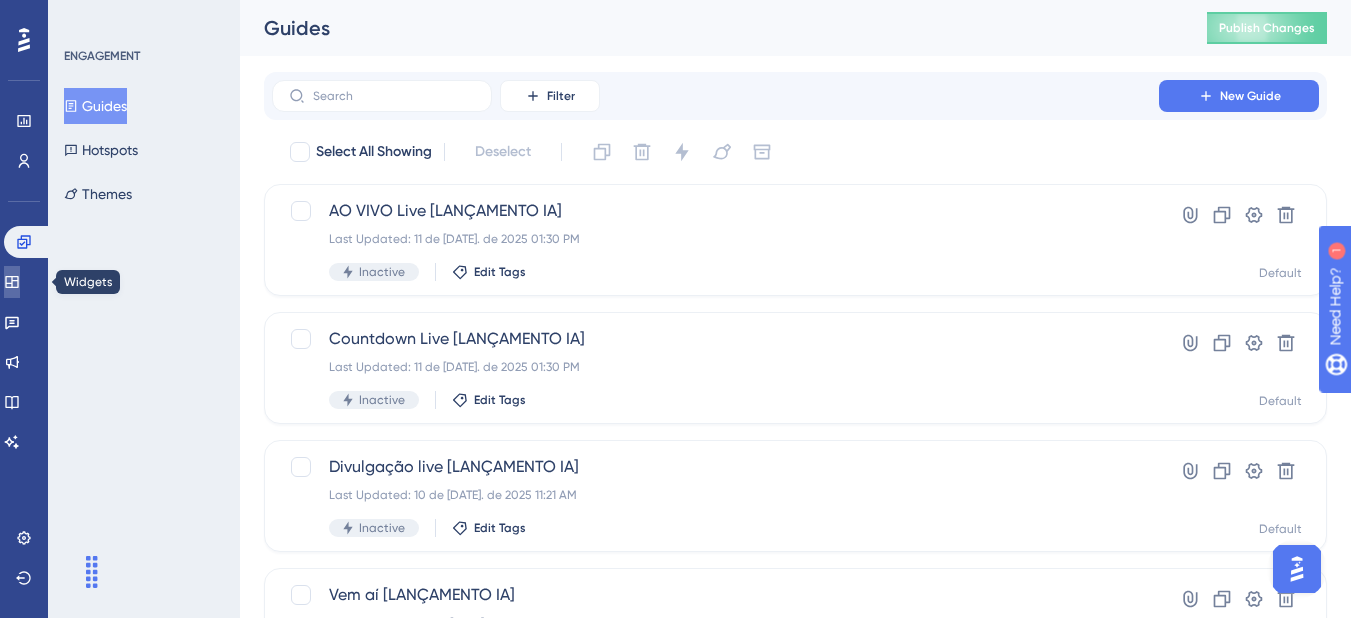 click at bounding box center [12, 282] 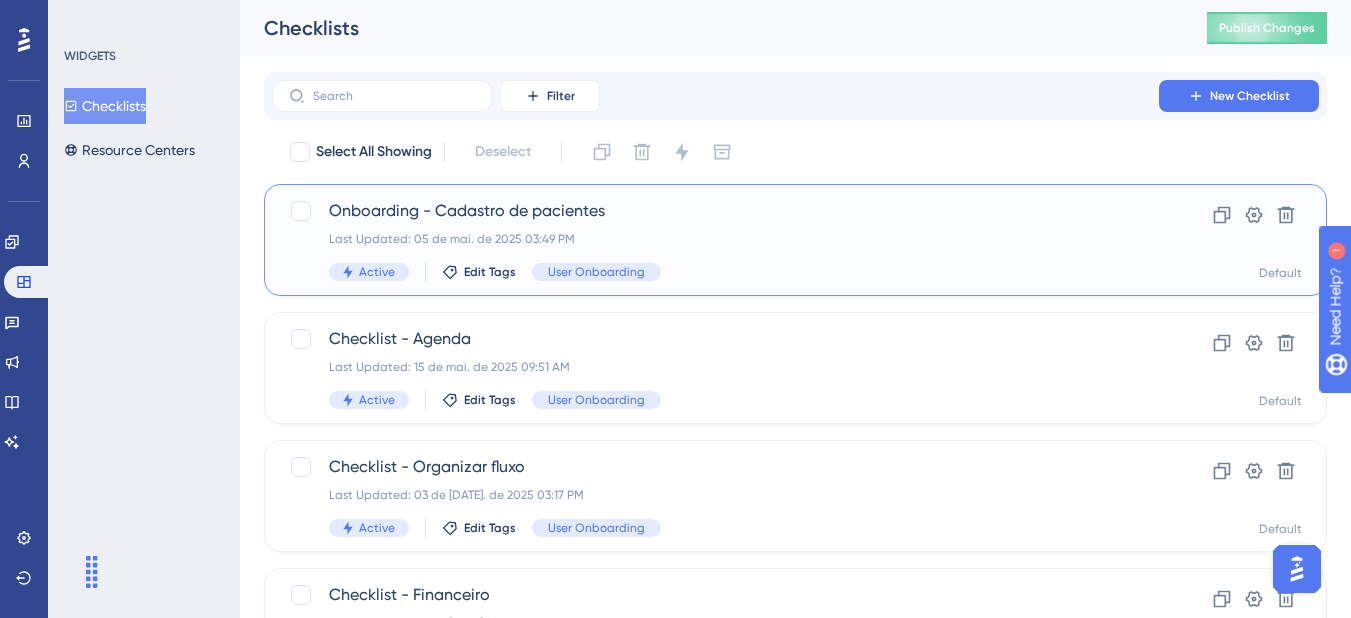 click on "Last Updated: 05 de mai. de 2025 03:49 PM" at bounding box center (715, 239) 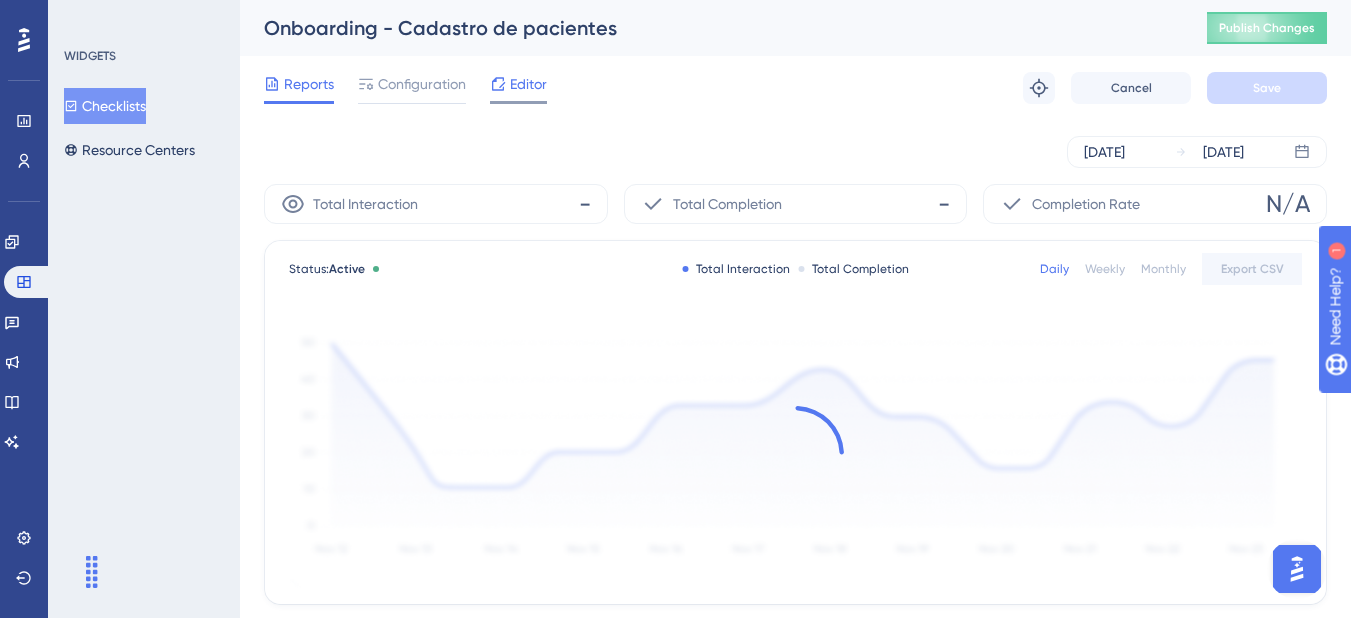 click on "Editor" at bounding box center (528, 84) 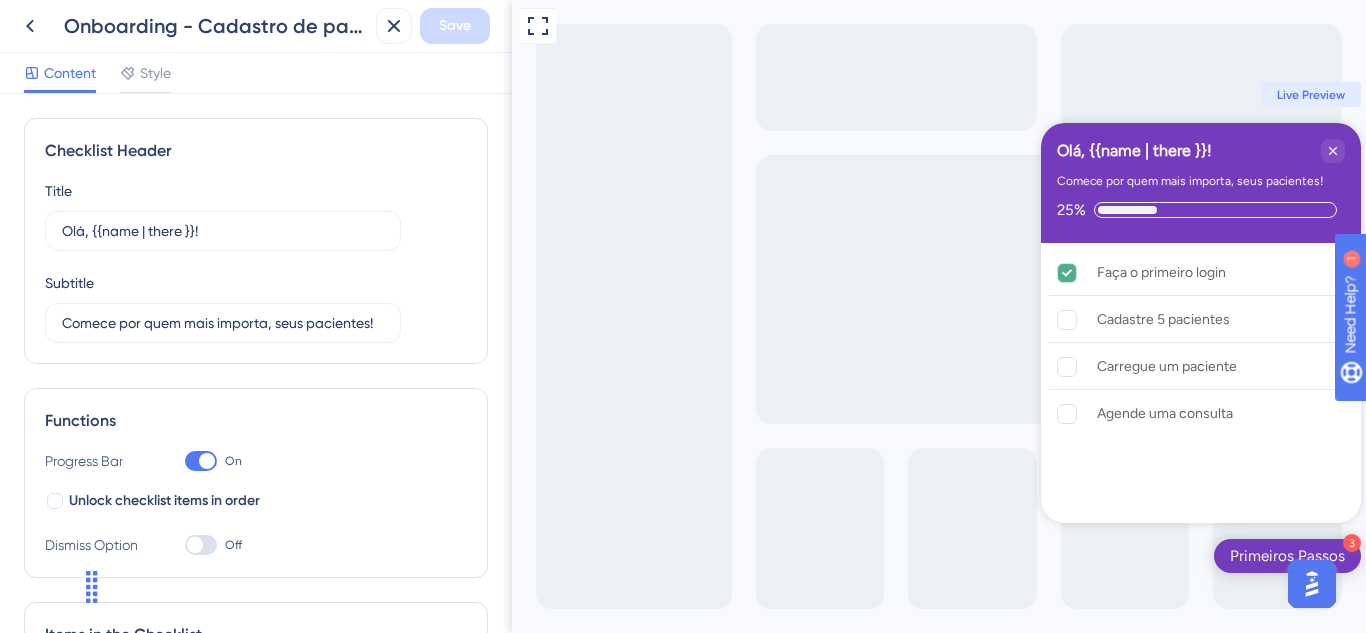 scroll, scrollTop: 0, scrollLeft: 0, axis: both 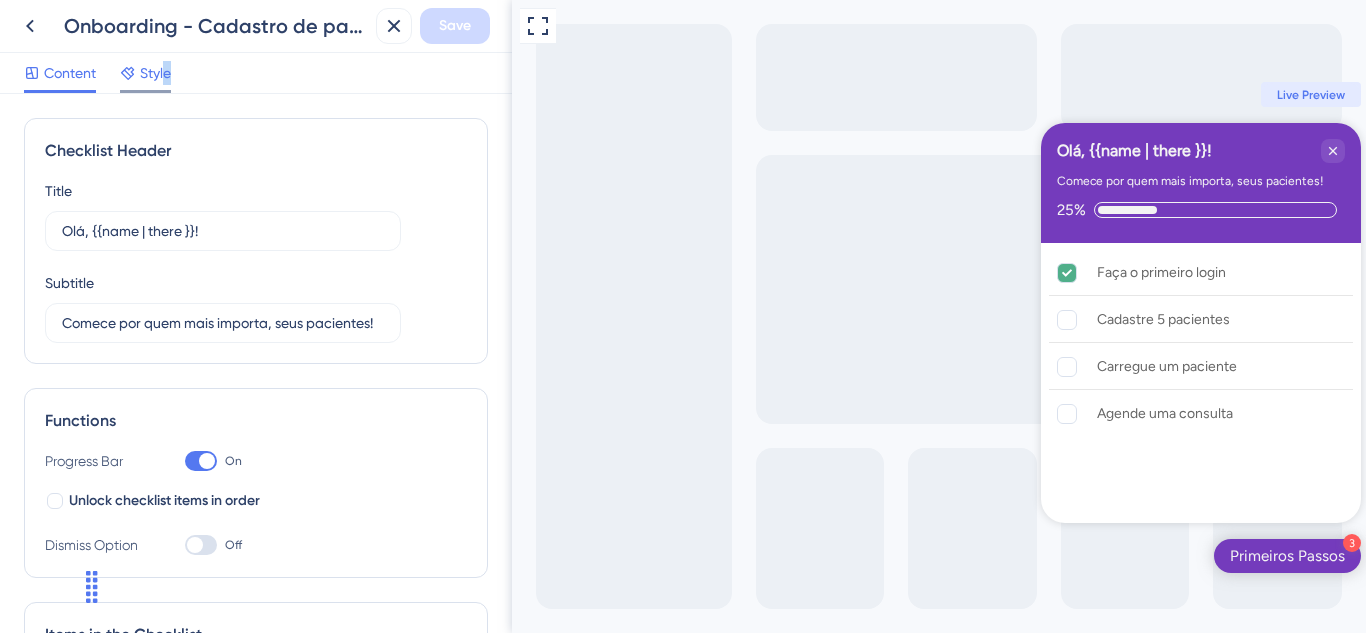 click on "Style" at bounding box center [155, 73] 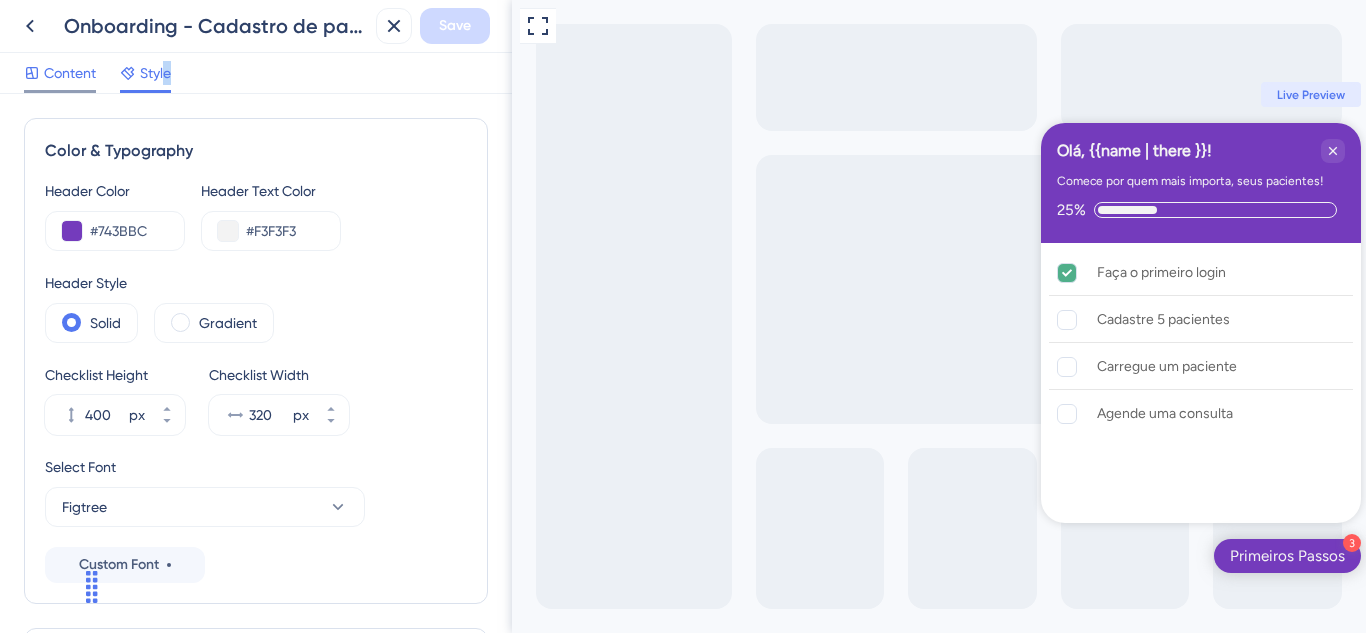 scroll, scrollTop: 0, scrollLeft: 0, axis: both 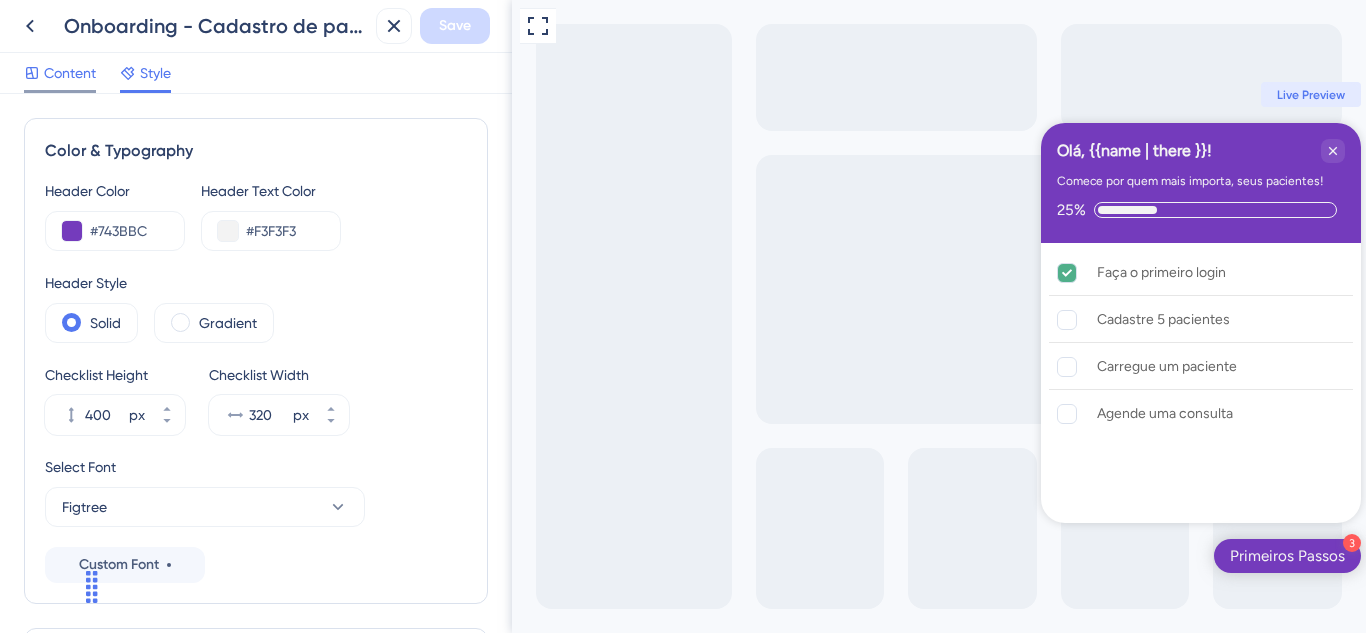 click on "Content" at bounding box center [70, 73] 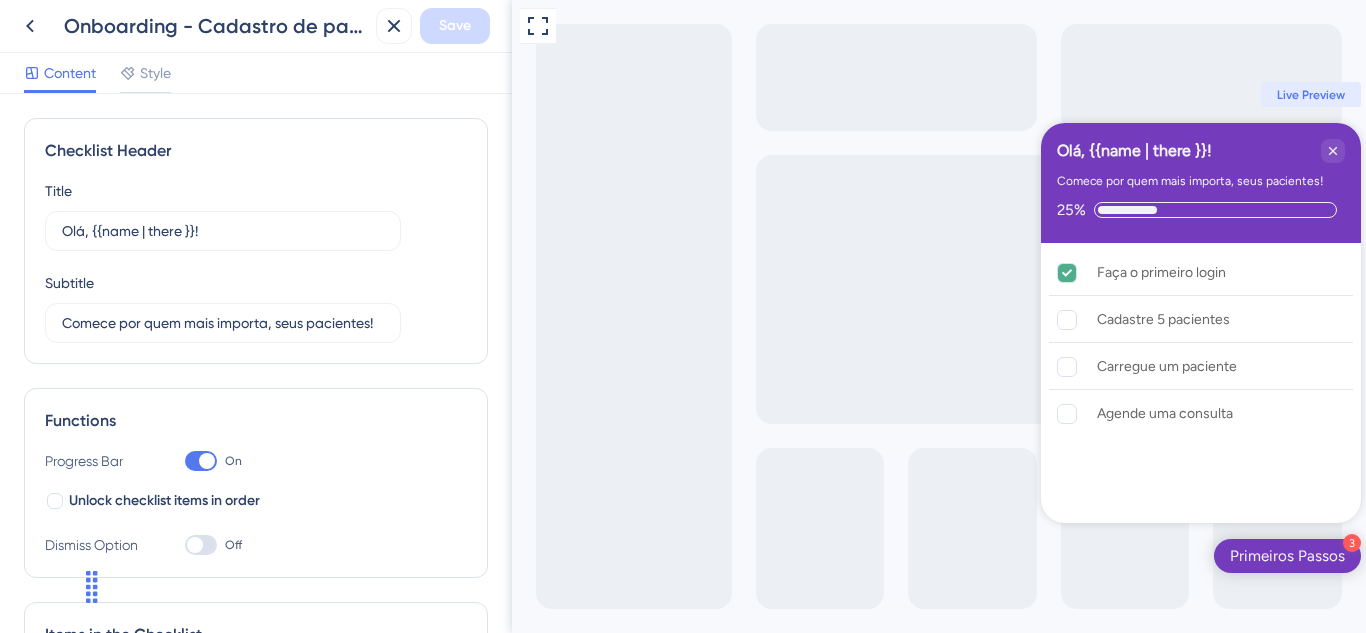 scroll, scrollTop: 0, scrollLeft: 0, axis: both 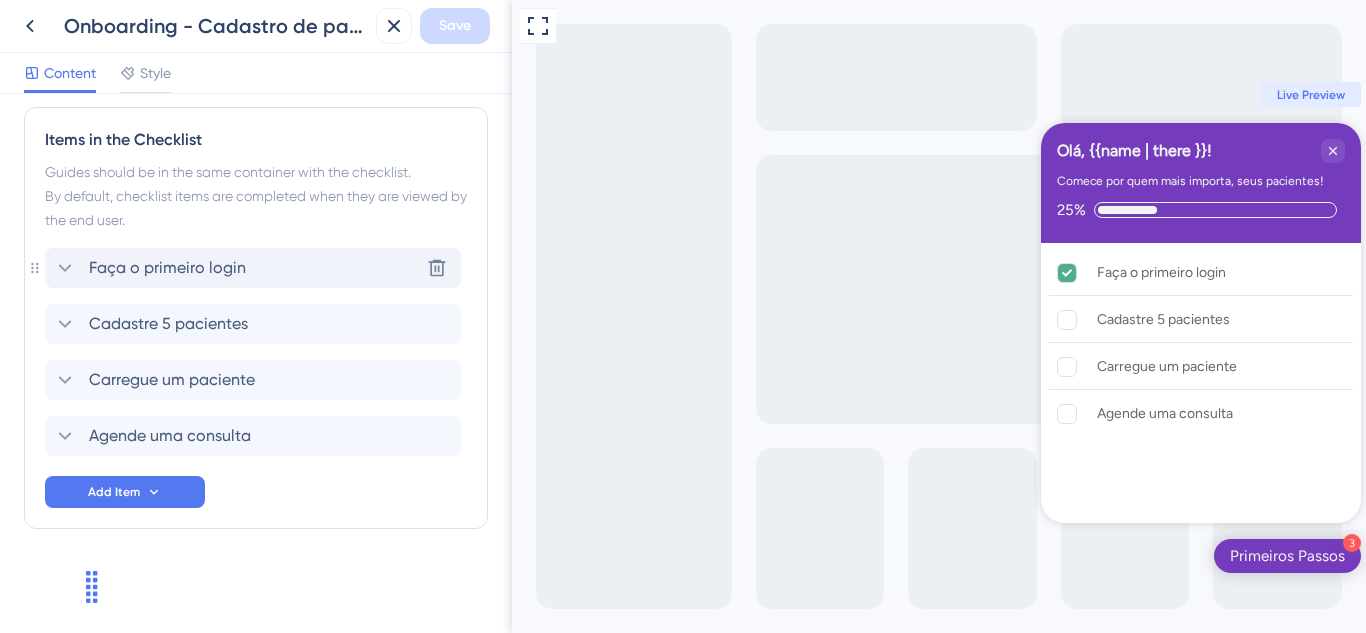 click 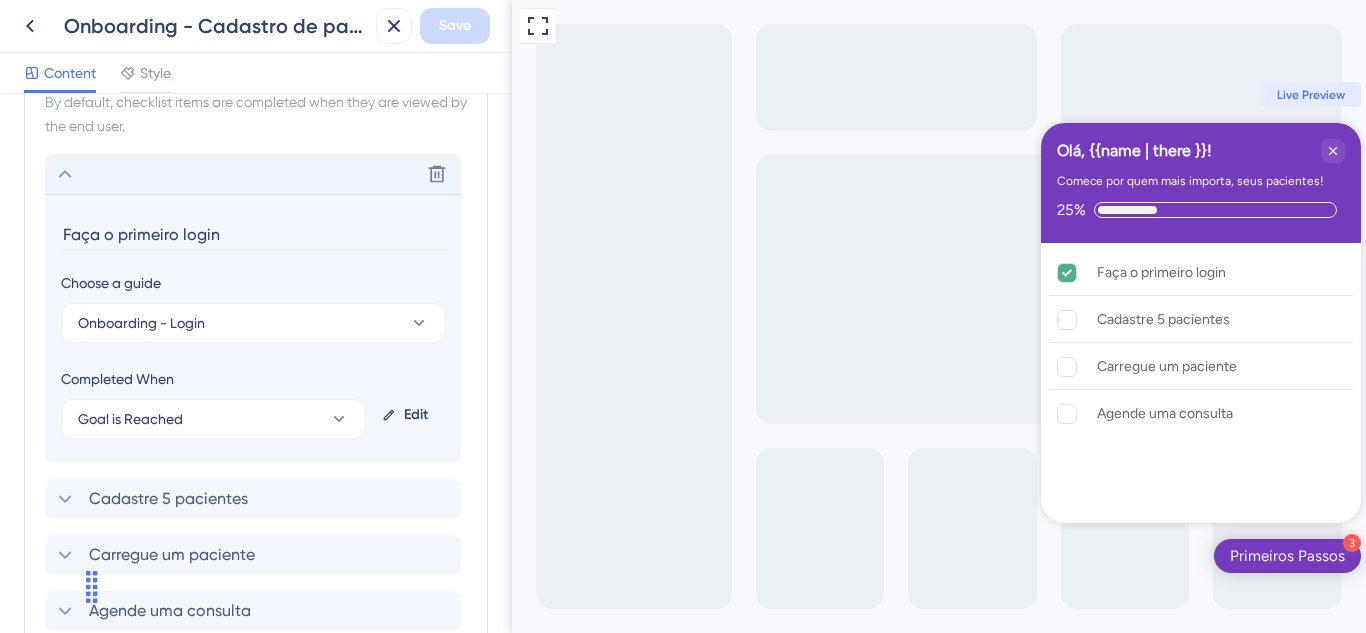scroll, scrollTop: 649, scrollLeft: 0, axis: vertical 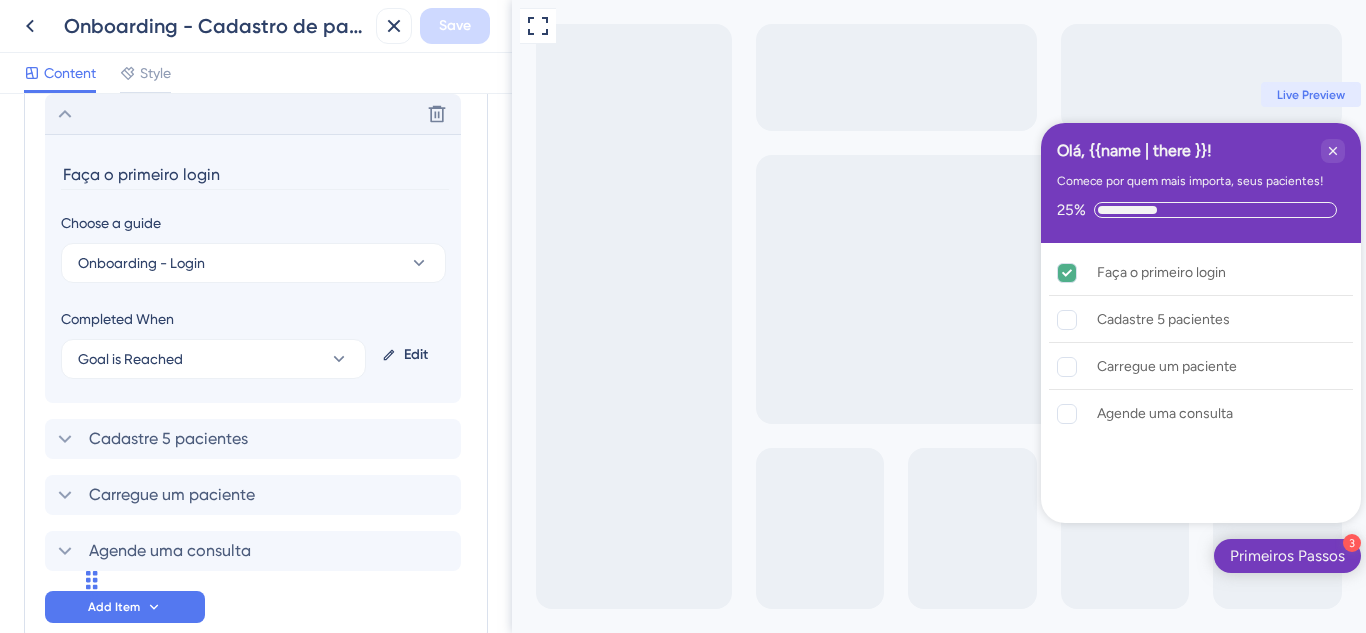 click on "Edit" at bounding box center (409, 355) 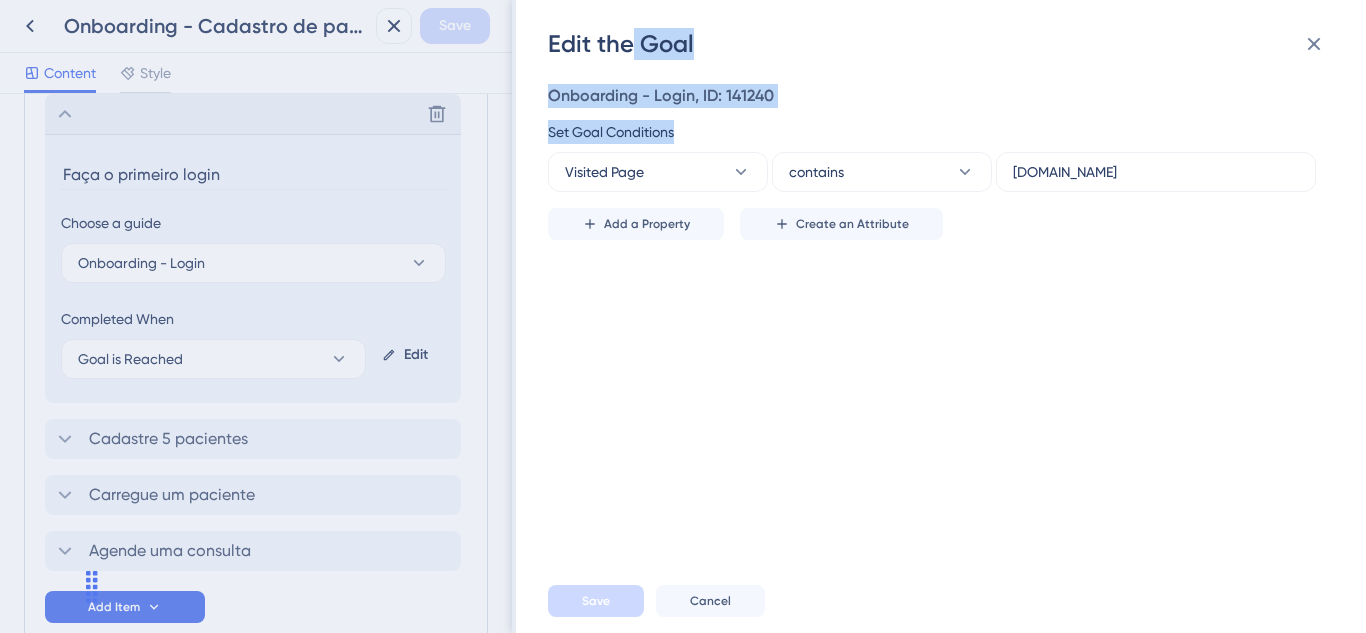 drag, startPoint x: 634, startPoint y: 38, endPoint x: 790, endPoint y: 115, distance: 173.96838 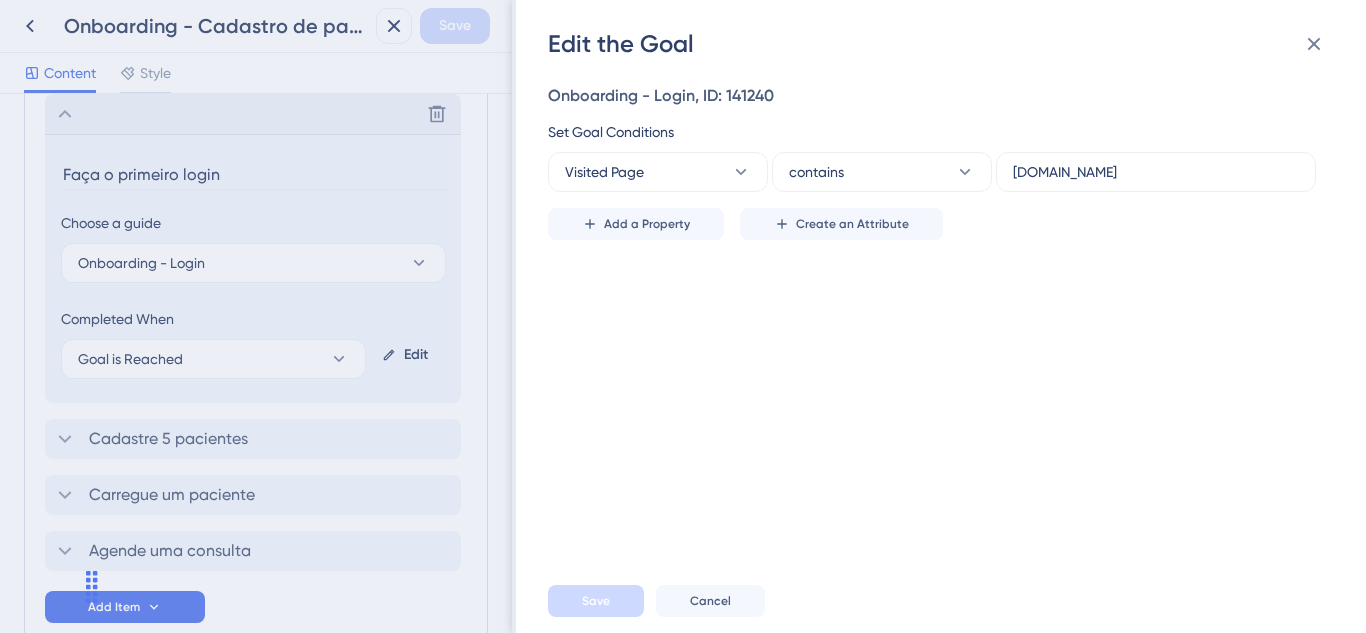 click on "Set Goal Conditions" at bounding box center (935, 132) 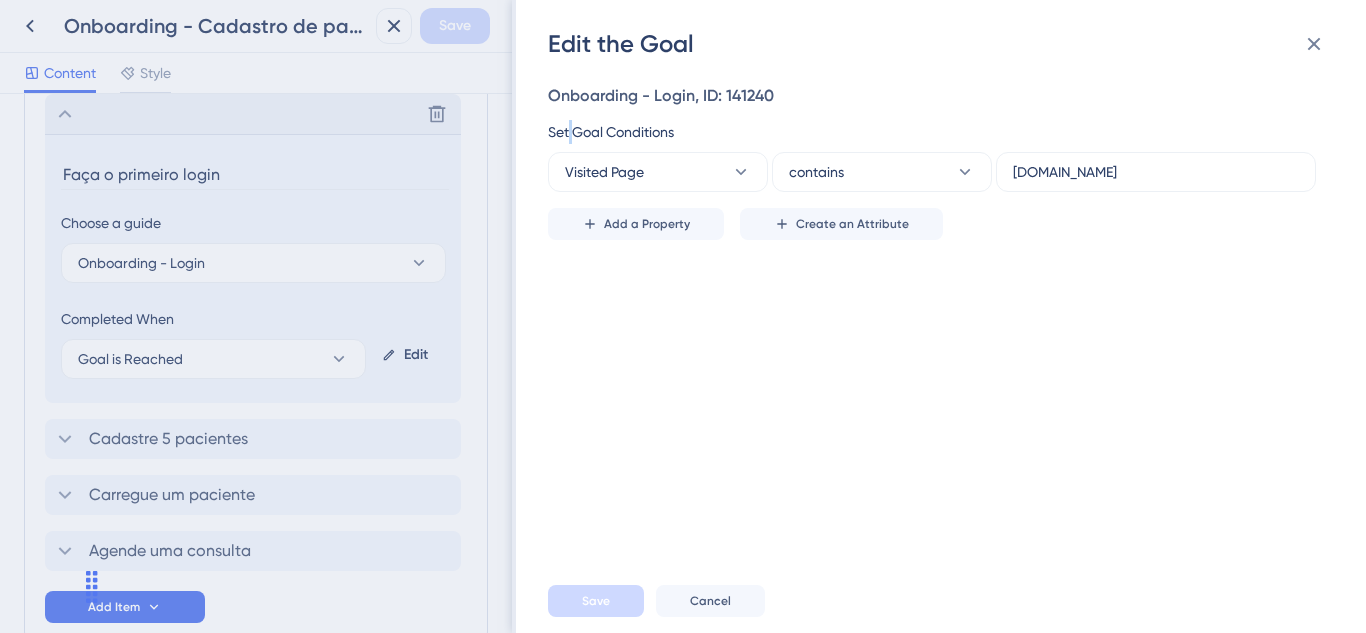 click on "Set Goal Conditions" at bounding box center [935, 132] 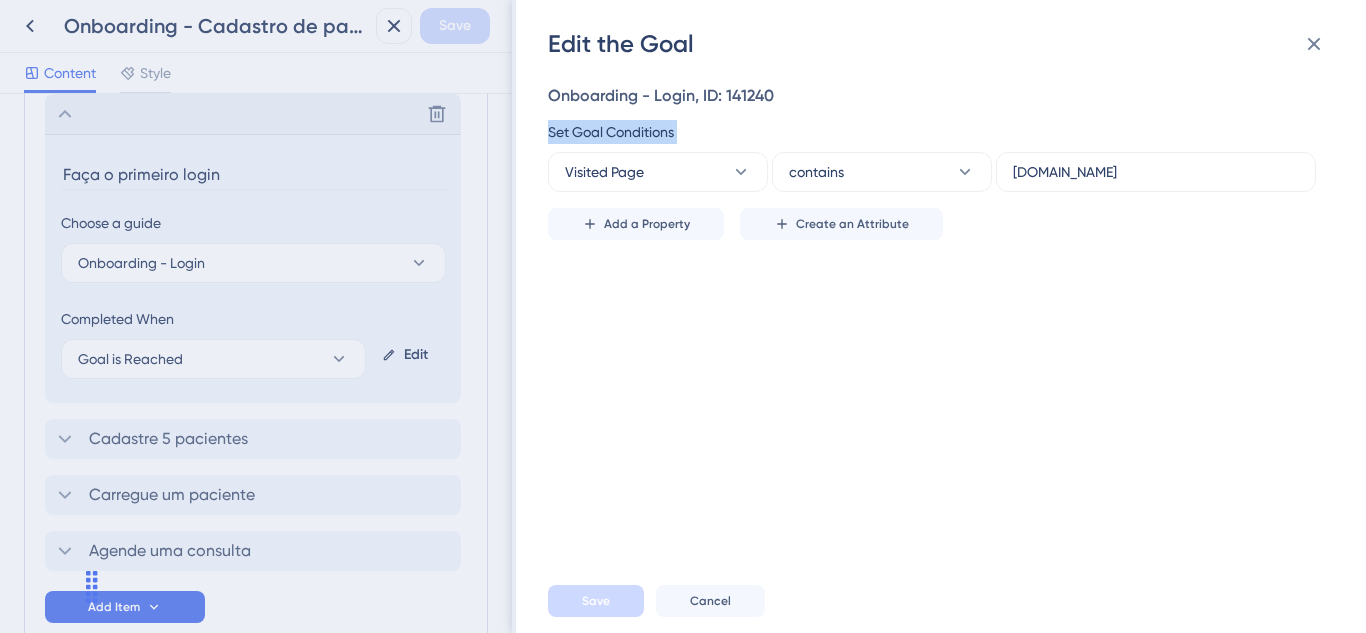 click on "Set Goal Conditions" at bounding box center (935, 132) 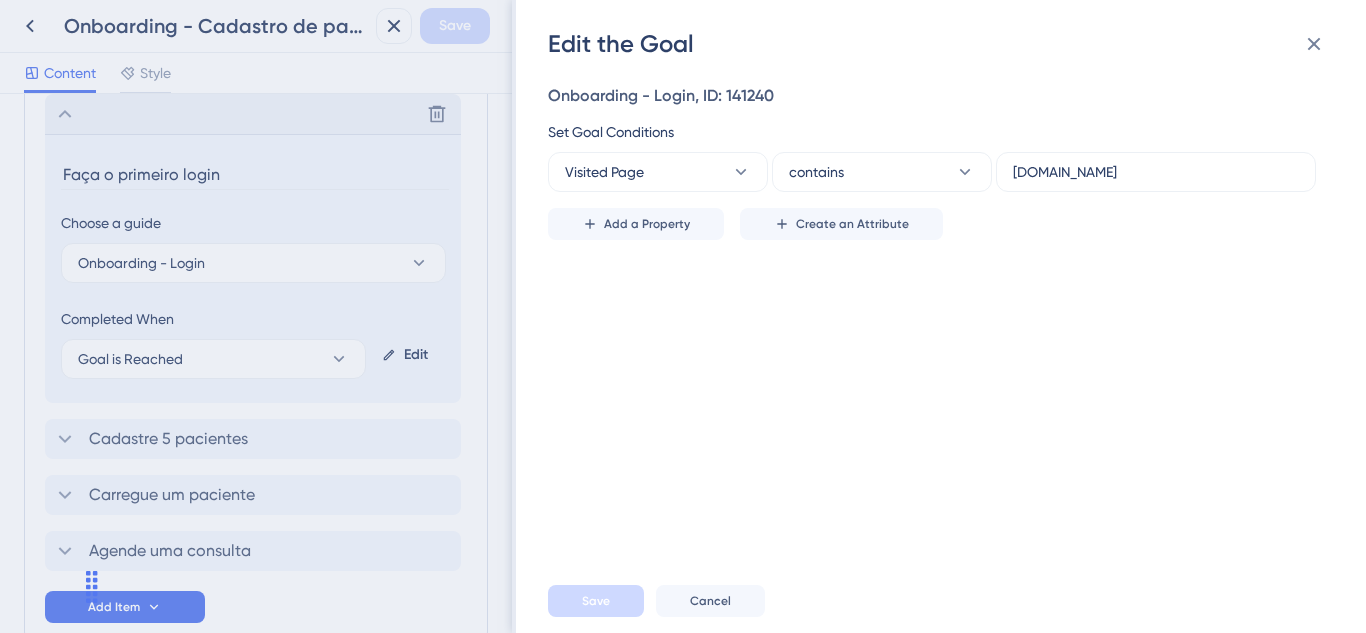 click on "Edit the Goal Onboarding - Login, ID: 141240 Set Goal Conditions Visited Page contains app.dentaloffice.com.br Add a Property Create an Attribute Save Cancel" at bounding box center [683, 316] 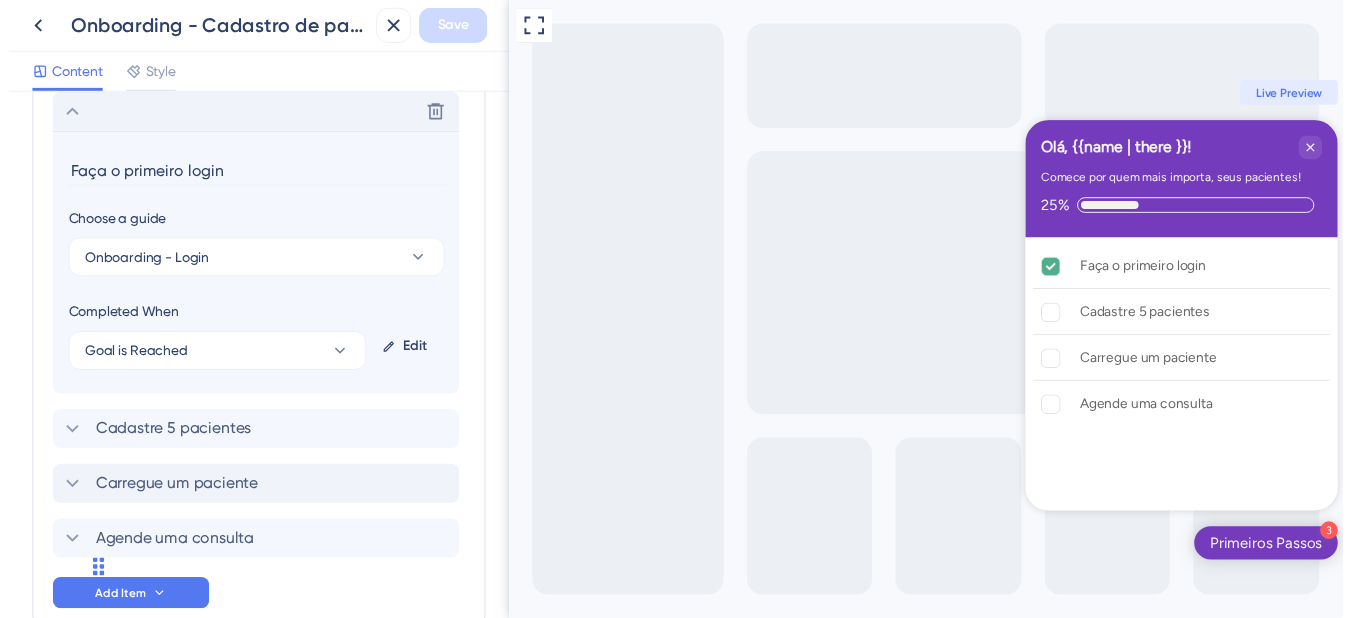 scroll, scrollTop: 749, scrollLeft: 0, axis: vertical 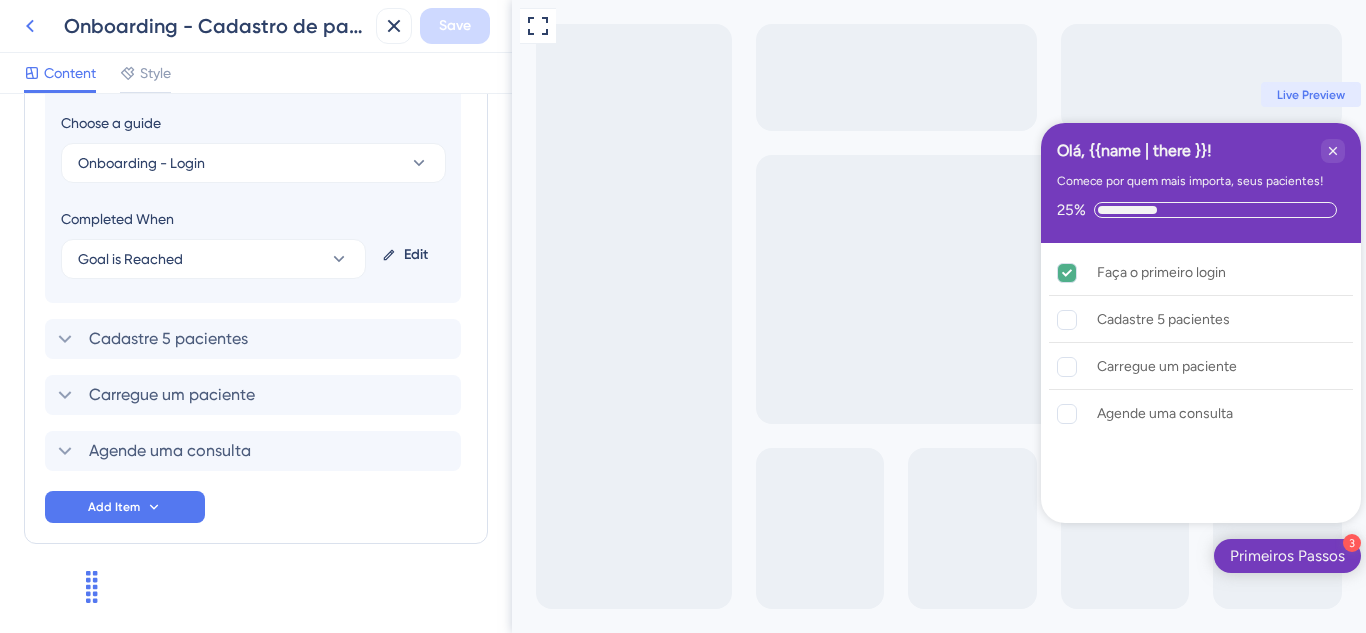 click 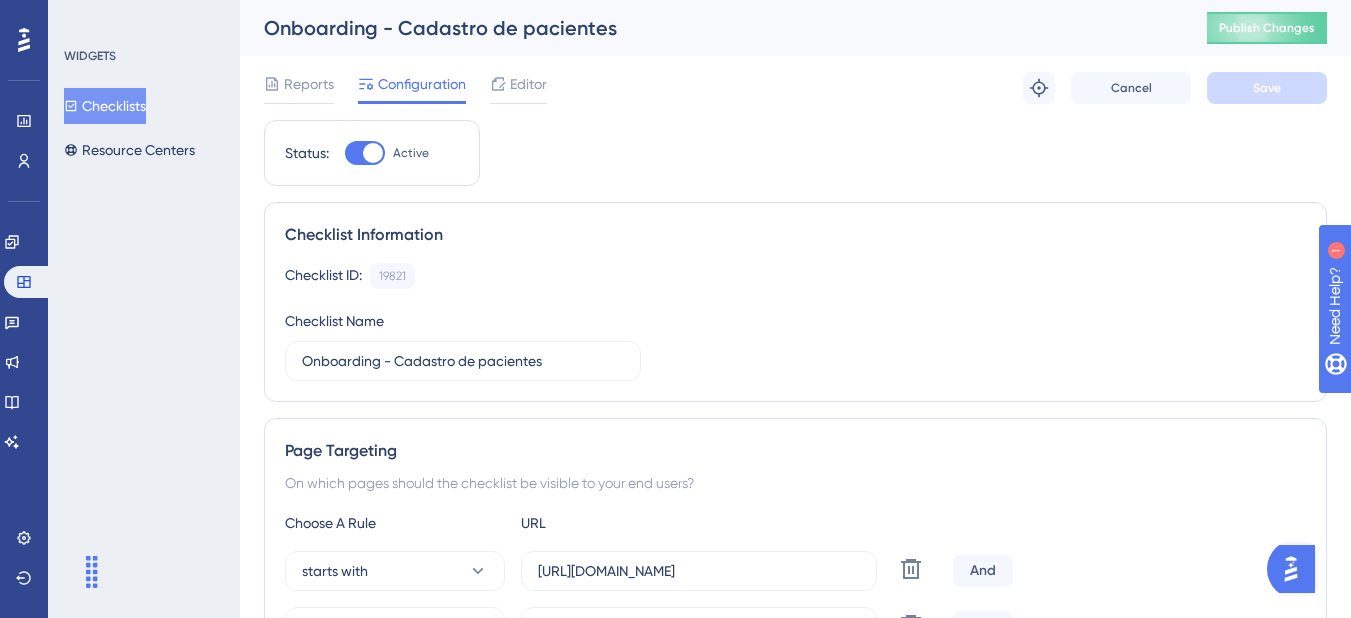 scroll, scrollTop: 0, scrollLeft: 0, axis: both 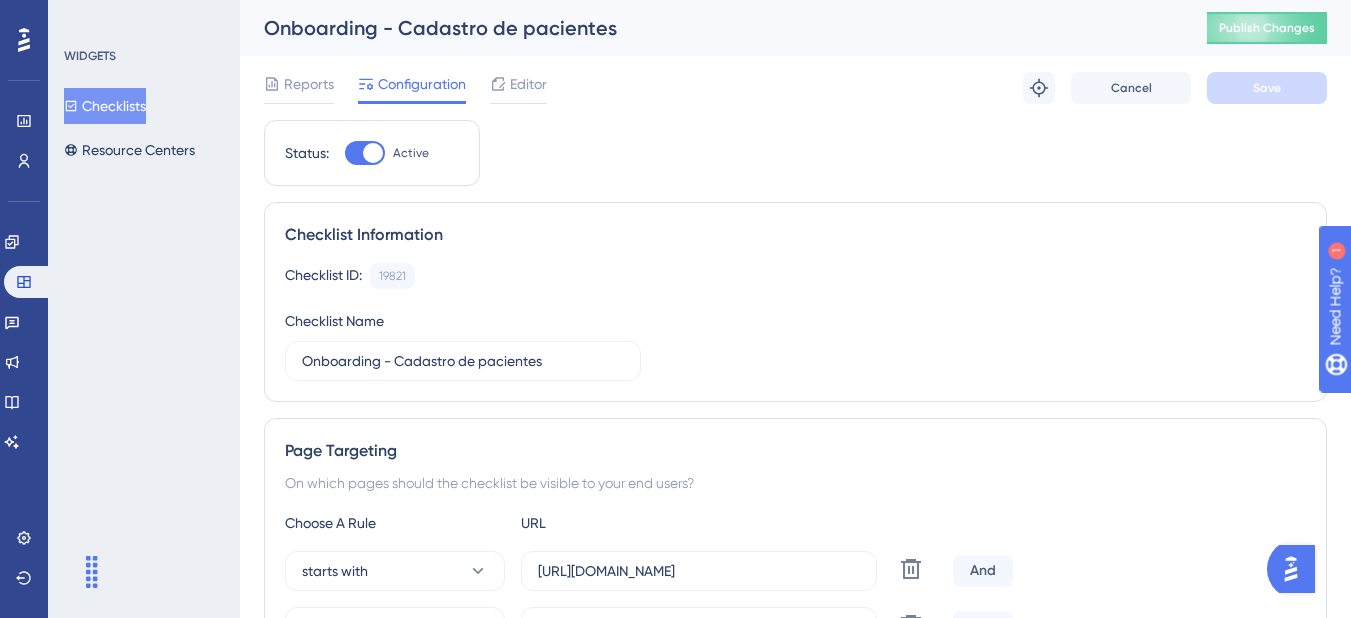 click on "Checklists" at bounding box center [105, 106] 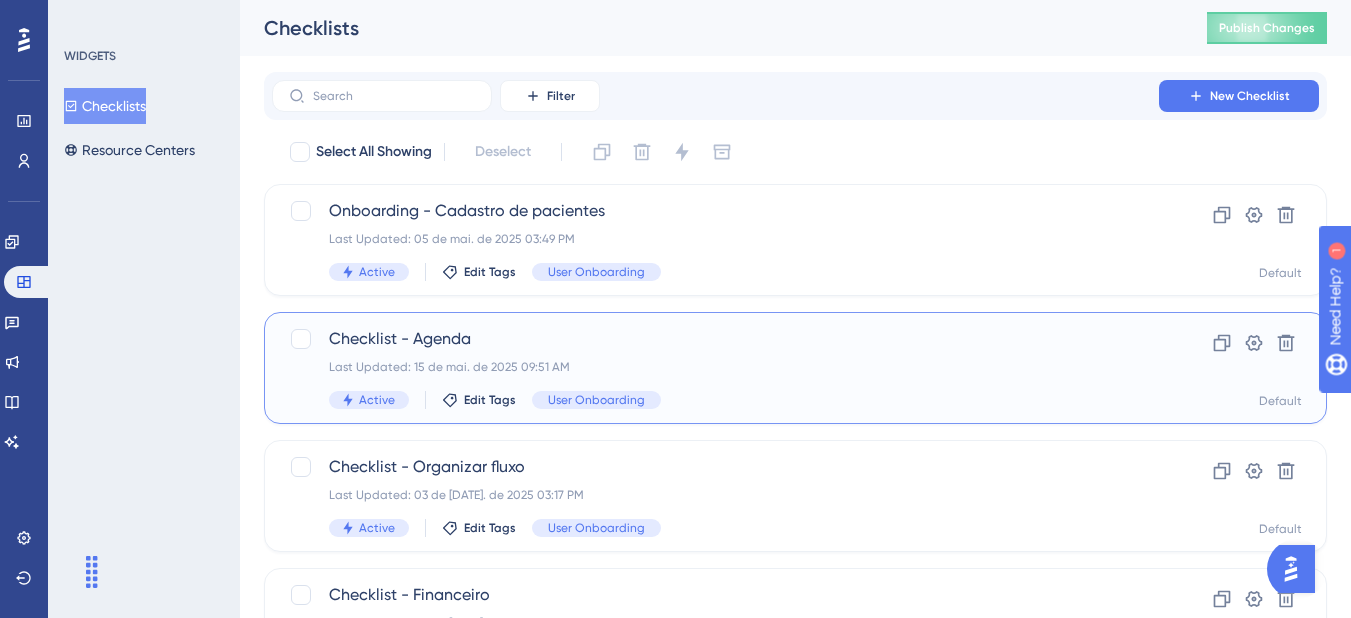 click on "Checklist - Agenda Last Updated: 15 de mai. de 2025 09:51 AM Active Edit Tags User Onboarding" at bounding box center (715, 368) 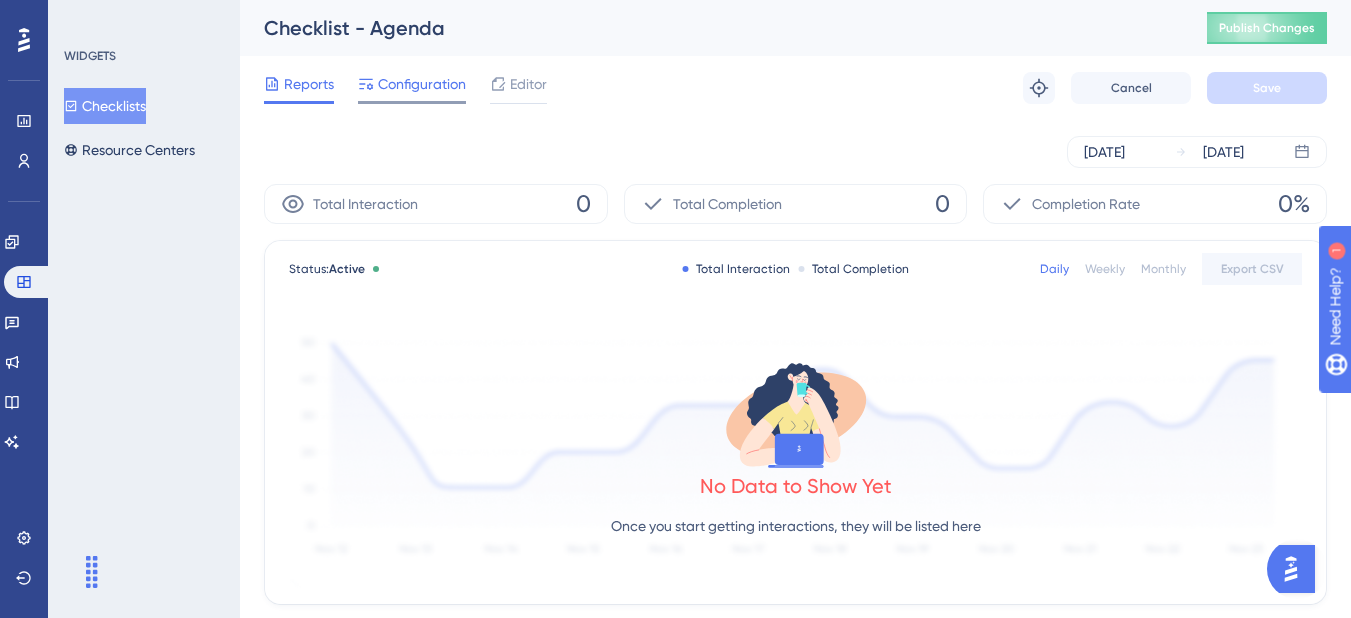 click on "Configuration" at bounding box center (422, 84) 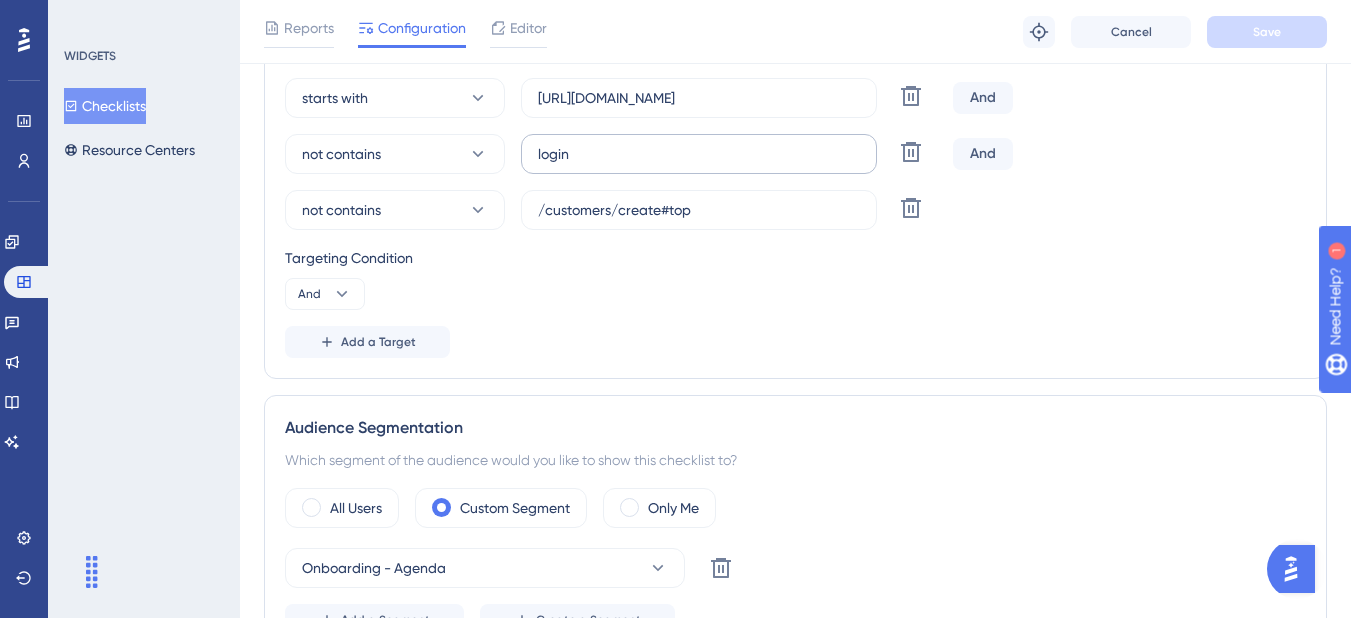 scroll, scrollTop: 500, scrollLeft: 0, axis: vertical 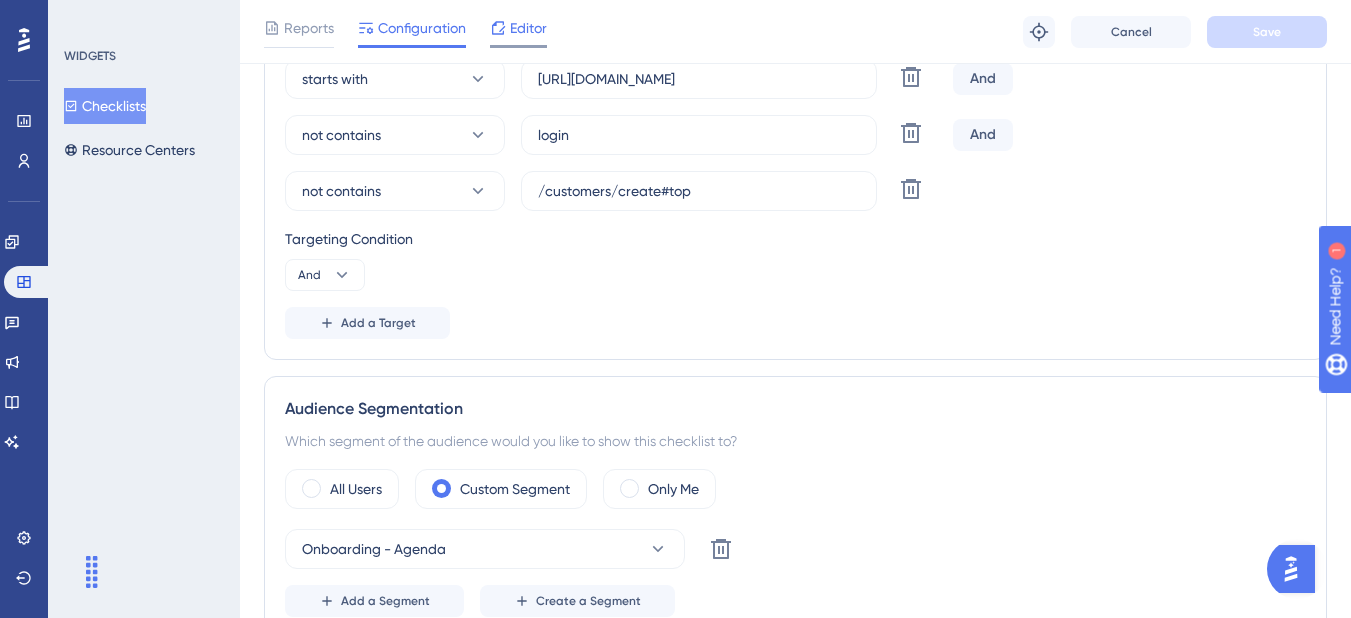 click on "Editor" at bounding box center [518, 32] 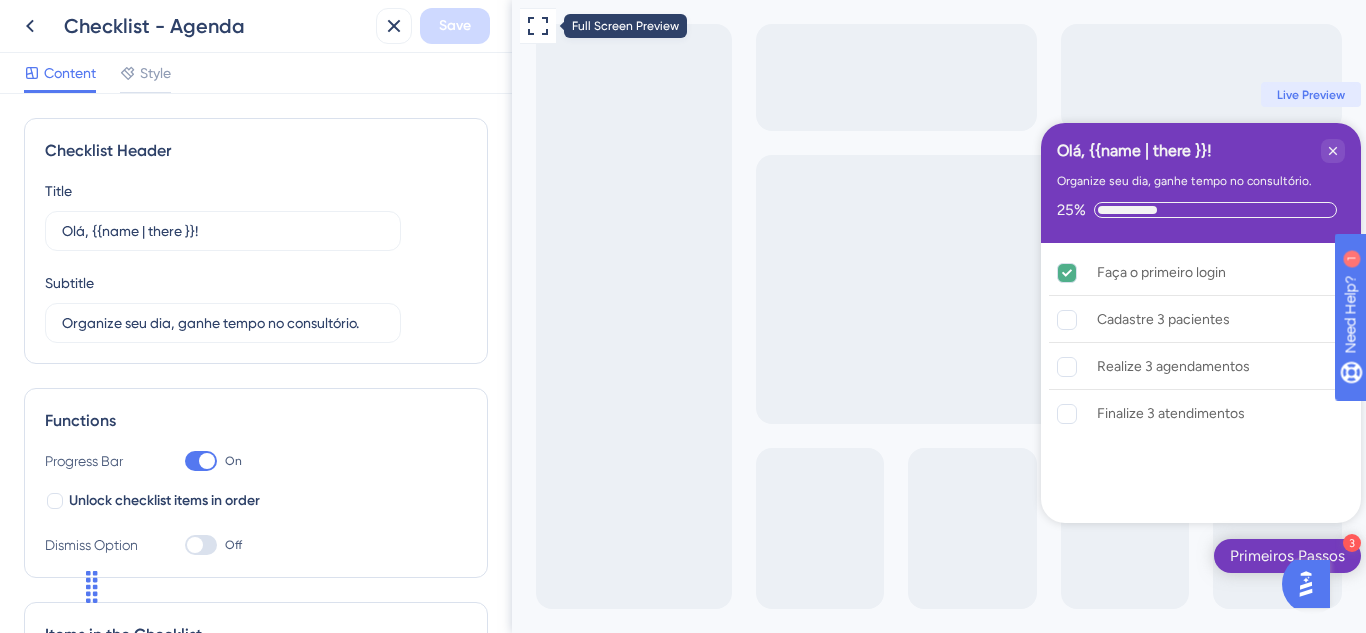 scroll, scrollTop: 0, scrollLeft: 0, axis: both 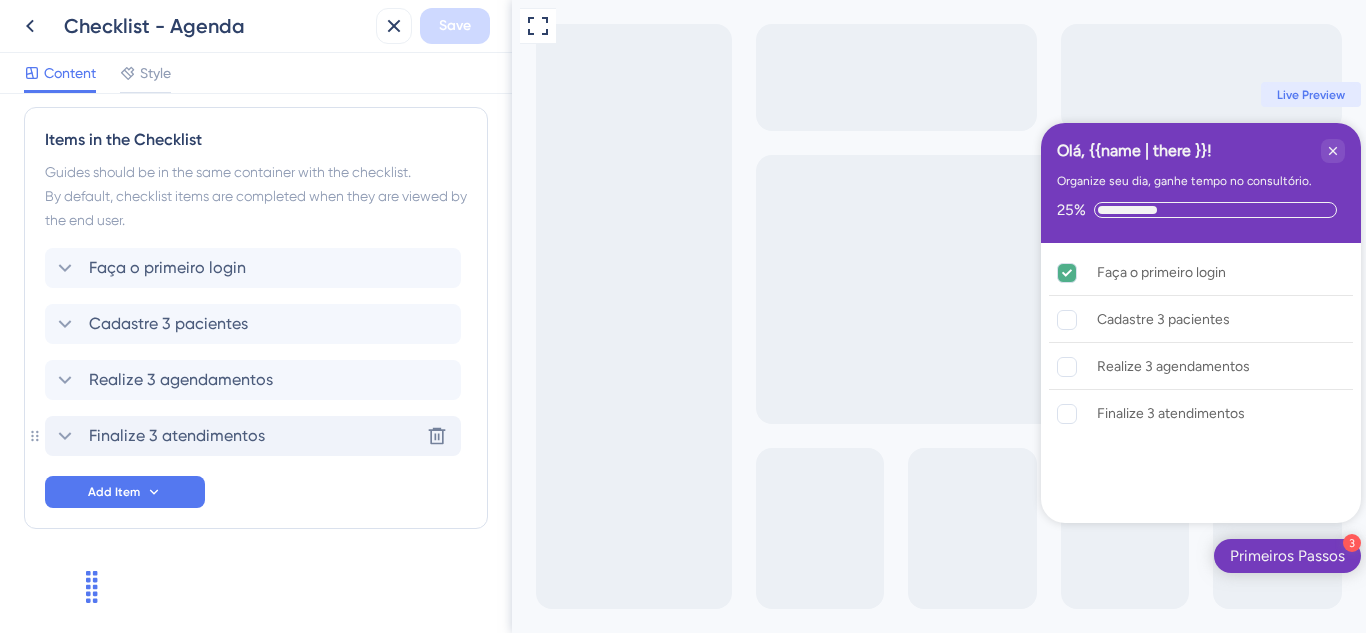 click on "Finalize 3 atendimentos Delete" at bounding box center (253, 436) 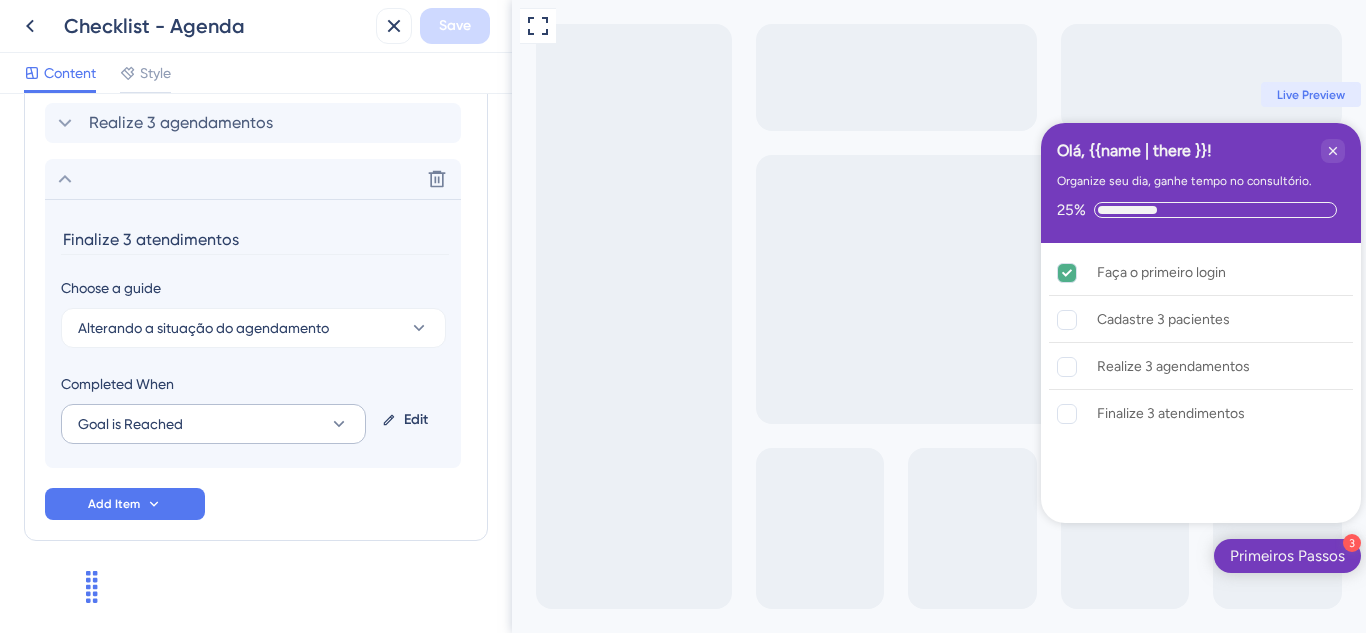 scroll, scrollTop: 764, scrollLeft: 0, axis: vertical 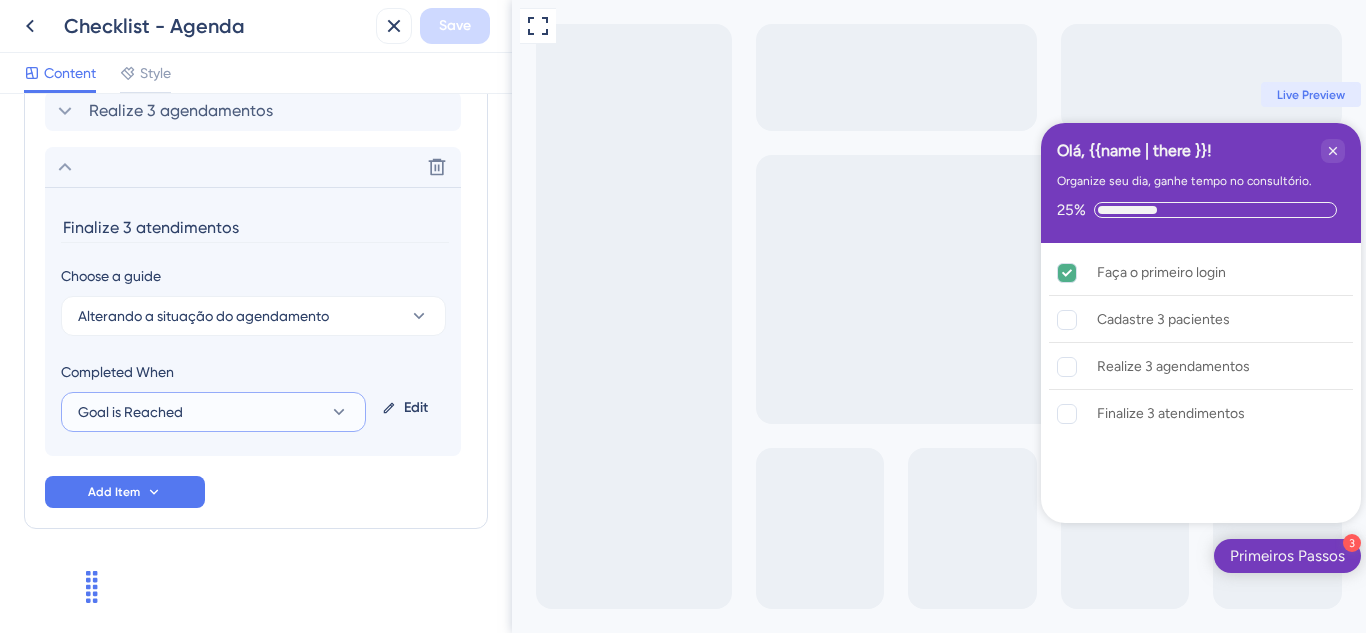 click on "Goal is Reached" at bounding box center [213, 412] 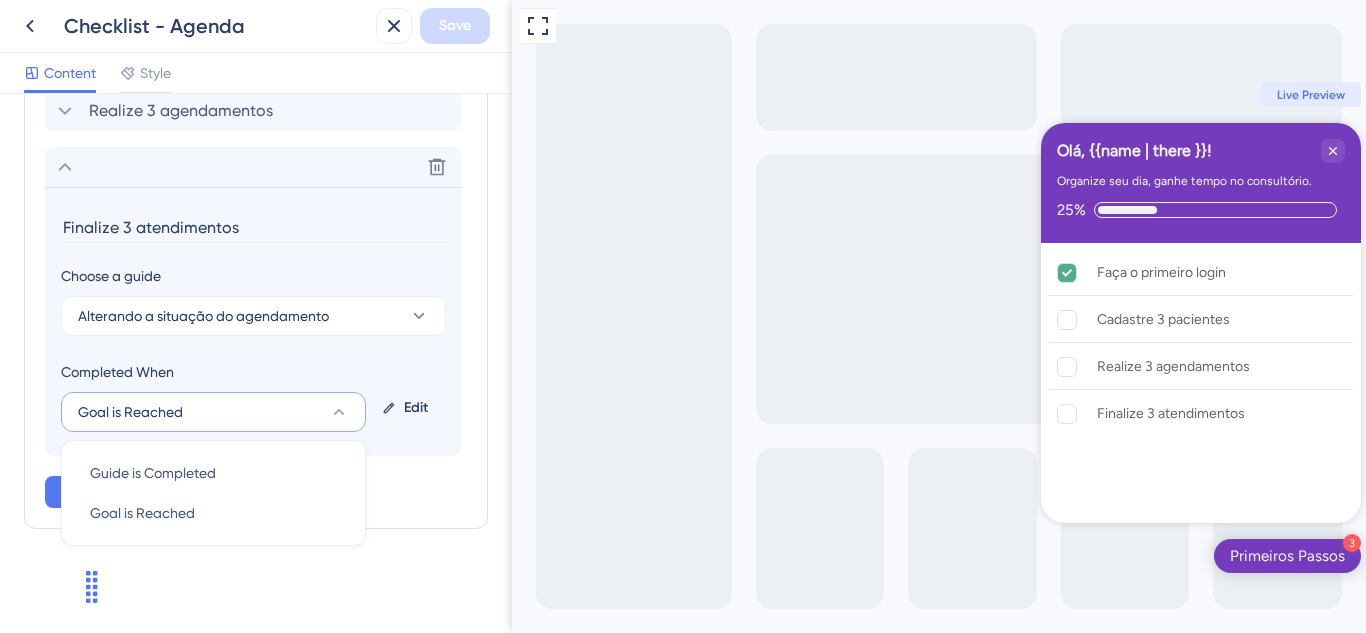 click on "Edit" at bounding box center (409, 408) 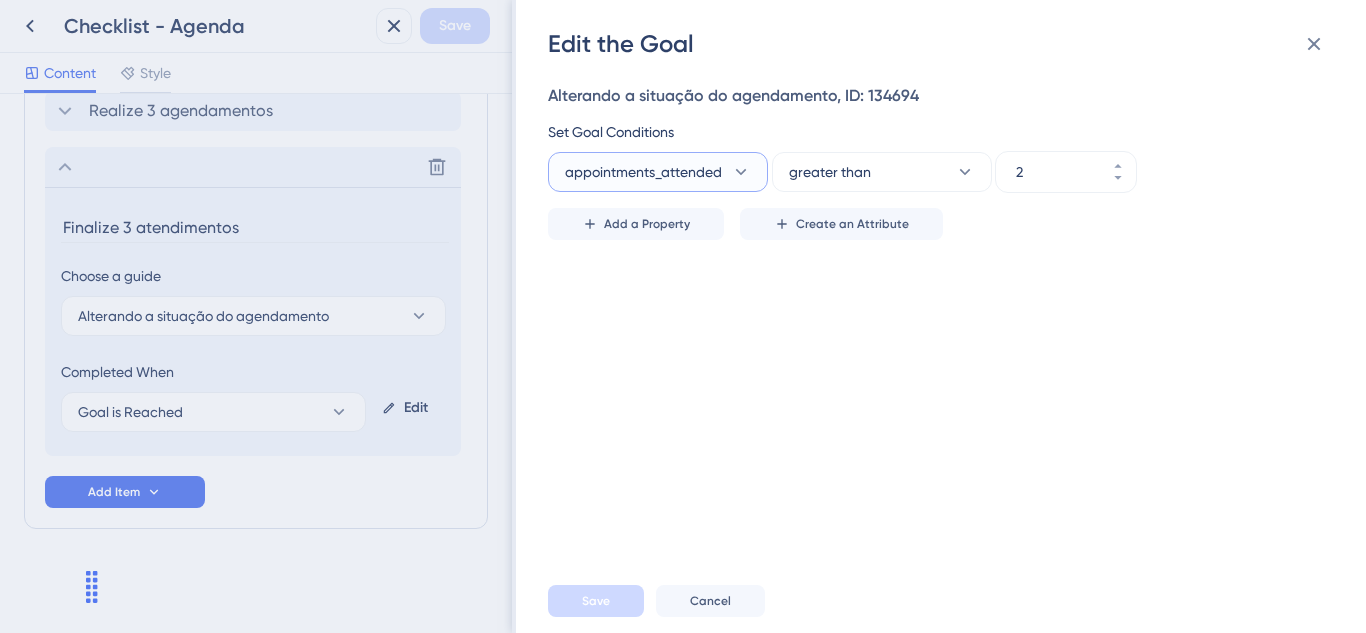 click on "appointments_attended" at bounding box center (643, 172) 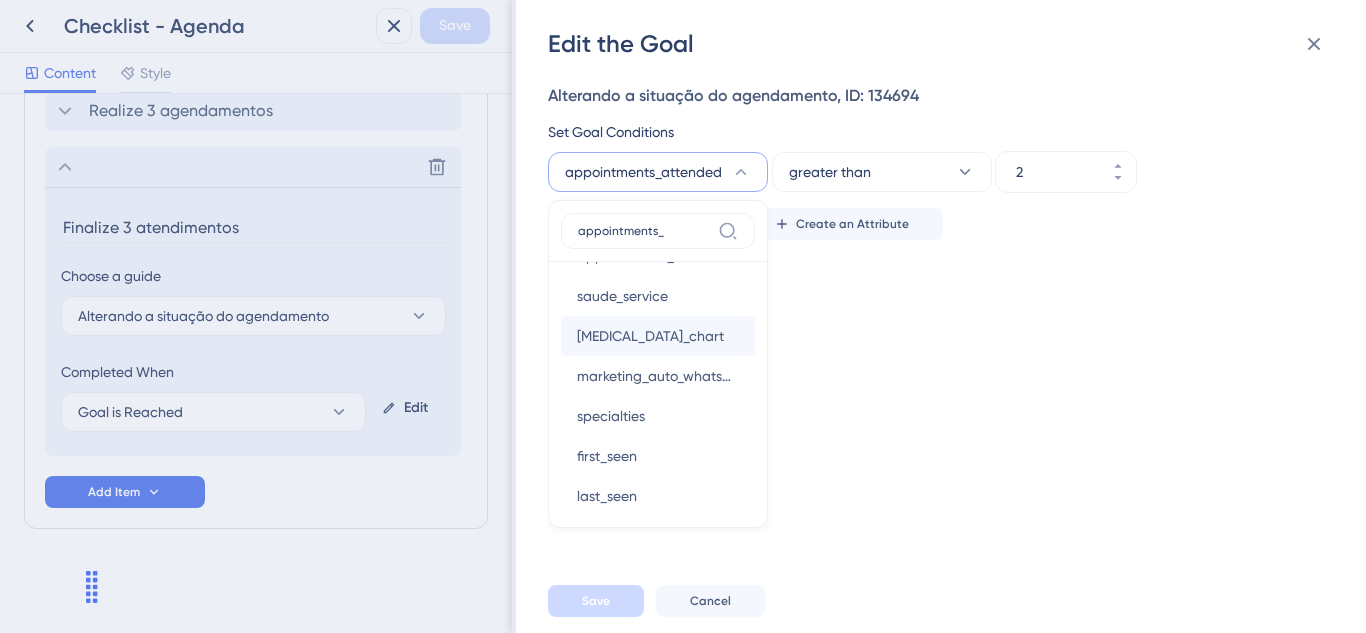 scroll, scrollTop: 1211, scrollLeft: 0, axis: vertical 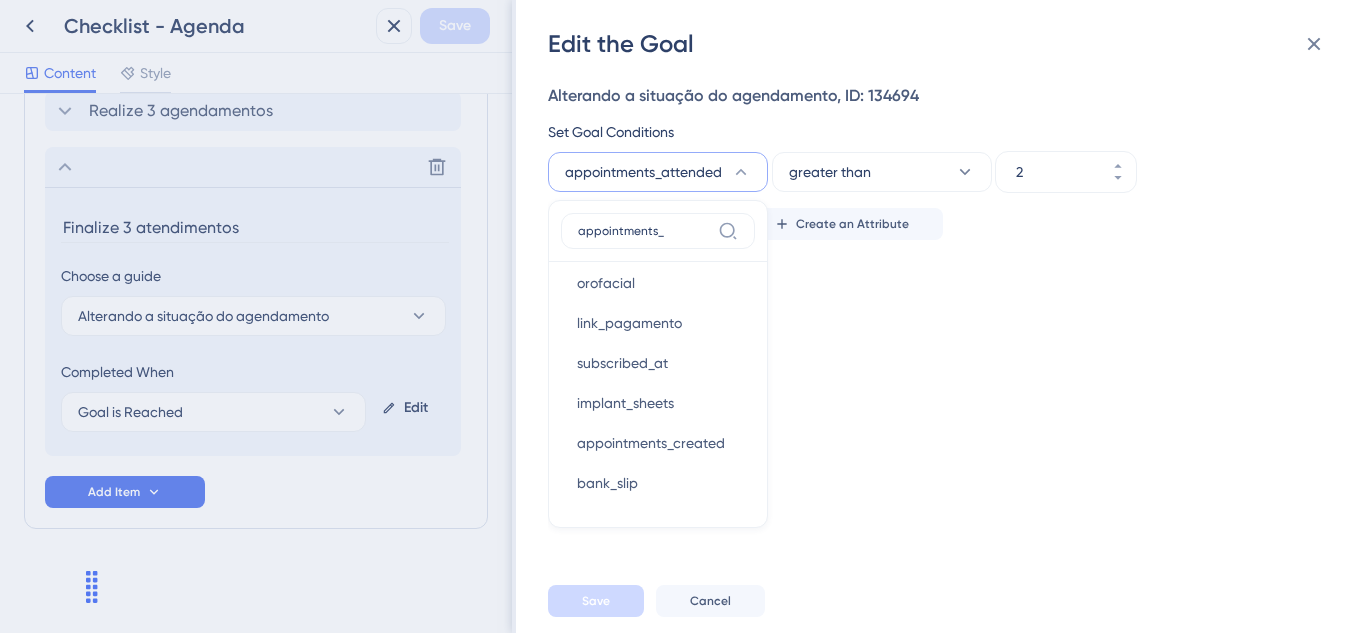type on "appointments_" 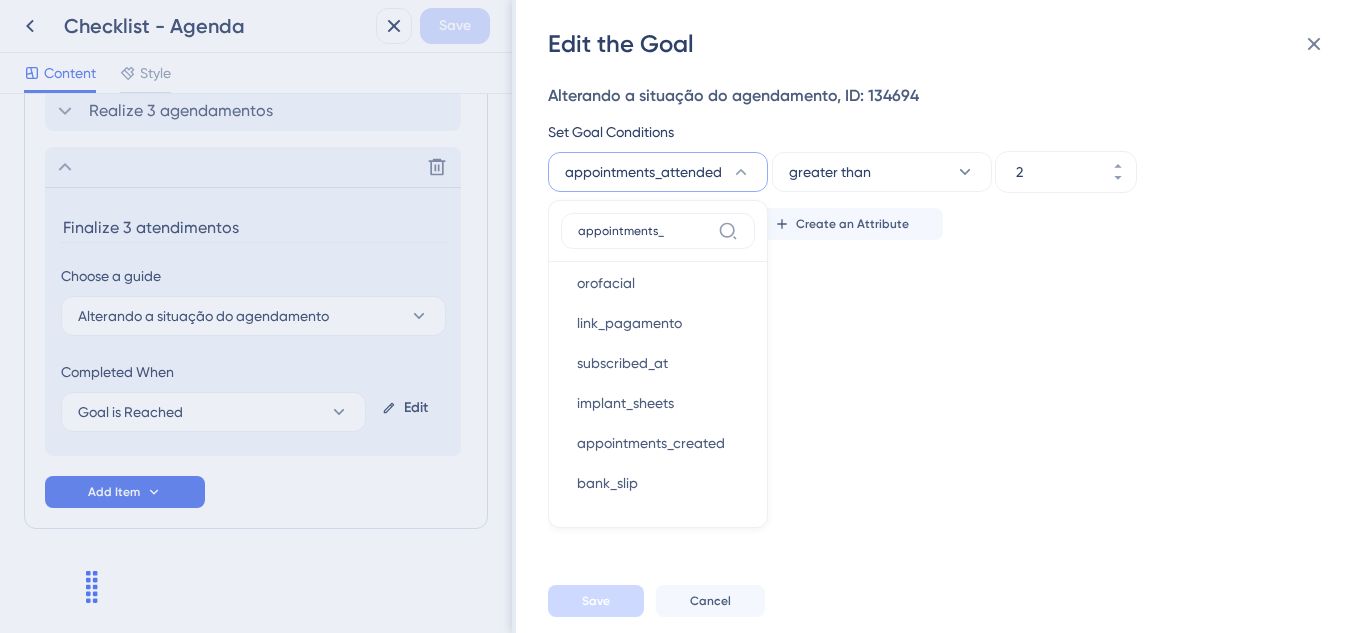 click on "Edit the Goal Alterando a situação do agendamento, ID: 134694 Set Goal Conditions appointments_attended appointments_ city city plan plan x_ray_diagnosis x_ray_diagnosis orofacial orofacial crm crm link_pagamento link_pagamento subscribed_at subscribed_at implant_sheets implant_sheets stone stone bank_slip bank_slip state state overdue overdue subscription_status subscription_status blocked blocked saude_service saude_service periodontal_chart periodontal_chart marketing_auto_whatsapp marketing_auto_whatsapp specialties specialties plan plan x_ray_diagnosis x_ray_diagnosis orofacial orofacial link_pagamento link_pagamento subscribed_at subscribed_at implant_sheets implant_sheets appointments_created appointments_created bank_slip bank_slip state state subscription_status subscription_status appointments_attended appointments_attended saude_service saude_service periodontal_chart periodontal_chart marketing_auto_whatsapp marketing_auto_whatsapp specialties specialties first_seen first_seen last_seen 2 Save" at bounding box center (683, 316) 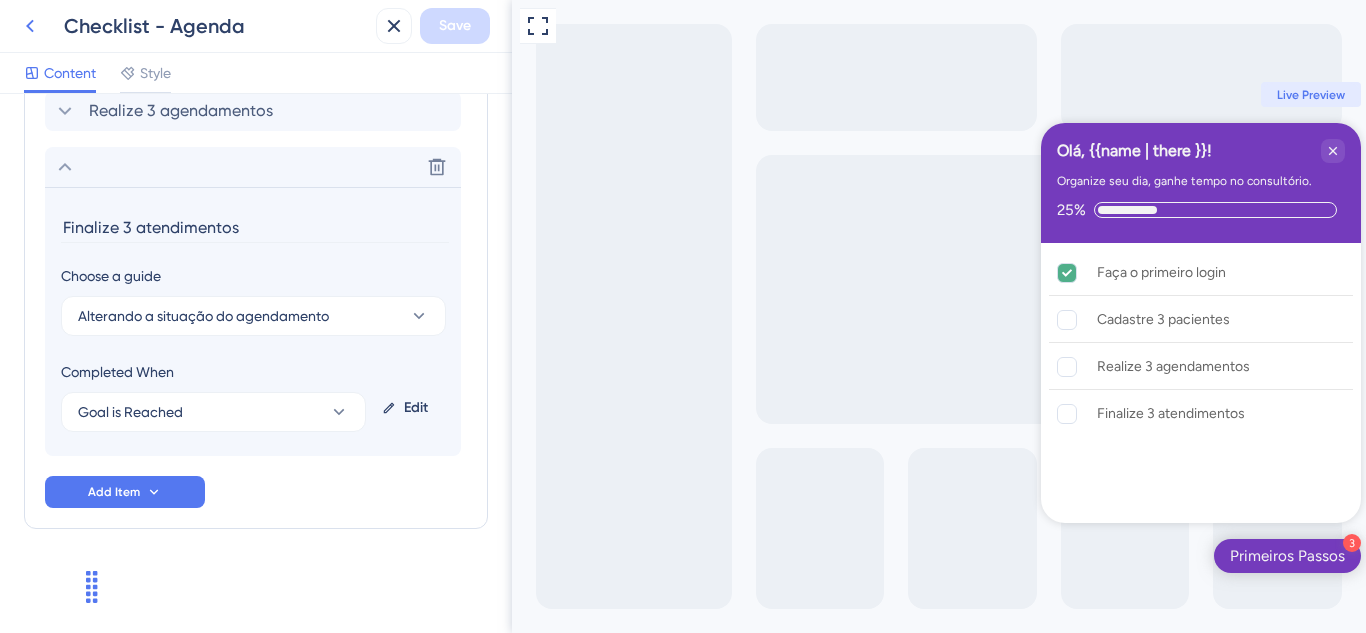 click 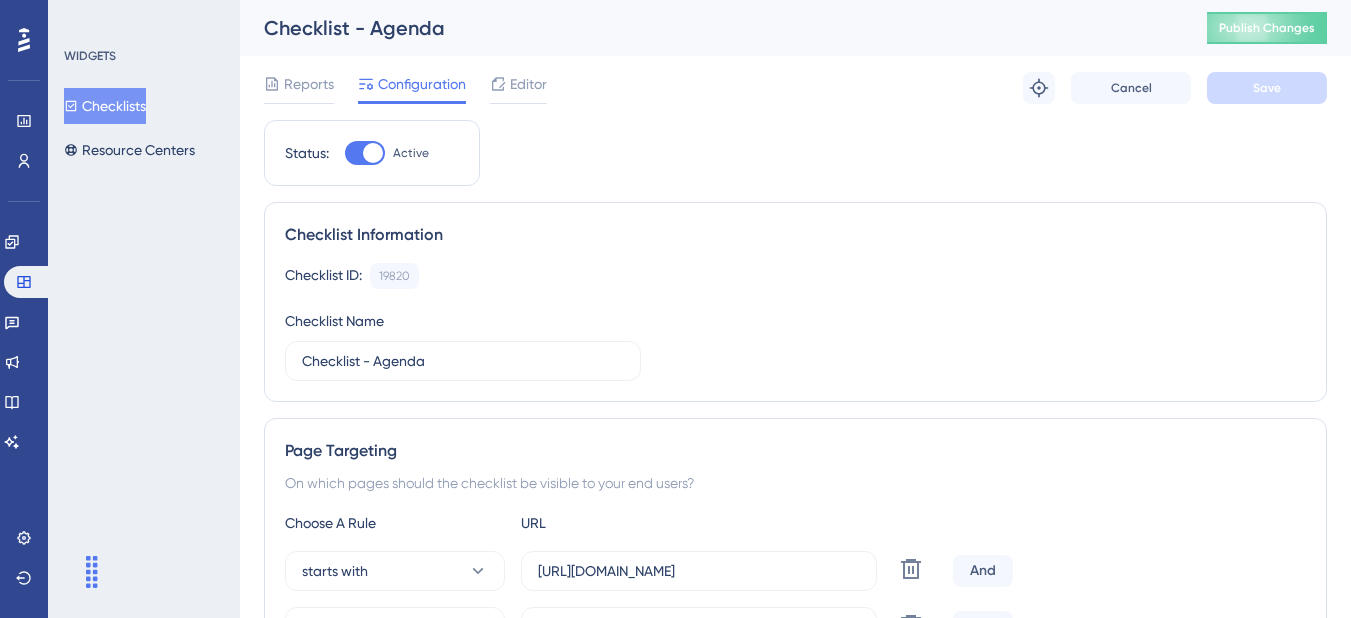 scroll, scrollTop: 0, scrollLeft: 0, axis: both 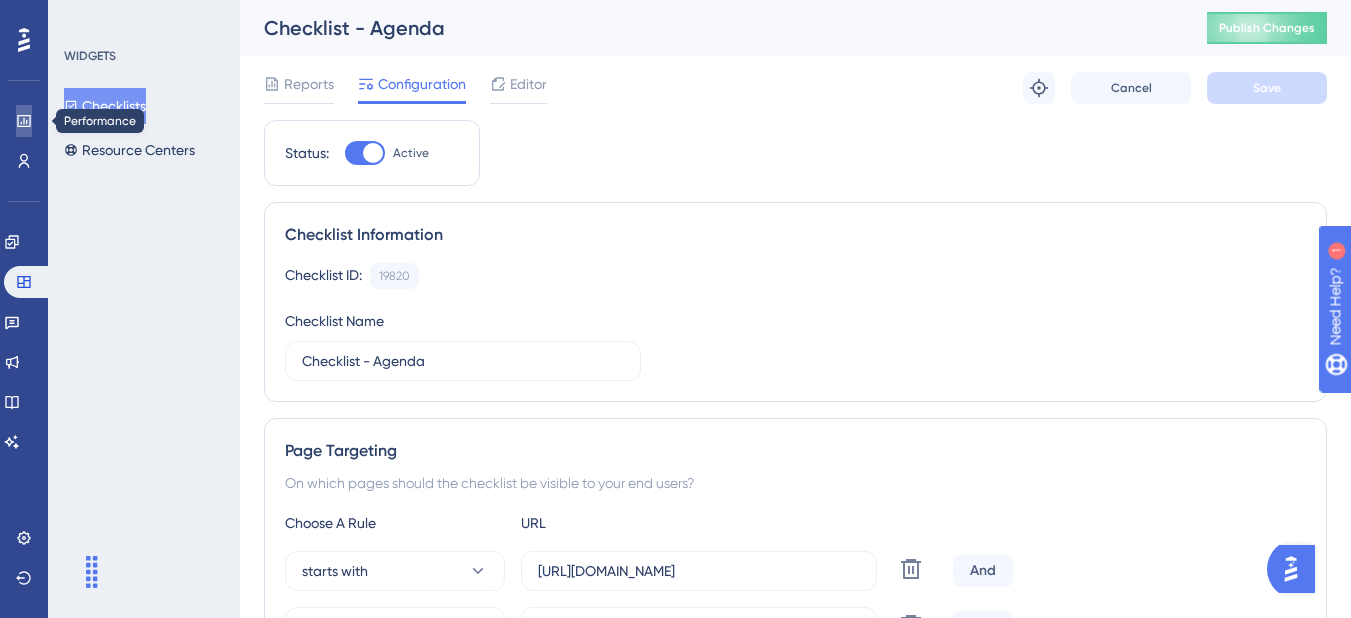 click 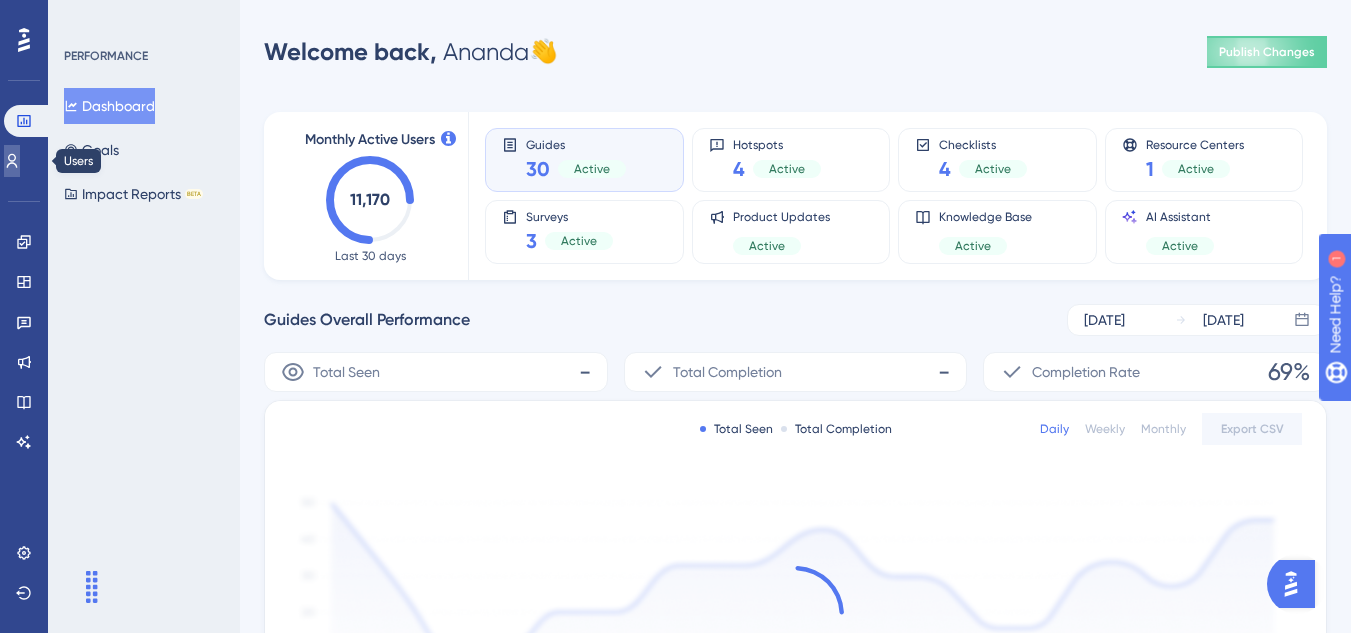 click 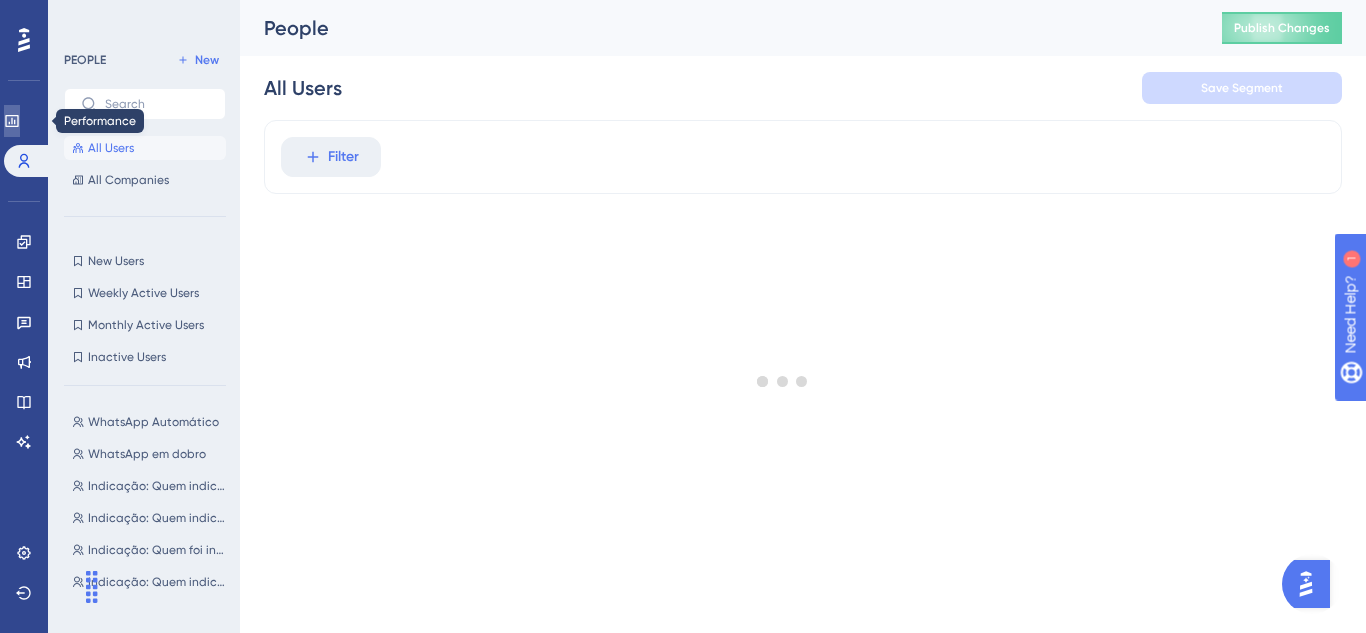 click 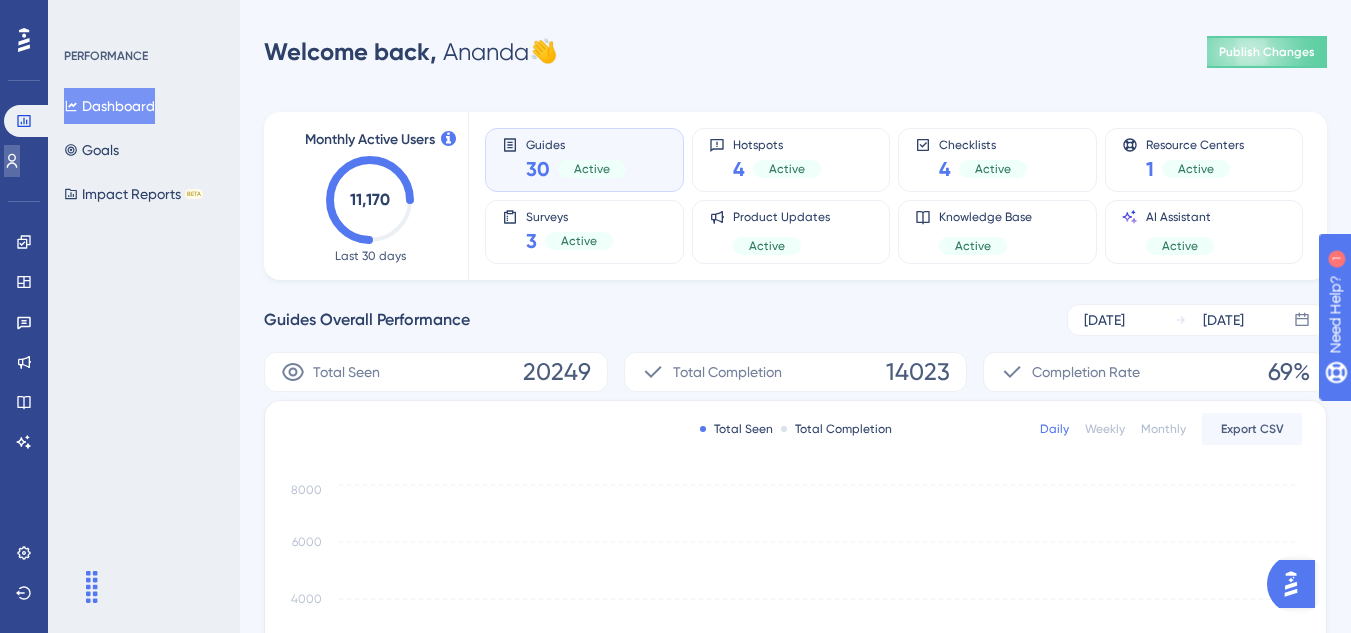 click 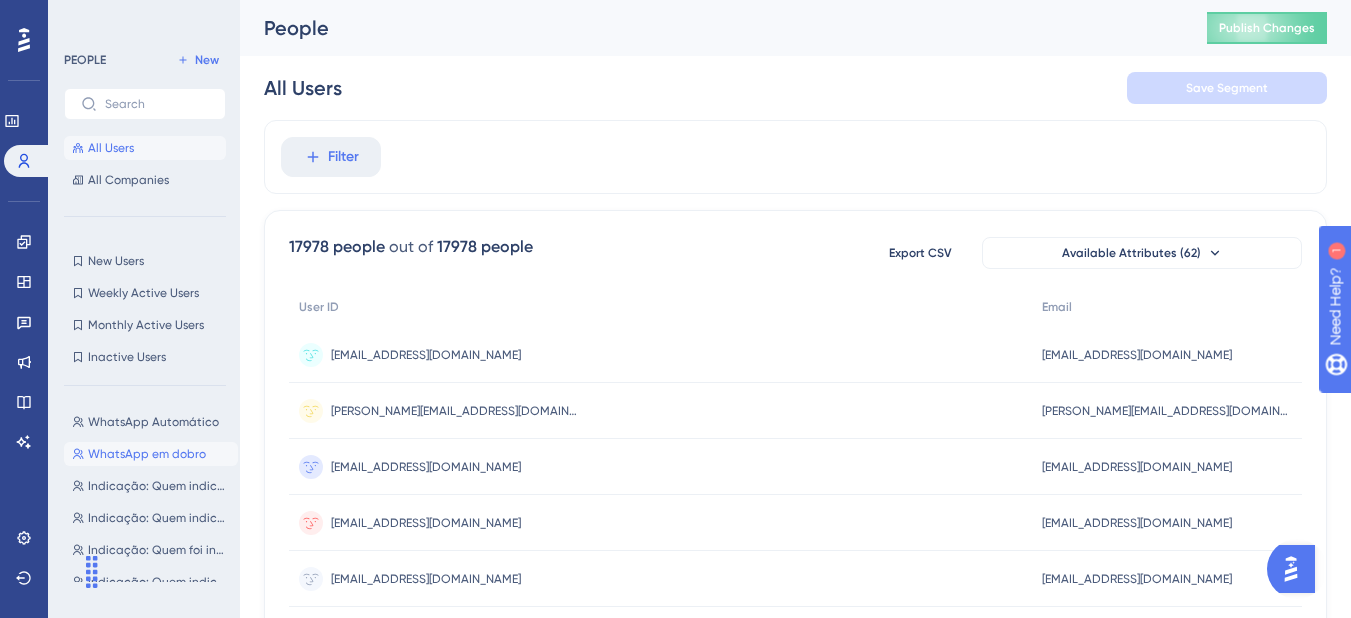 click on "WhatsApp em dobro" at bounding box center [147, 454] 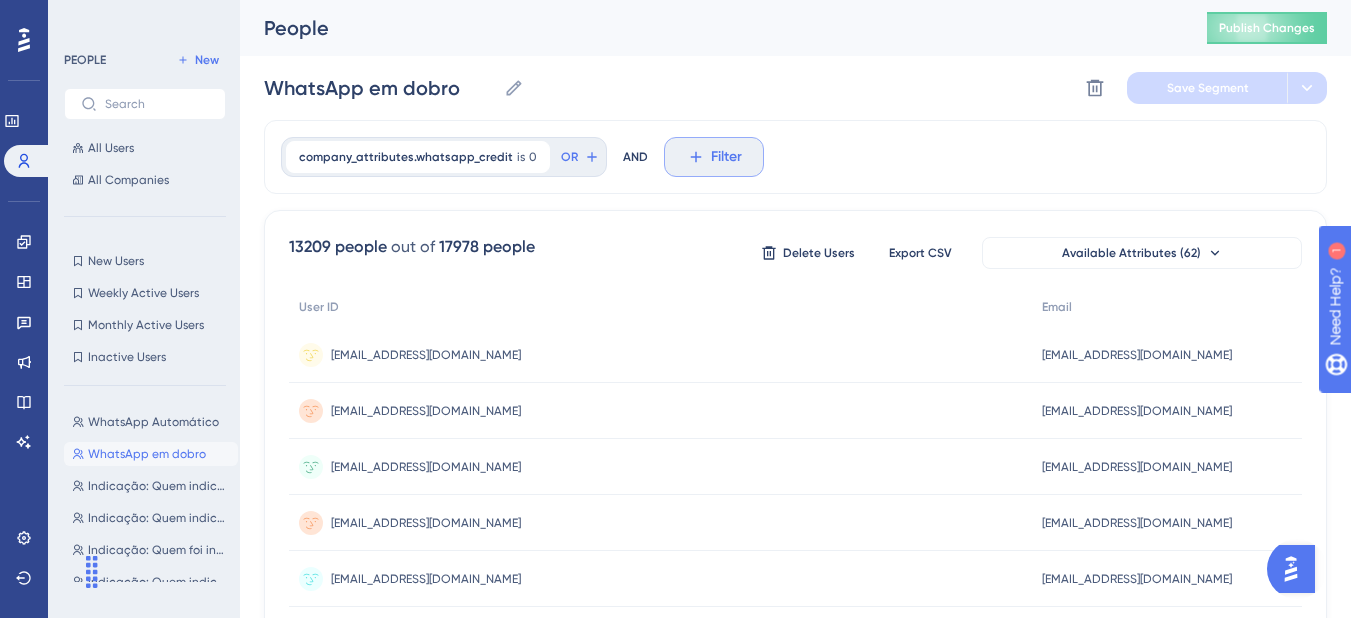 click on "Filter" at bounding box center [726, 157] 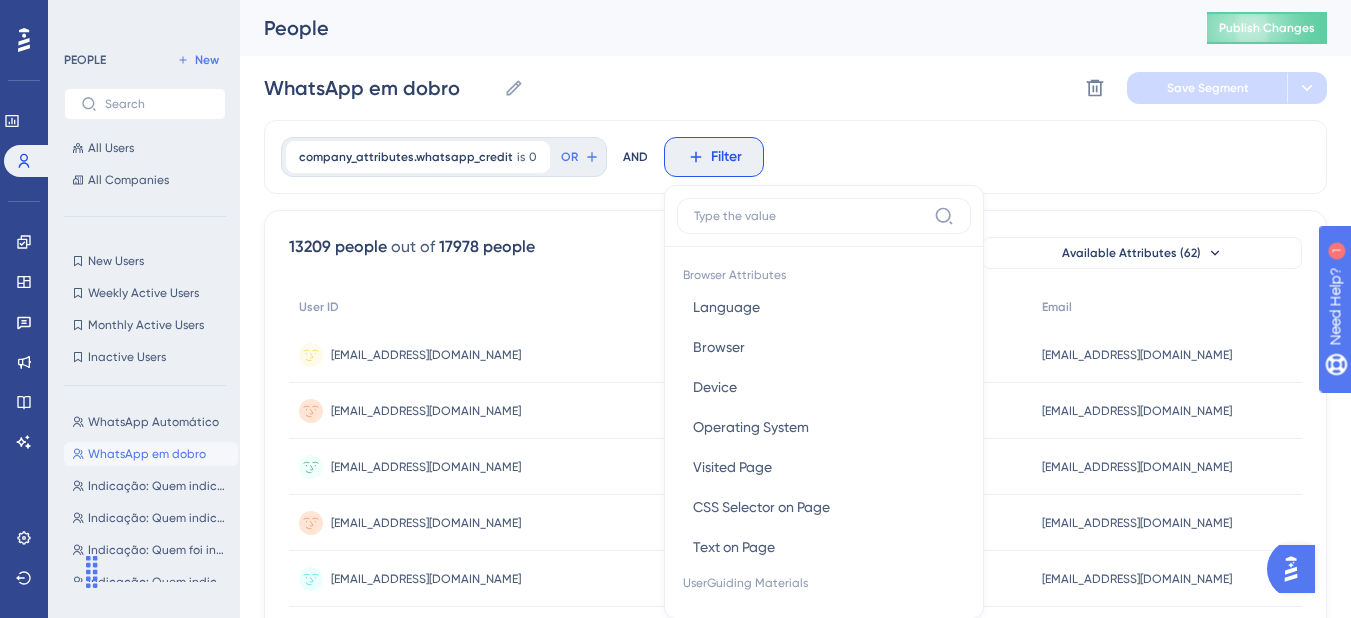 scroll, scrollTop: 93, scrollLeft: 0, axis: vertical 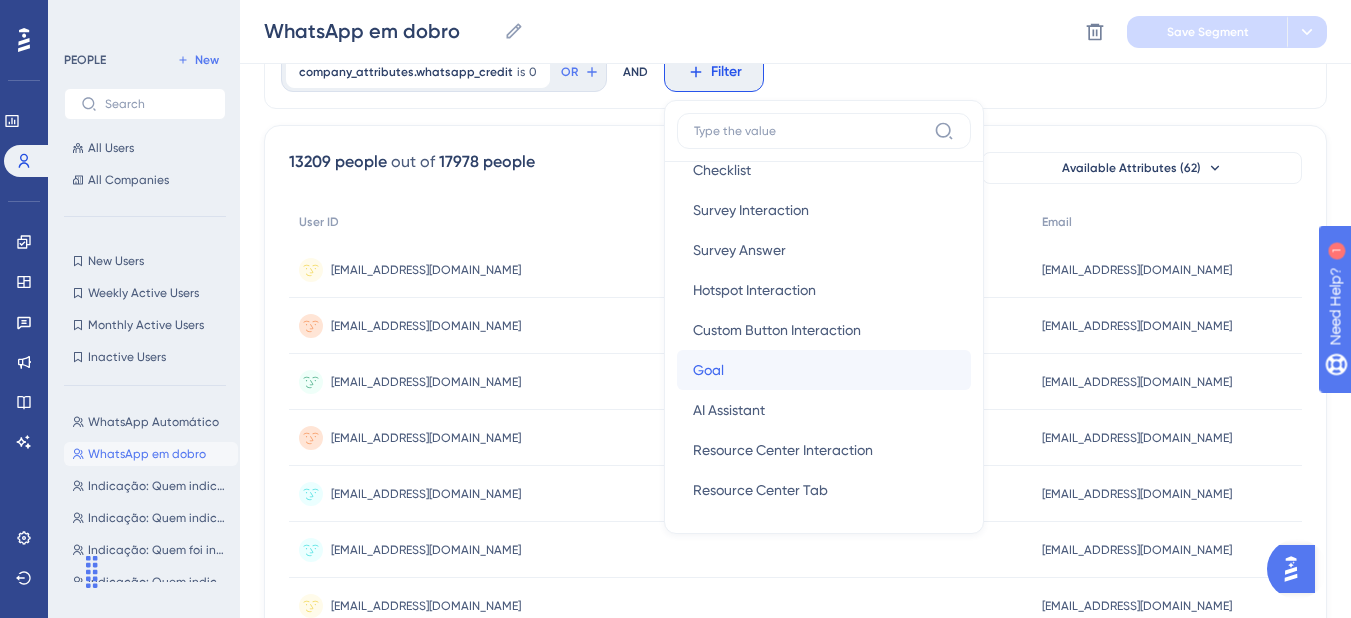 click on "Goal Goal" at bounding box center (824, 370) 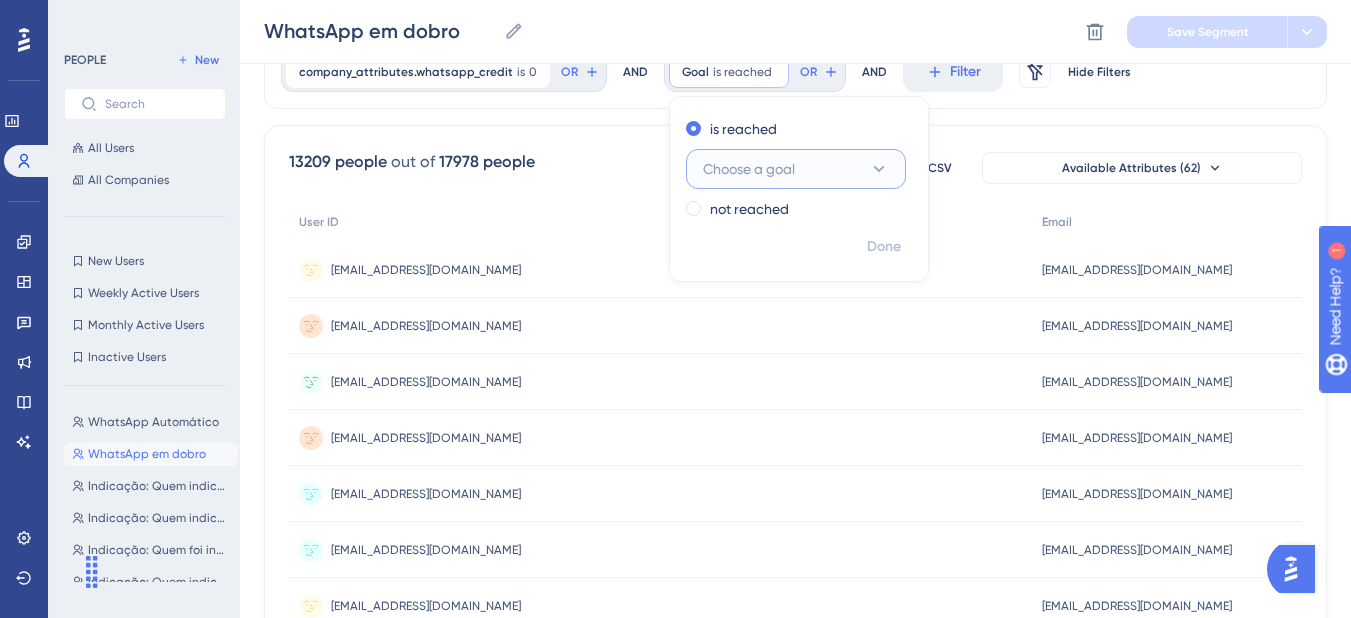 click on "Choose a goal" at bounding box center (796, 169) 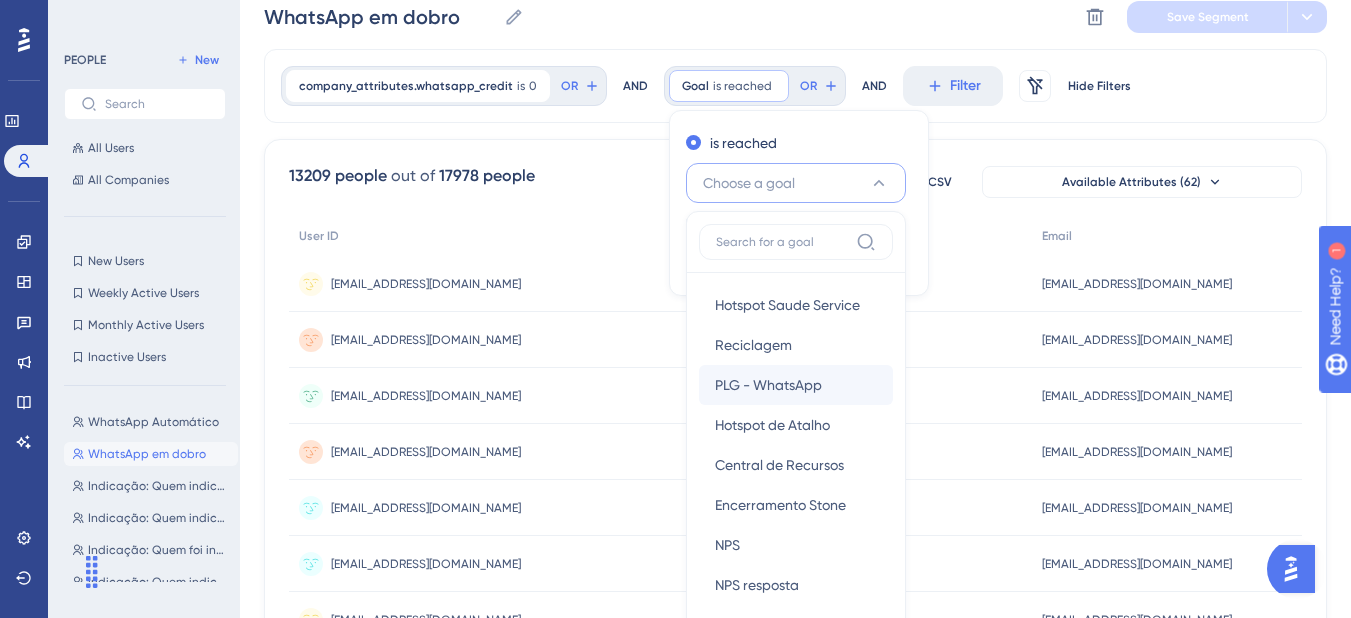 scroll, scrollTop: 100, scrollLeft: 0, axis: vertical 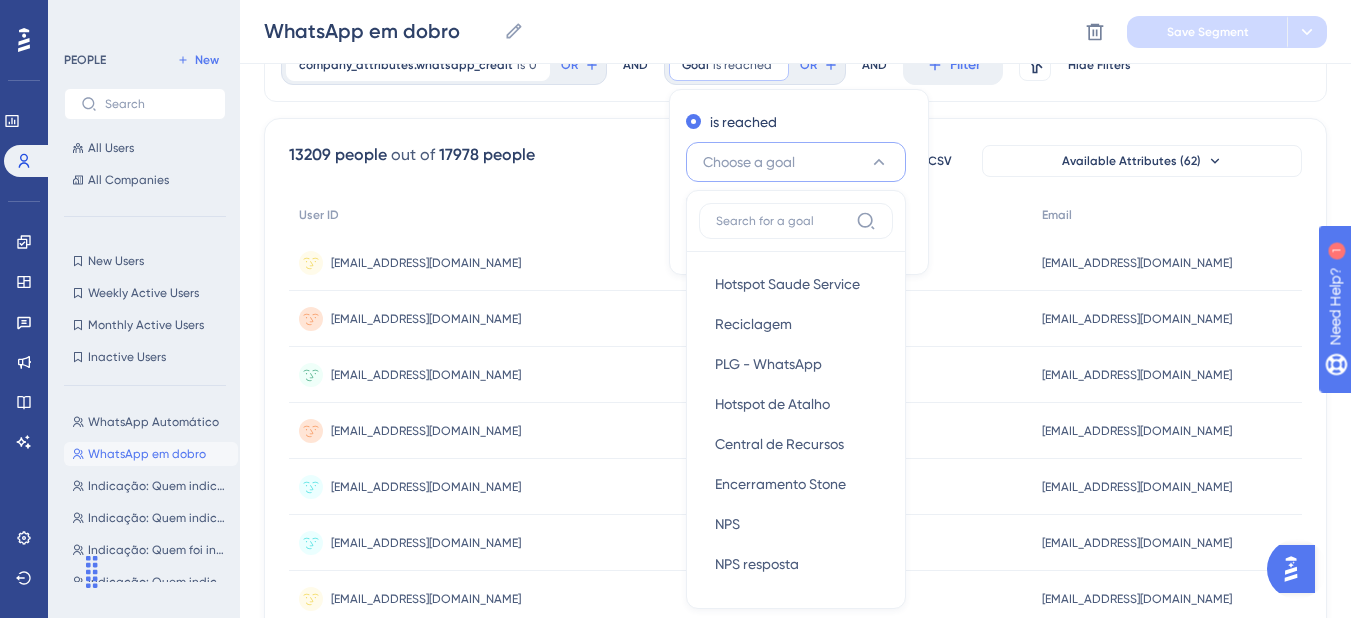 click on "is reached Choose a goal Hotspot Saude Service Hotspot Saude Service Reciclagem Reciclagem PLG - WhatsApp PLG - WhatsApp Hotspot de Atalho Hotspot de Atalho Central de Recursos Central de Recursos Encerramento Stone Encerramento Stone NPS NPS NPS resposta NPS resposta not reached" at bounding box center (799, 164) 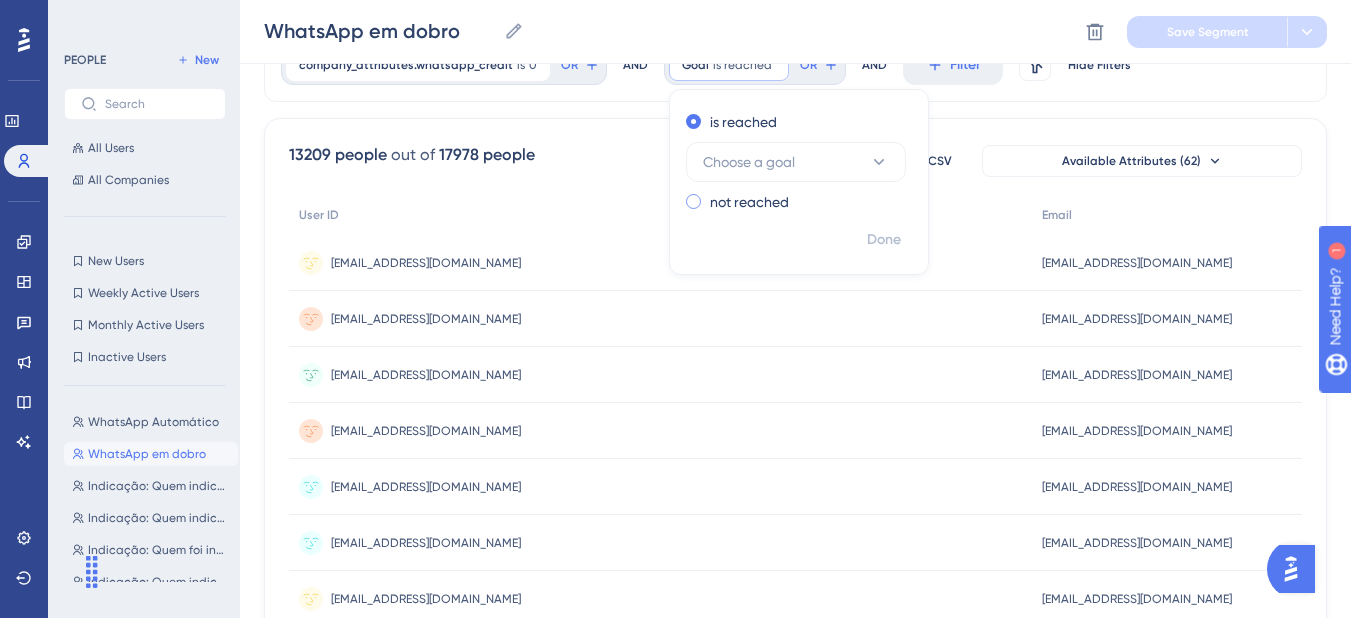 click on "not reached" at bounding box center [795, 202] 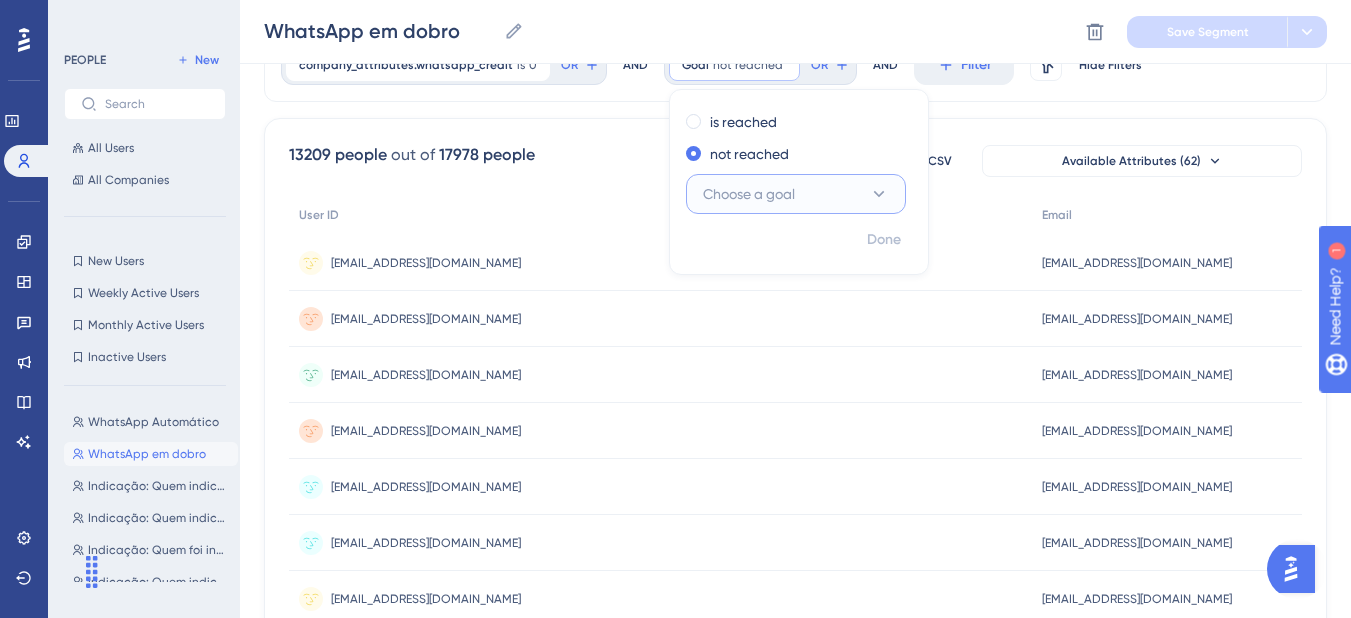 click on "Choose a goal" at bounding box center [749, 194] 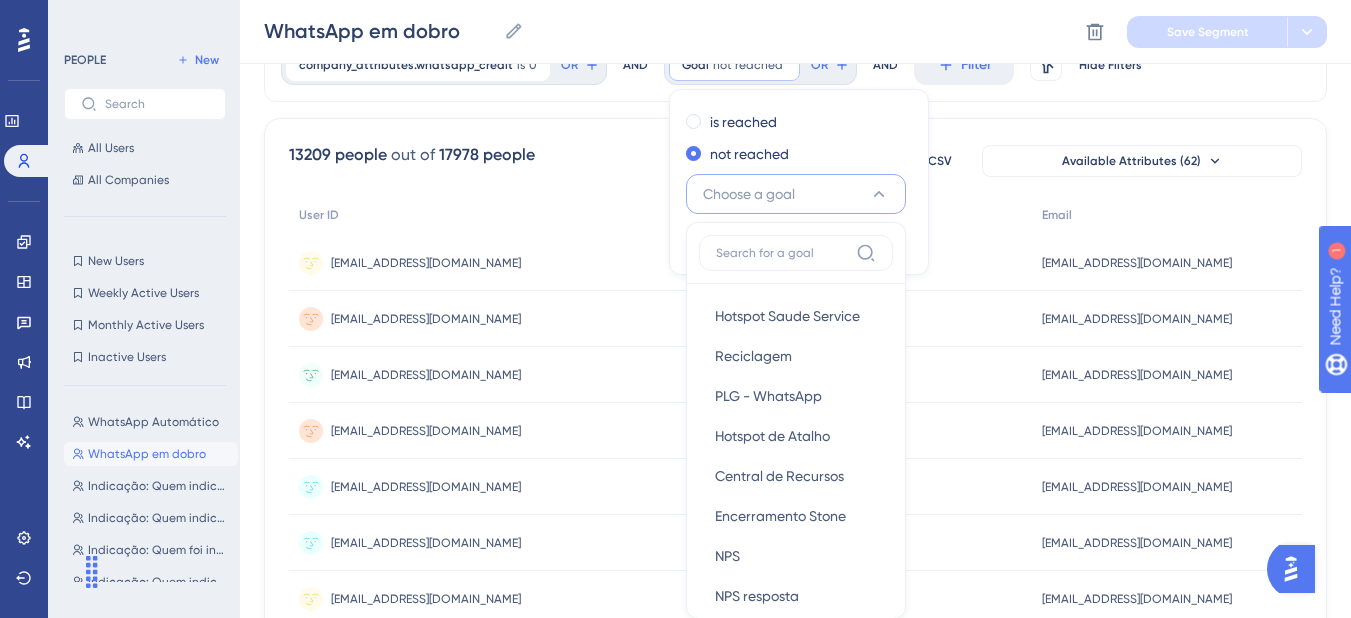 scroll, scrollTop: 212, scrollLeft: 0, axis: vertical 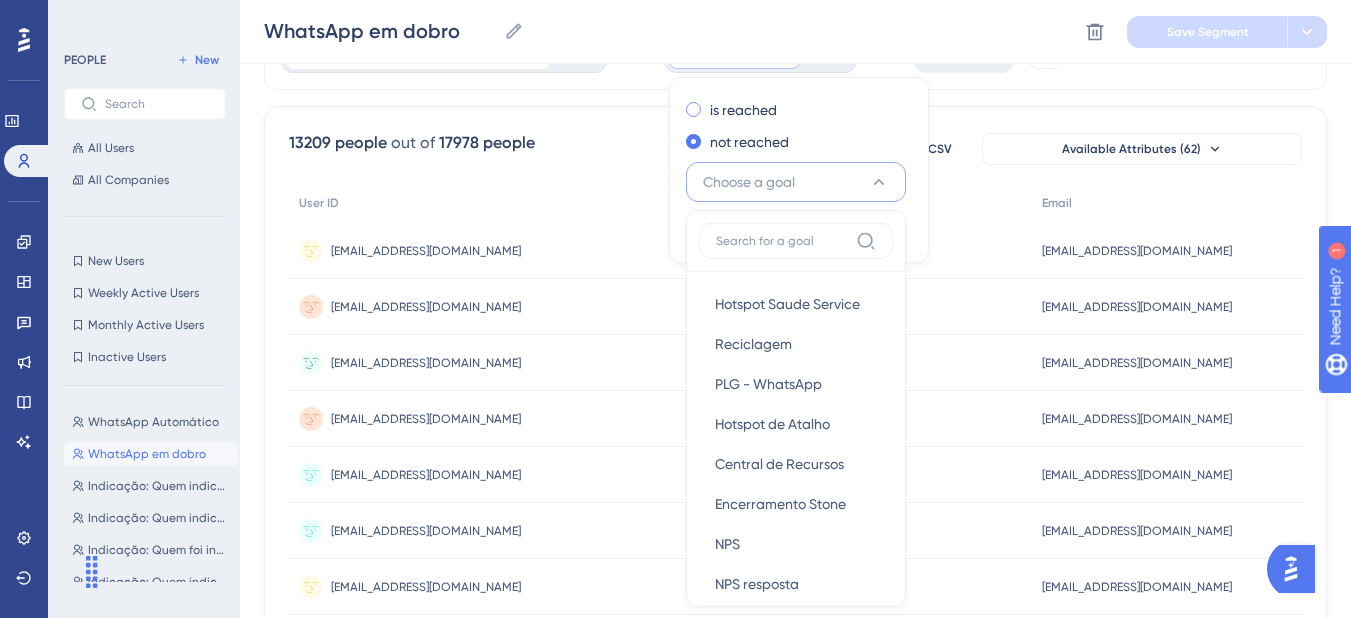 click on "is reached" at bounding box center [795, 110] 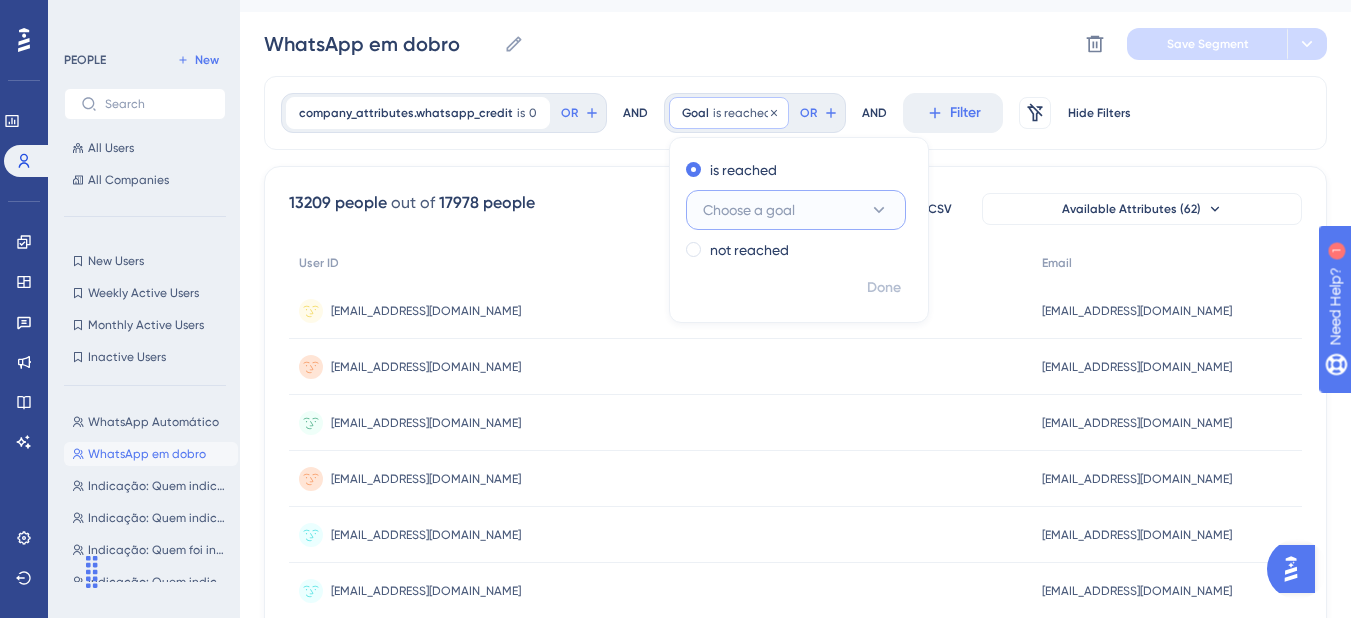 scroll, scrollTop: 0, scrollLeft: 0, axis: both 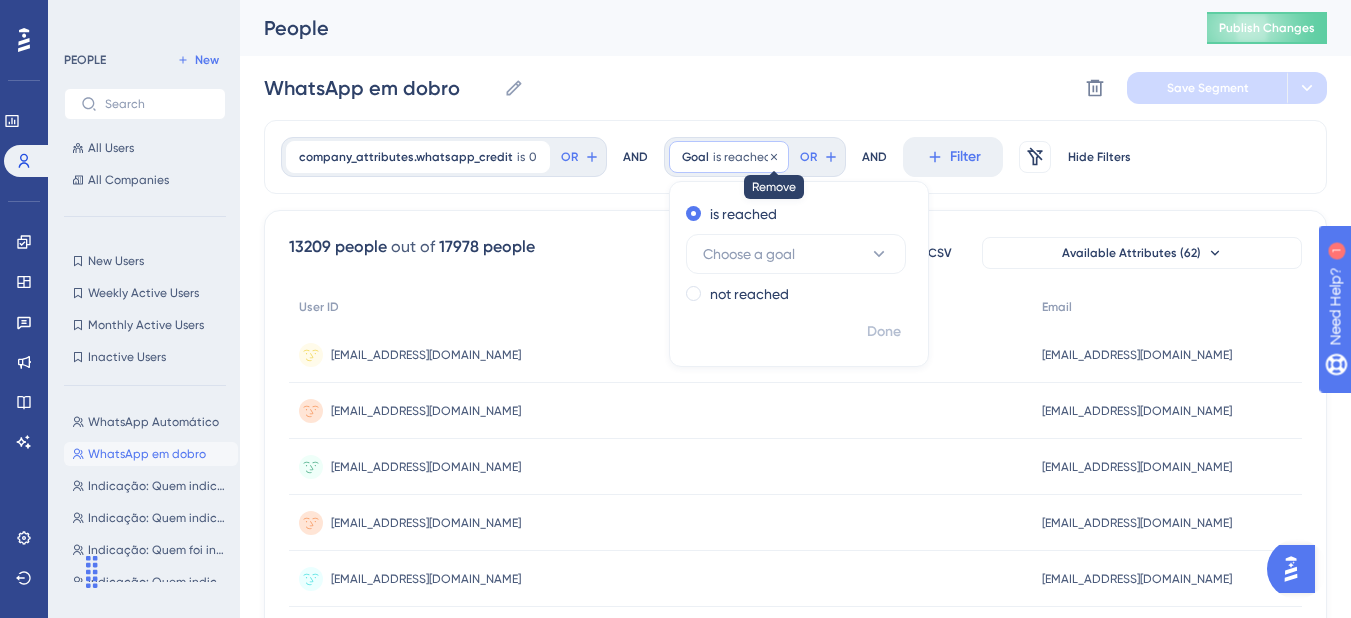 click 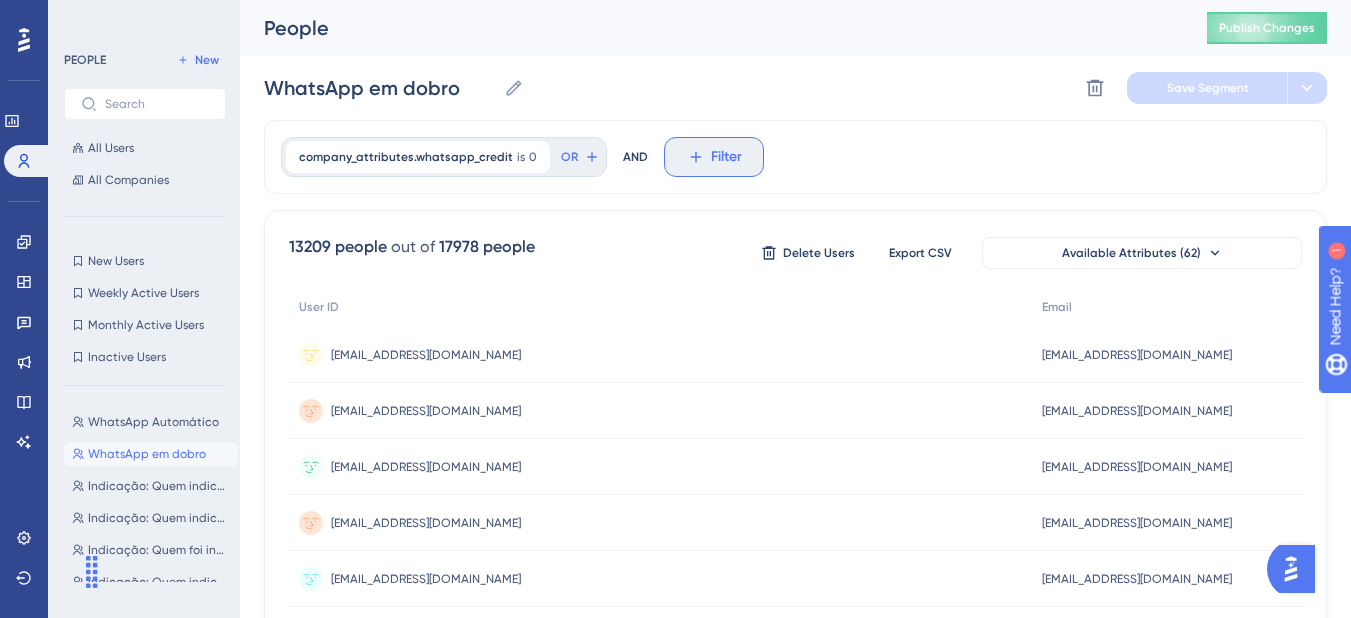 click on "Filter" at bounding box center (726, 157) 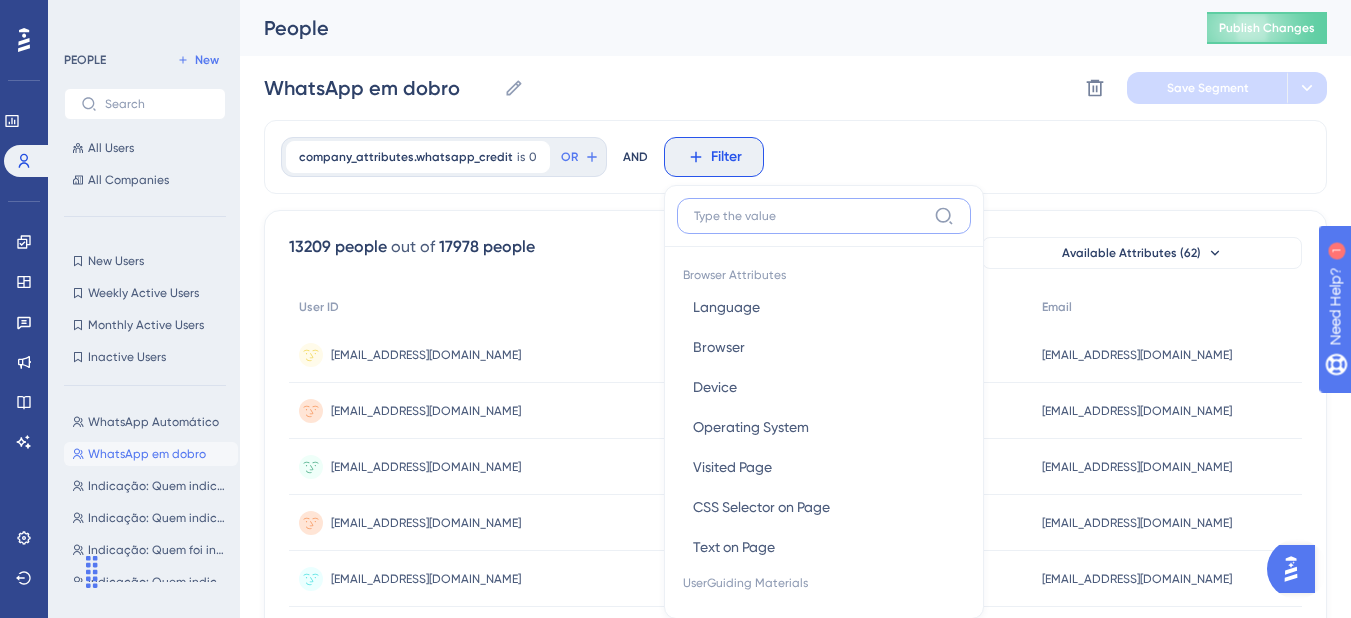 scroll, scrollTop: 93, scrollLeft: 0, axis: vertical 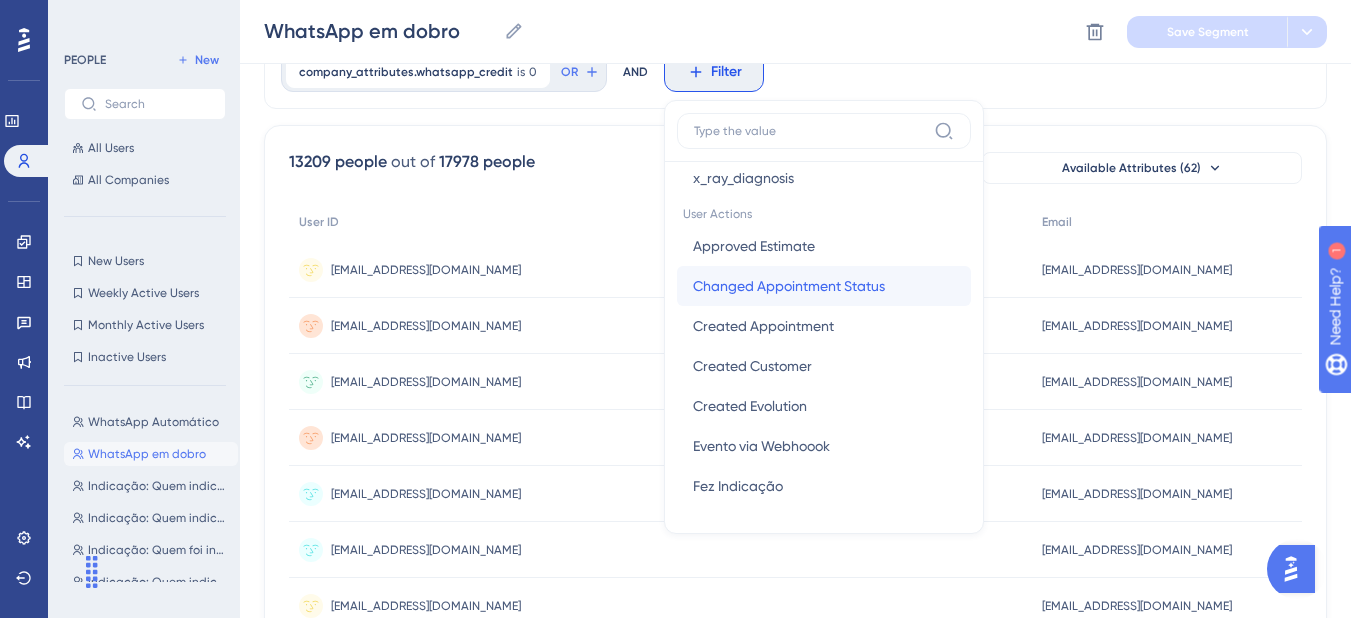 click on "Changed Appointment Status" at bounding box center (789, 286) 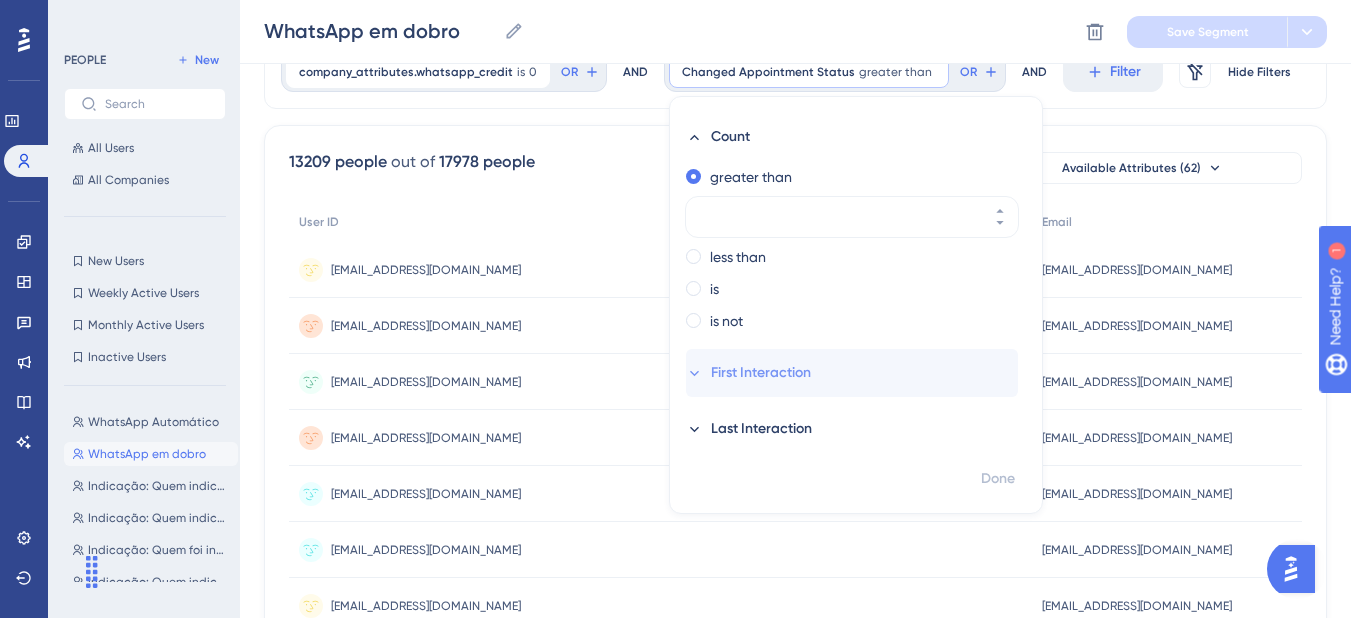 click on "First Interaction" at bounding box center [761, 373] 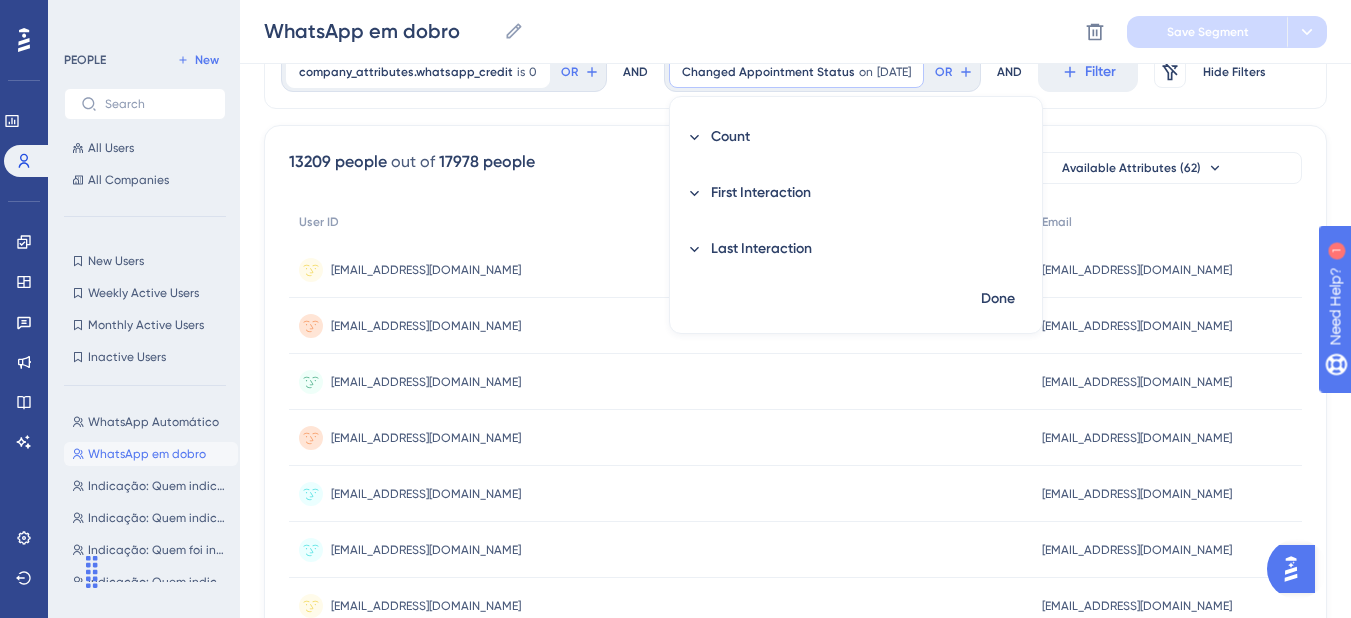 scroll, scrollTop: 0, scrollLeft: 0, axis: both 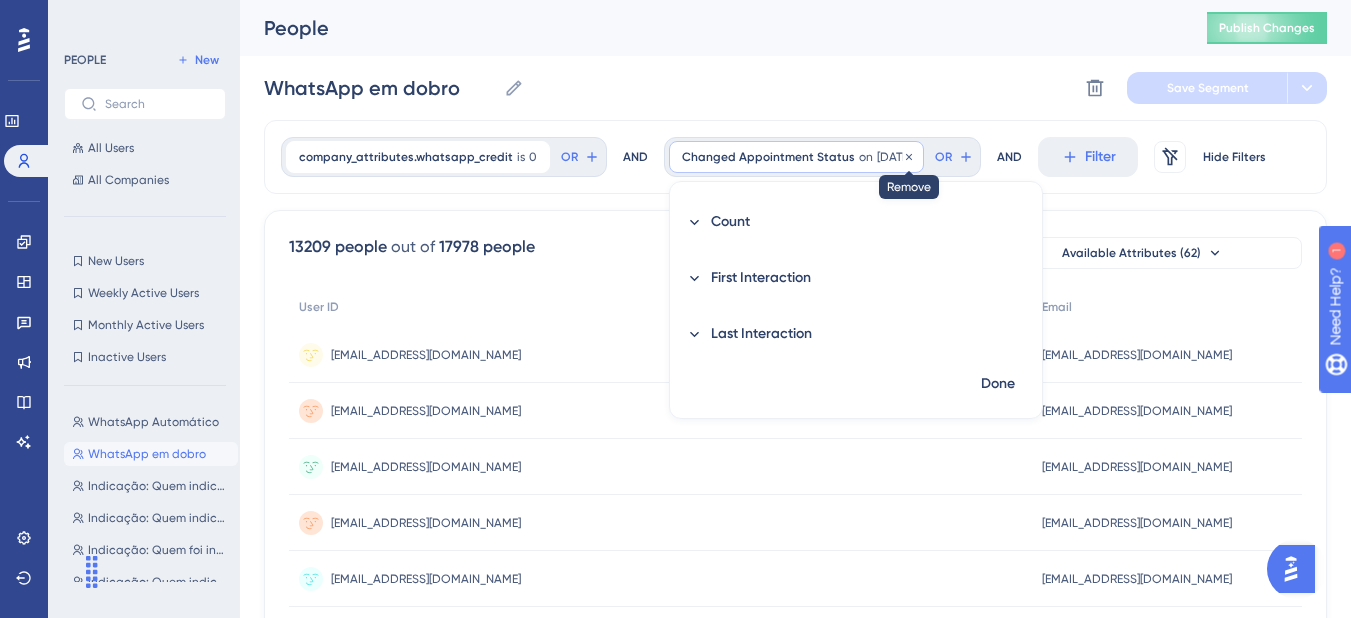 click 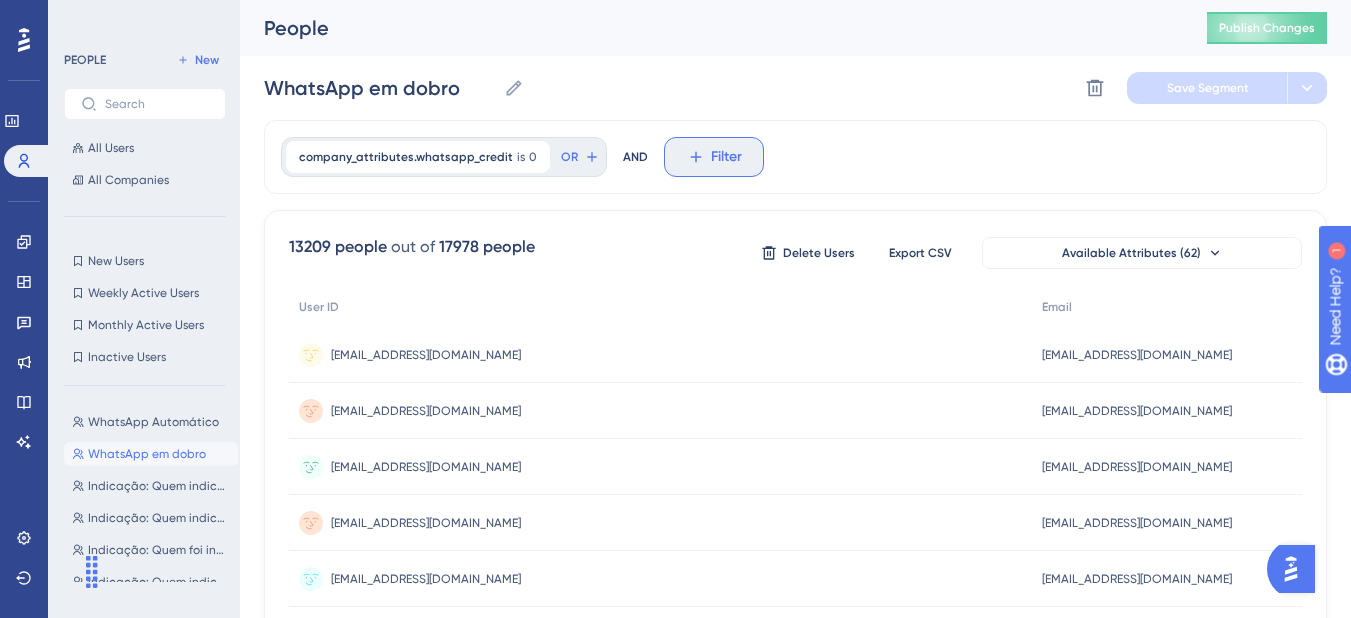 click 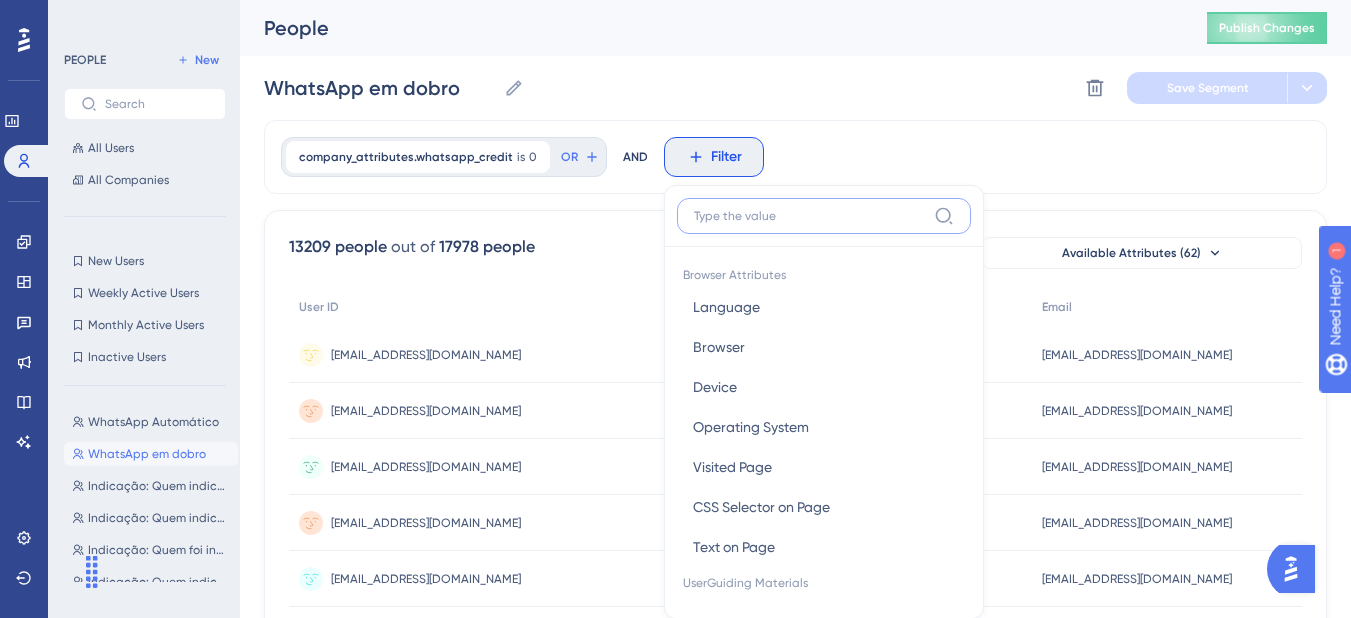 scroll, scrollTop: 93, scrollLeft: 0, axis: vertical 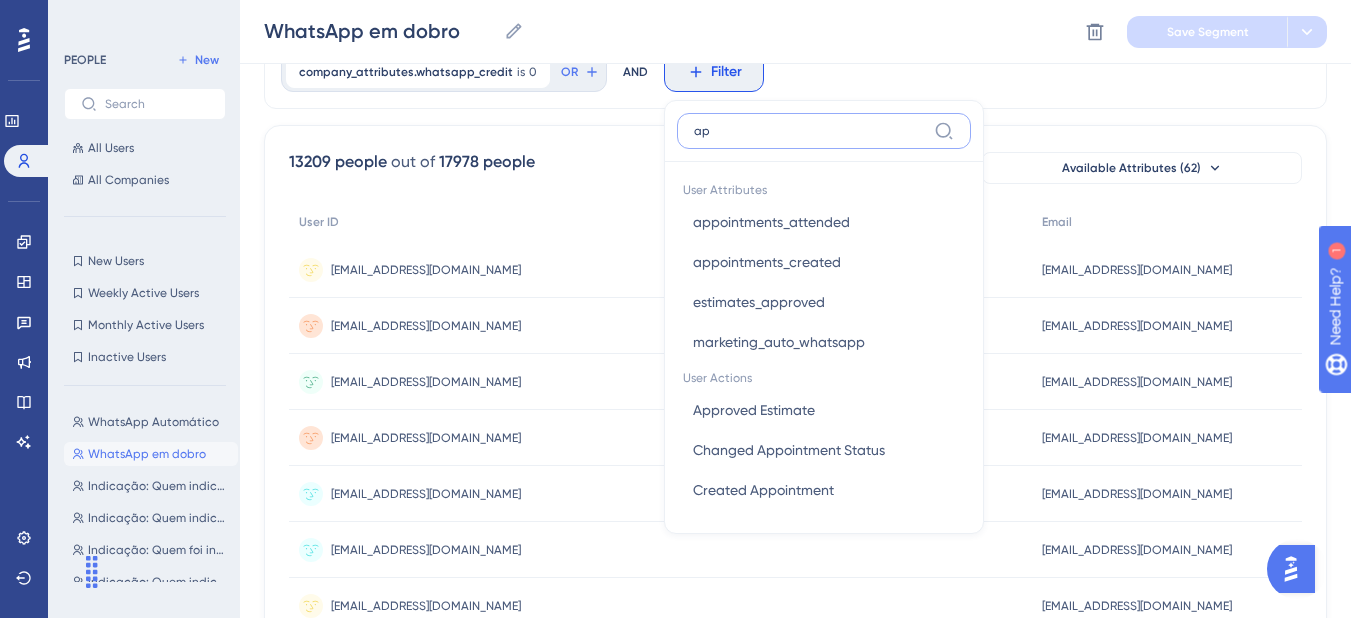 type on "a" 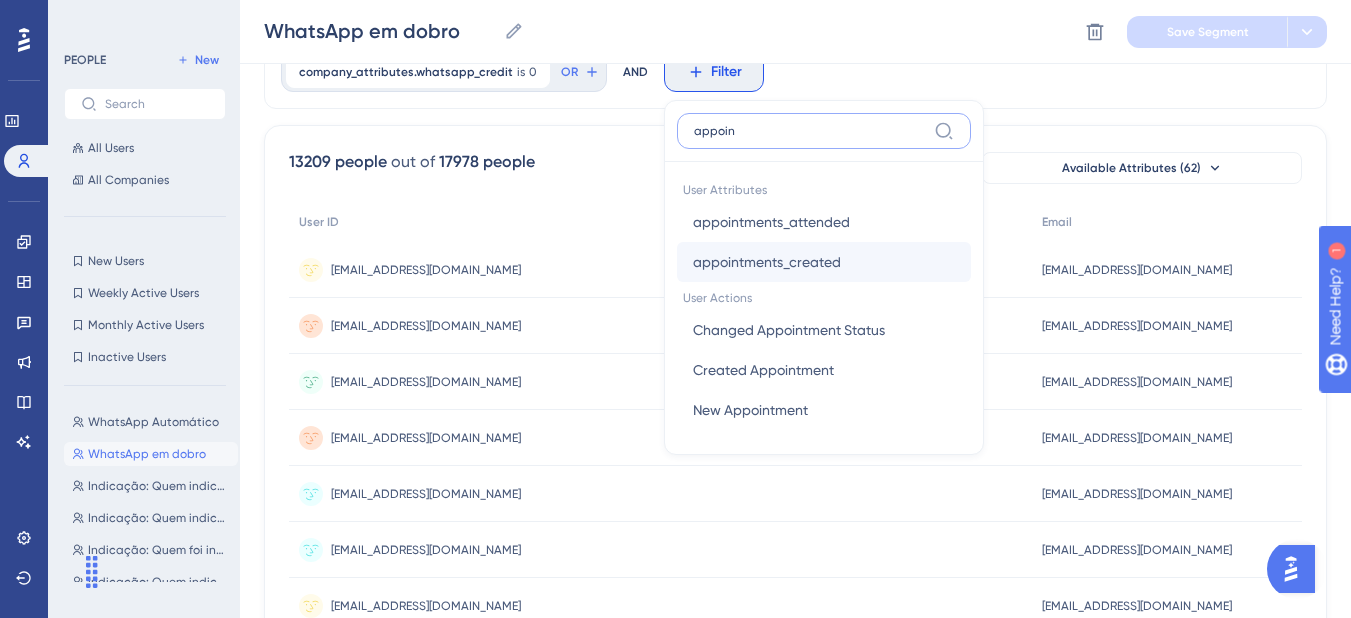 scroll, scrollTop: 0, scrollLeft: 0, axis: both 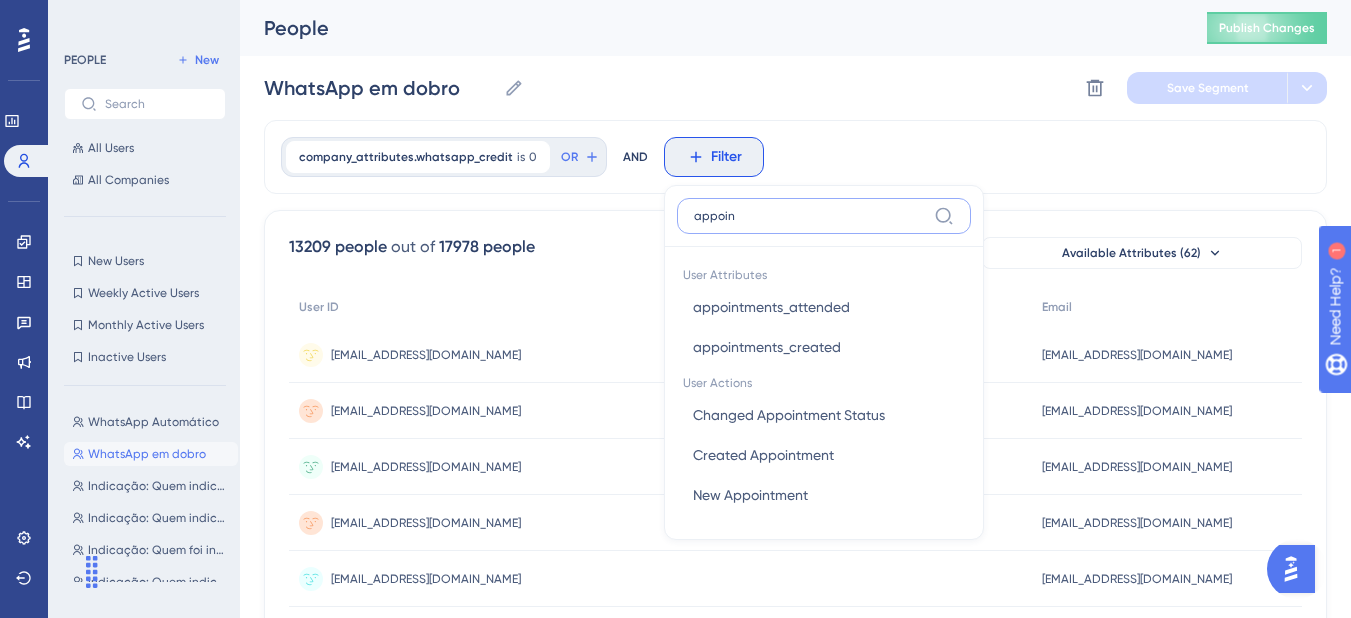 type on "appoin" 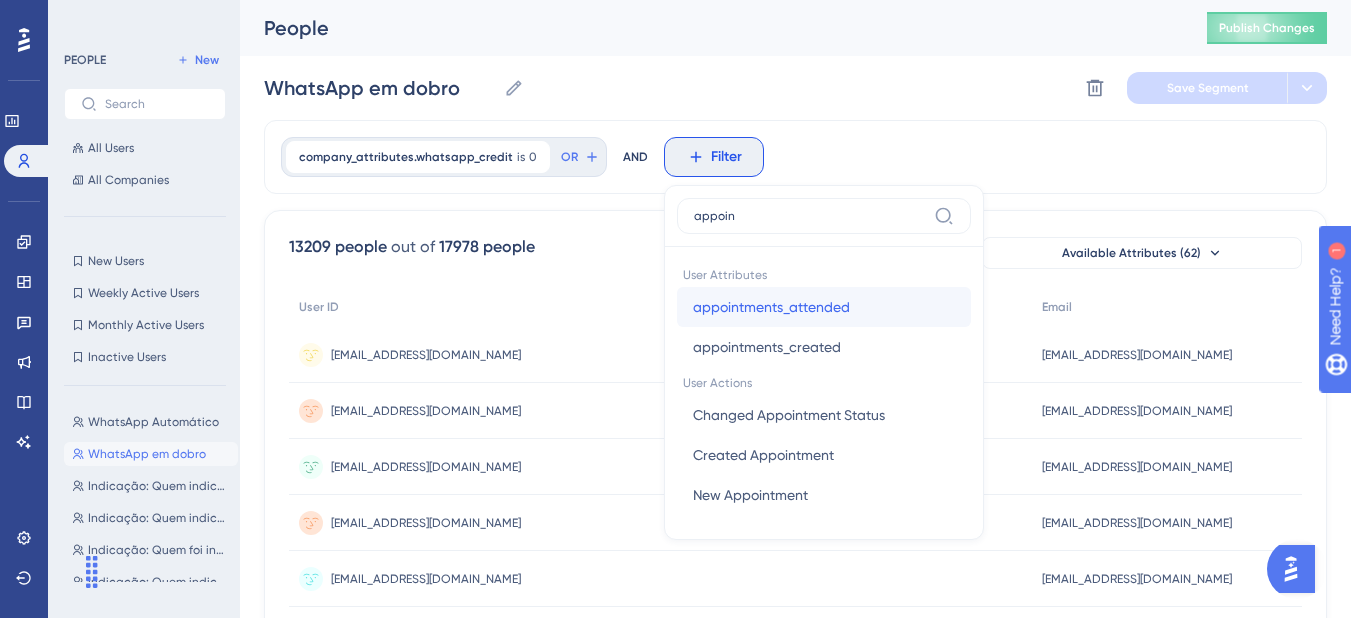 click on "appointments_attended" at bounding box center [771, 307] 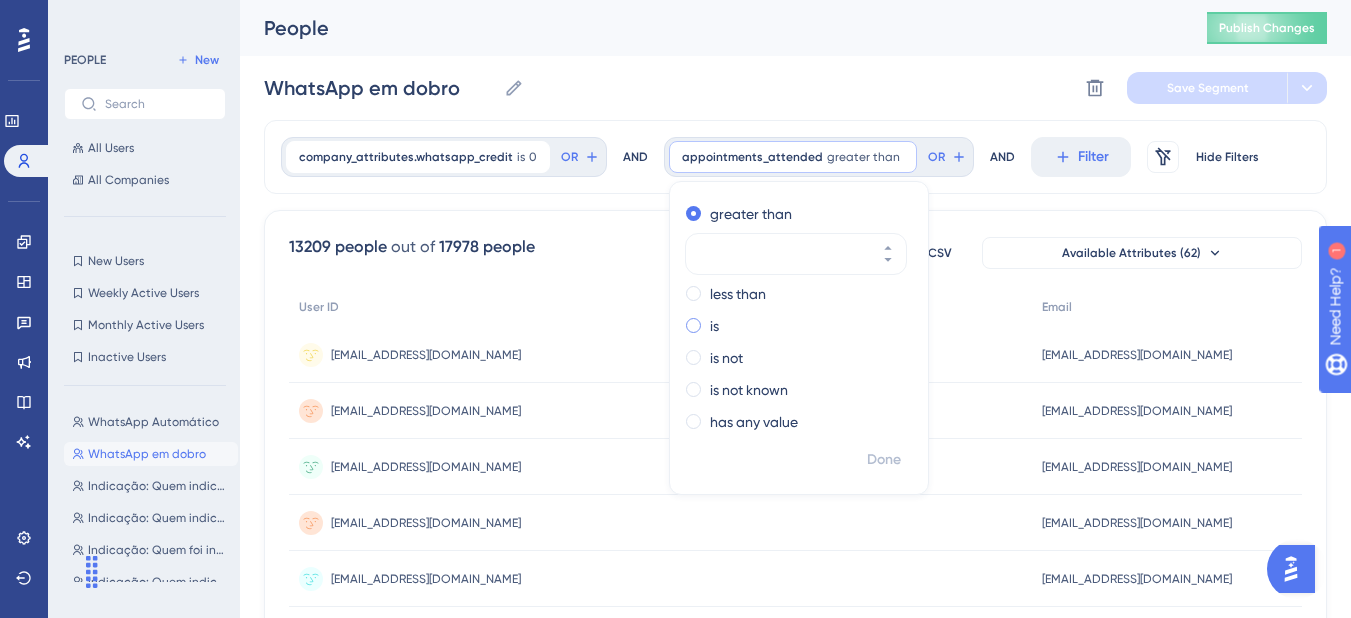 click on "is" at bounding box center [795, 326] 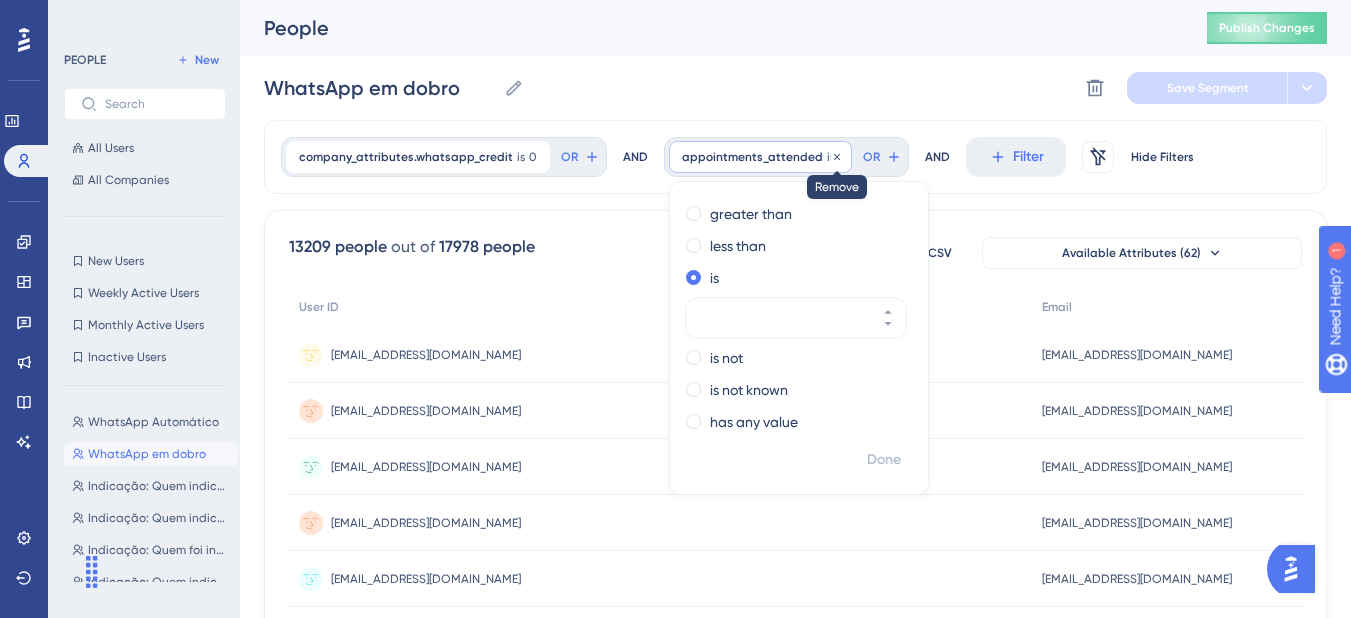 click 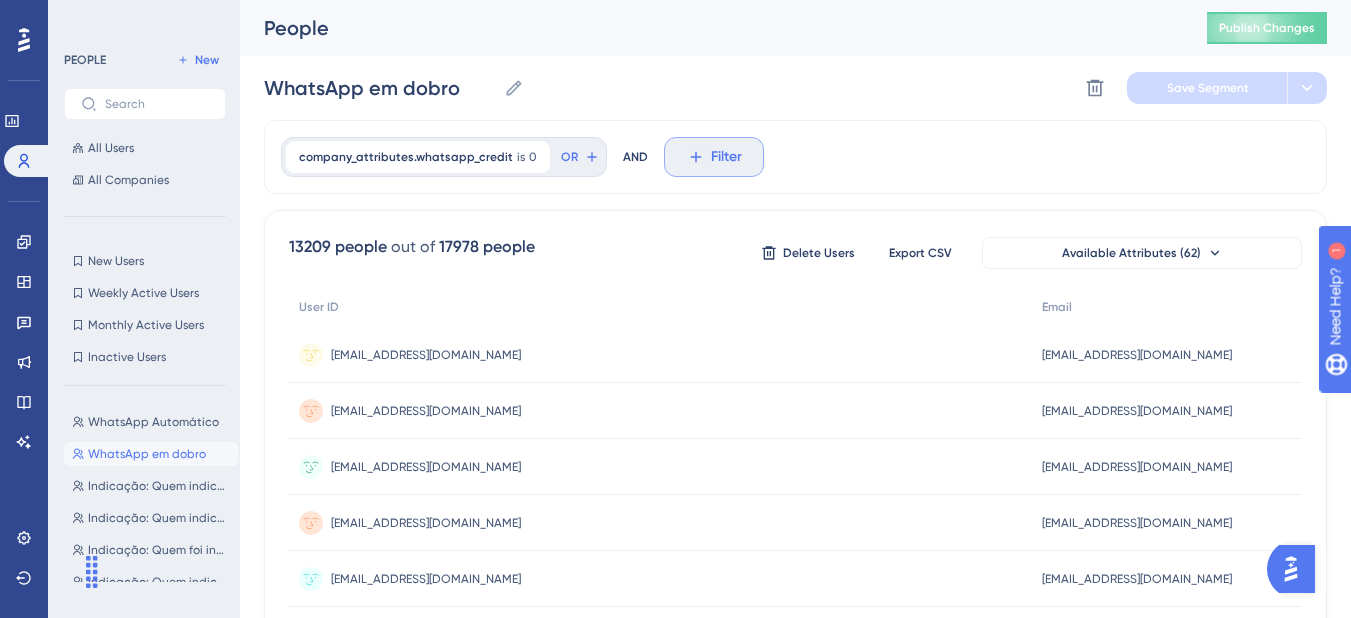click 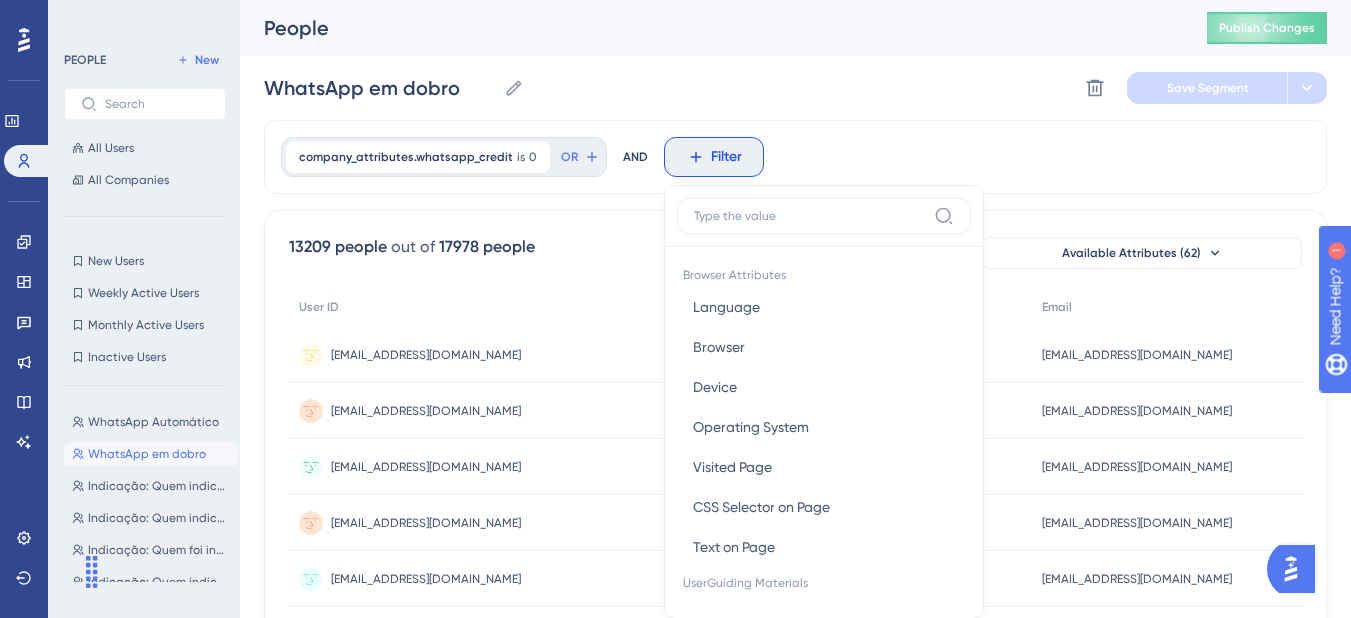 scroll, scrollTop: 93, scrollLeft: 0, axis: vertical 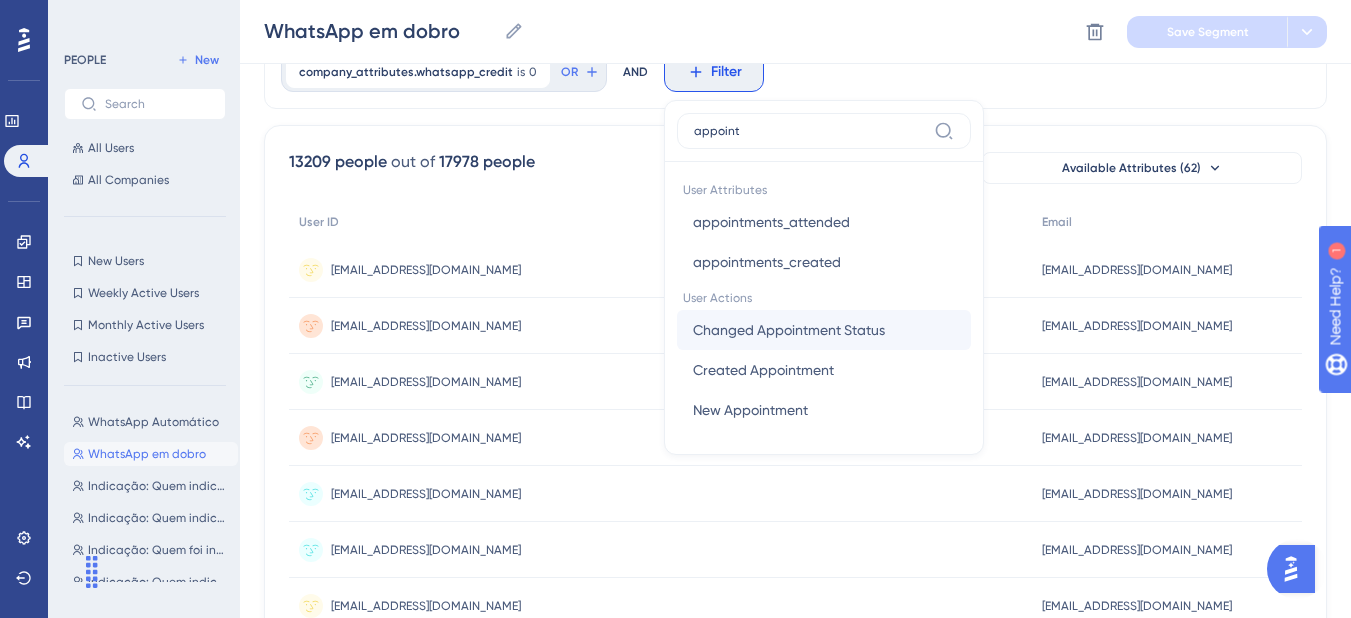 type on "appoint" 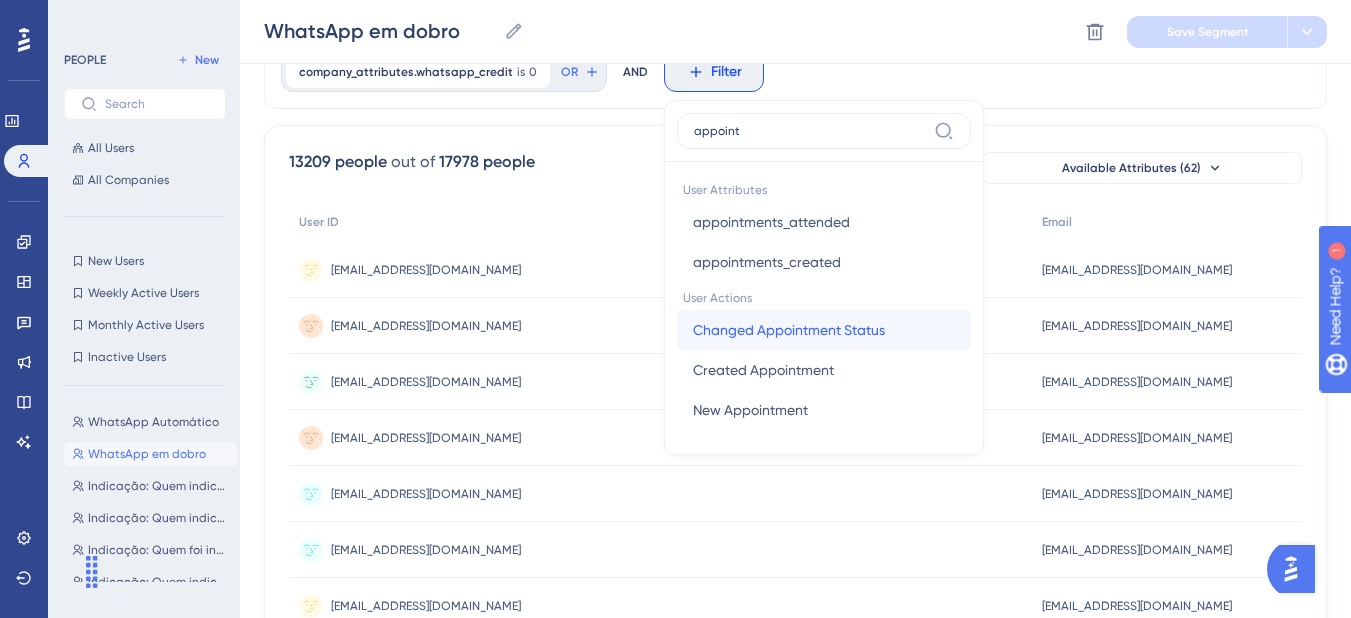 click on "Changed Appointment Status" at bounding box center [789, 330] 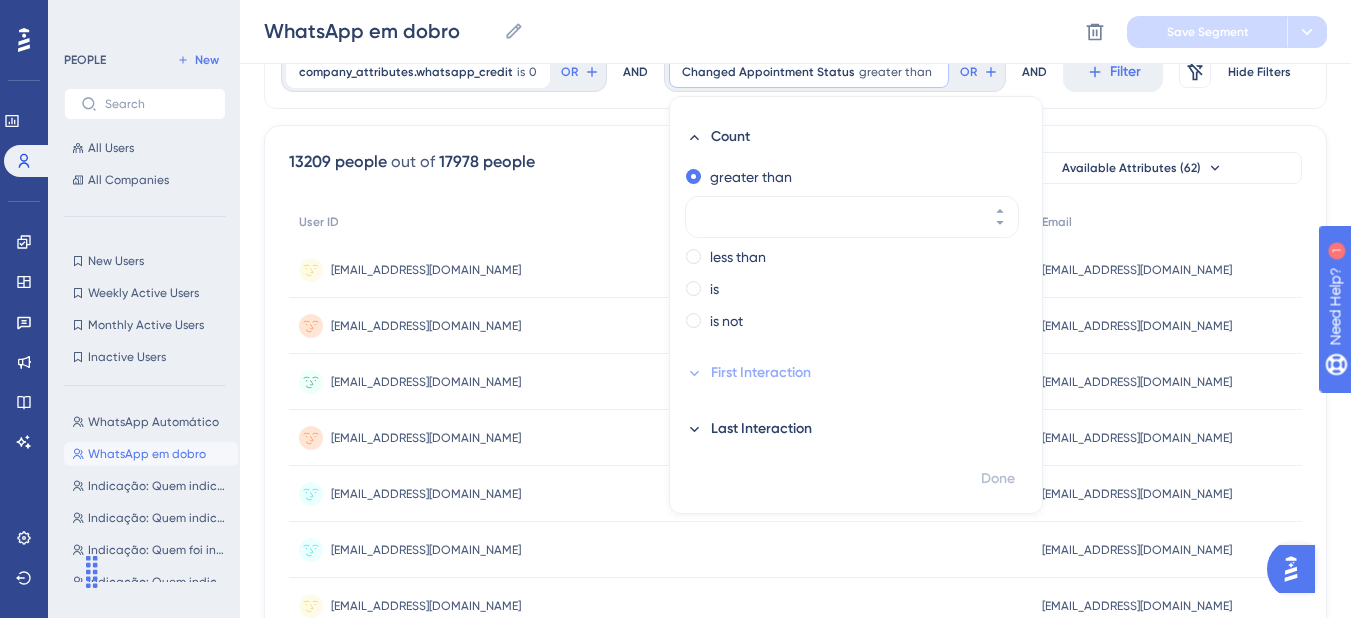 click on "First Interaction" at bounding box center (852, 373) 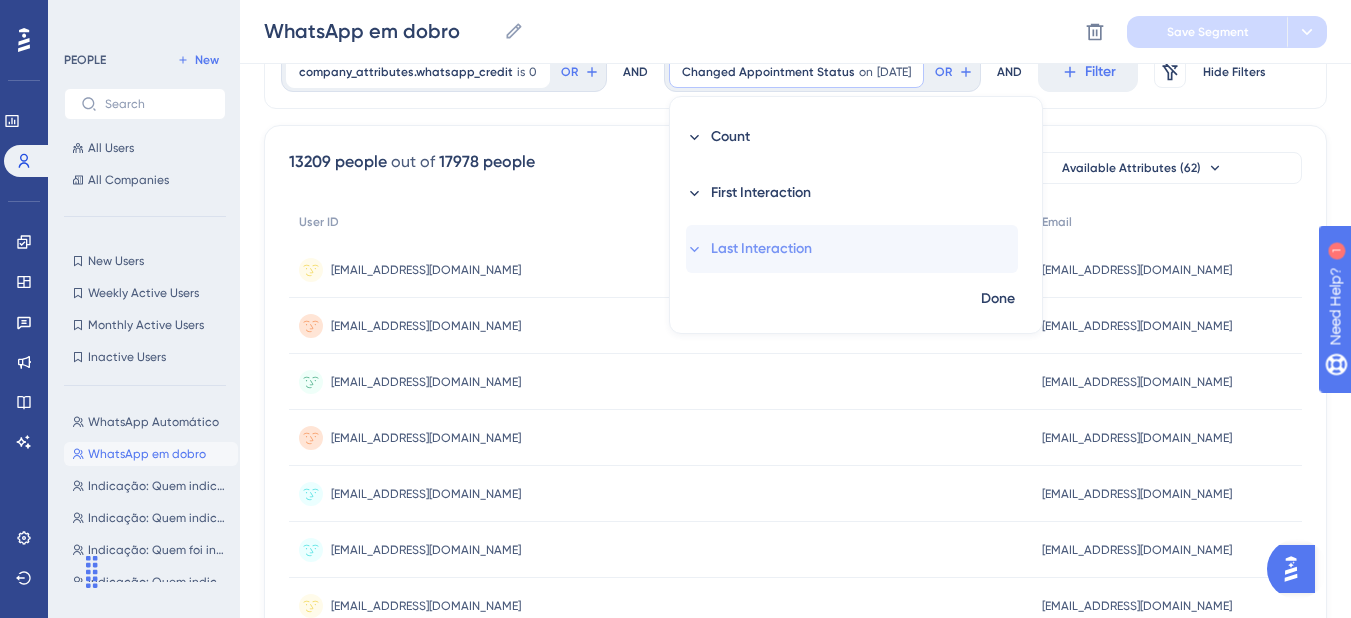 click on "Last Interaction" at bounding box center [761, 249] 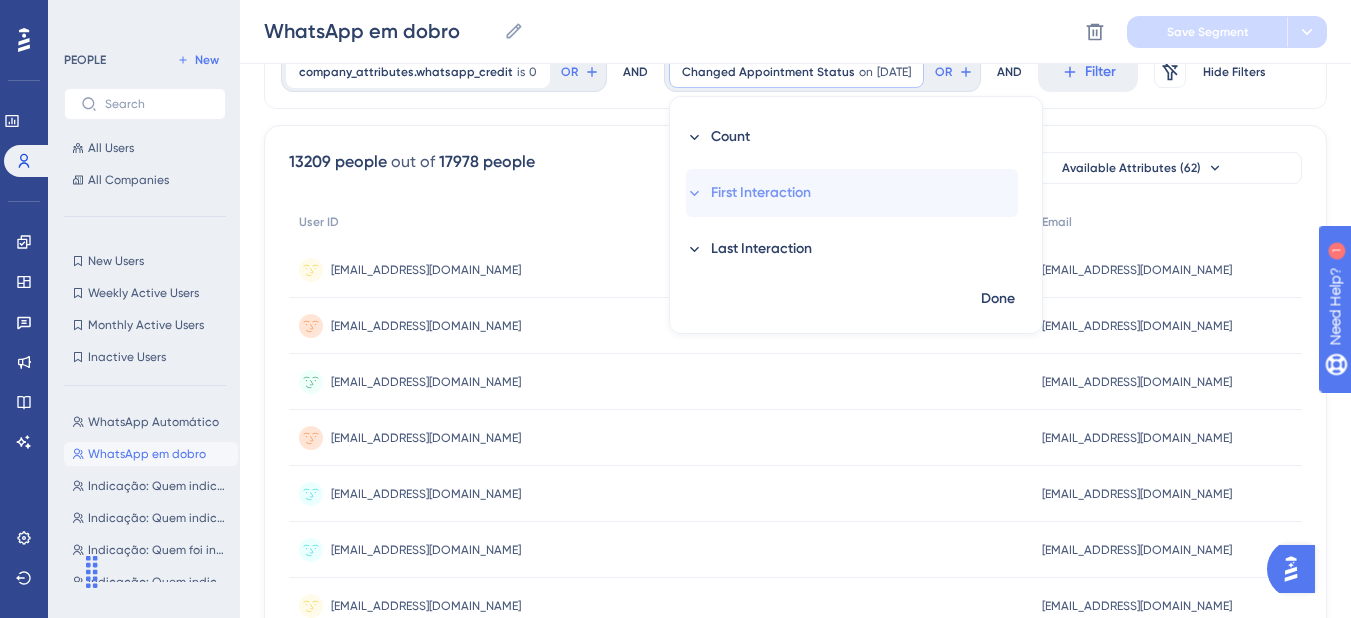 click on "First Interaction" at bounding box center [852, 193] 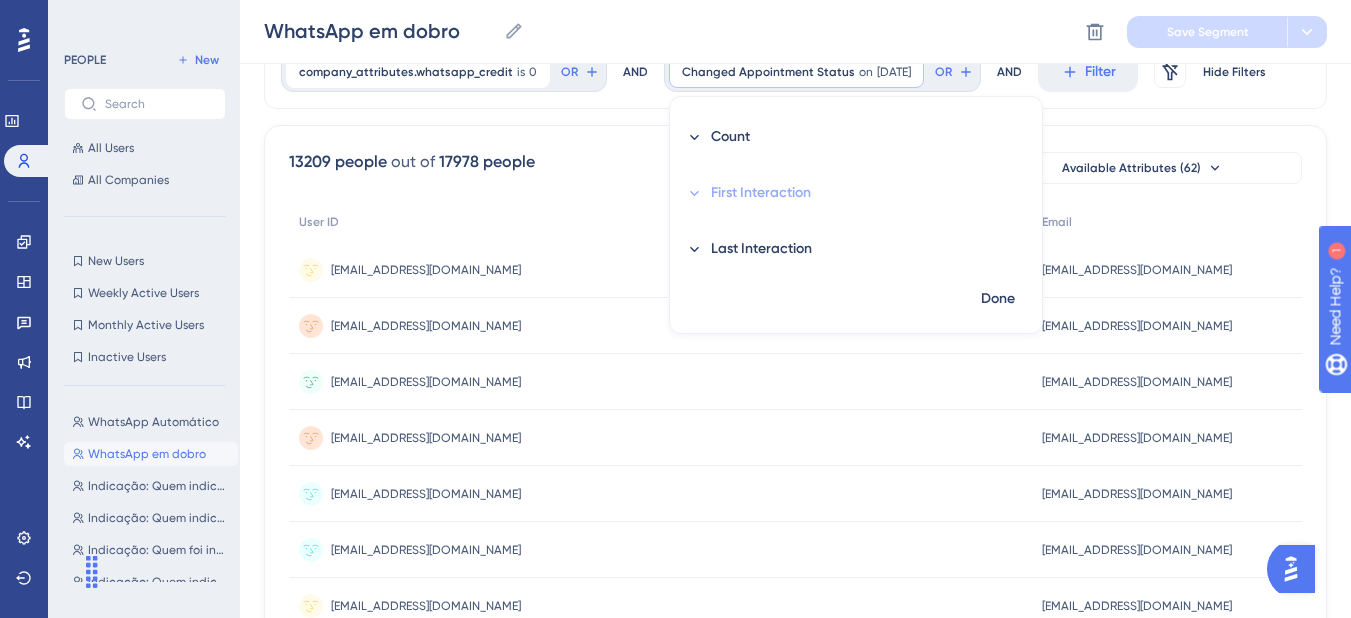 click on "First Interaction" at bounding box center (761, 193) 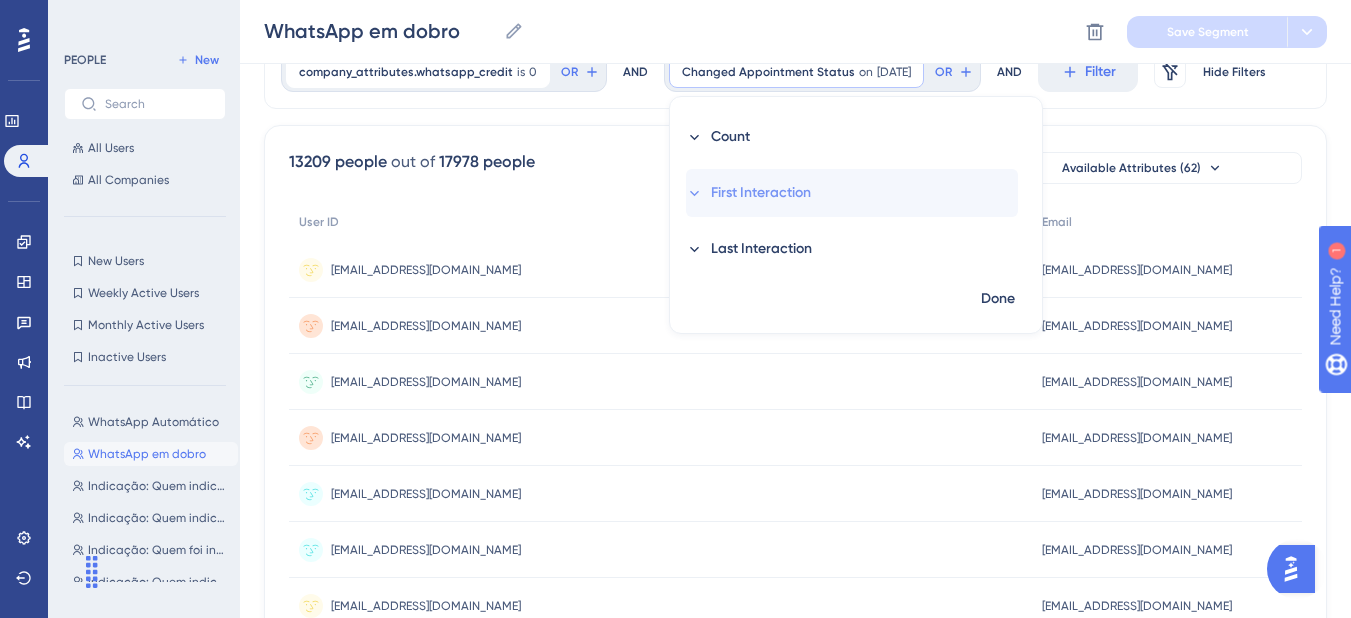 click on "First Interaction" at bounding box center (761, 193) 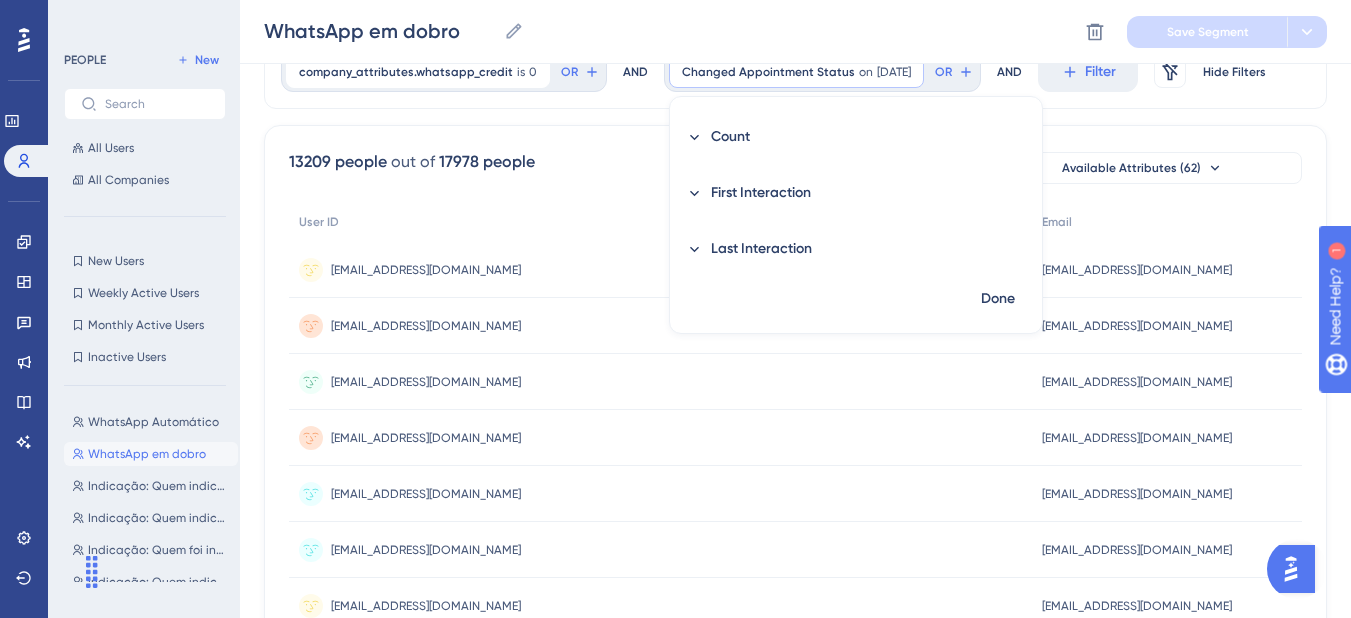 scroll, scrollTop: 0, scrollLeft: 0, axis: both 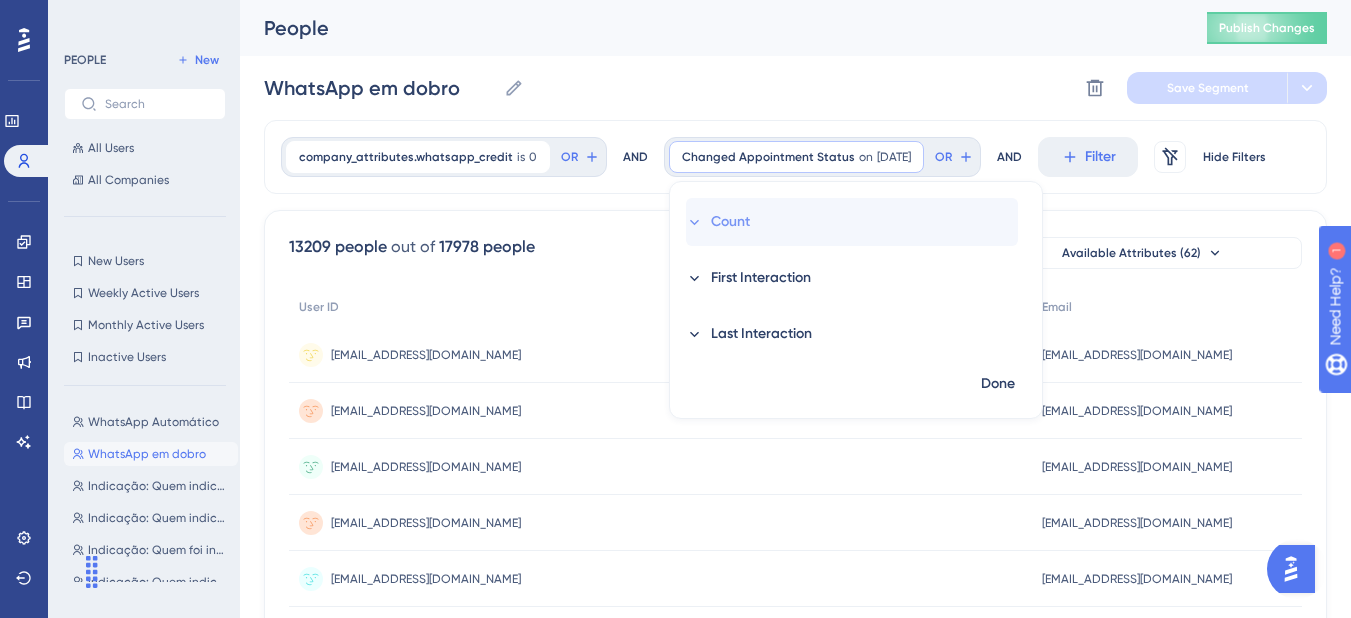 click on "Count" at bounding box center (730, 222) 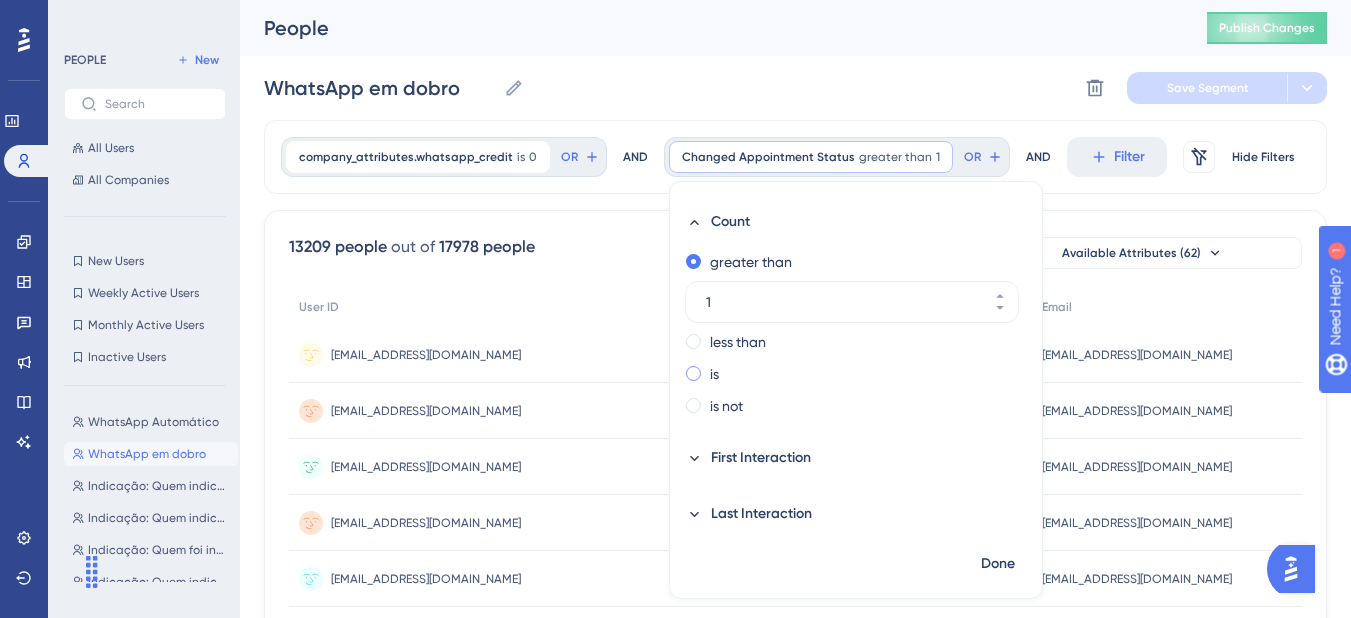click at bounding box center [693, 373] 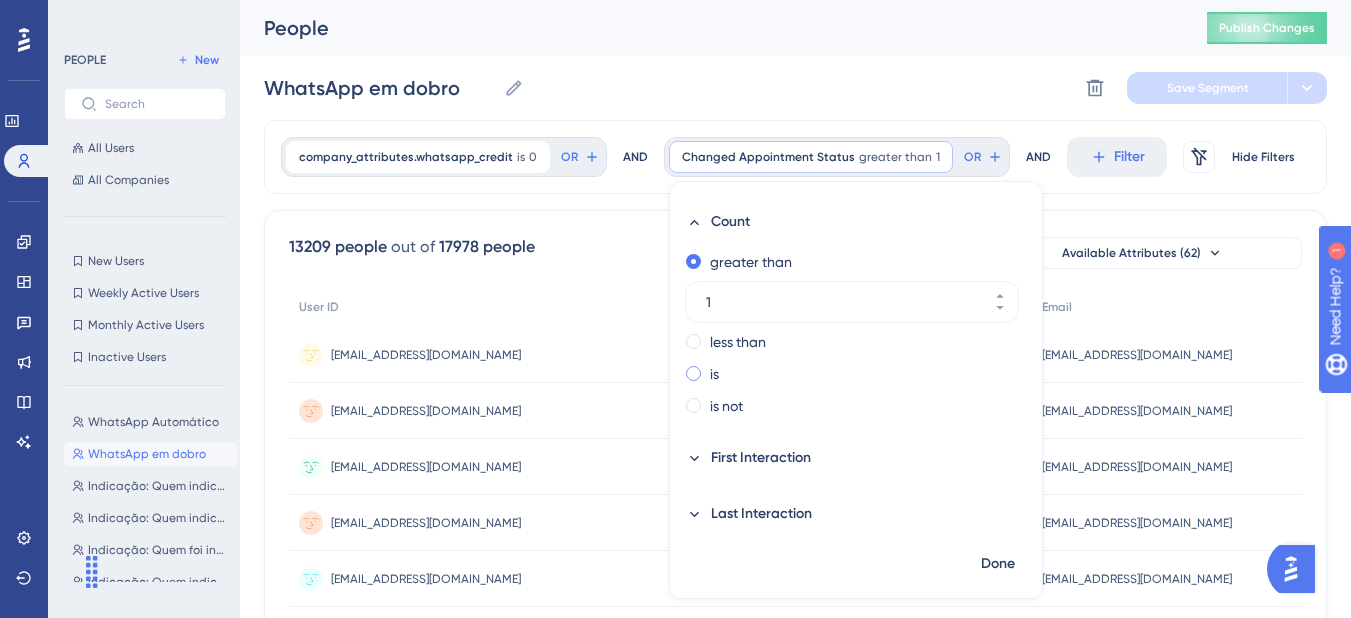click at bounding box center (707, 369) 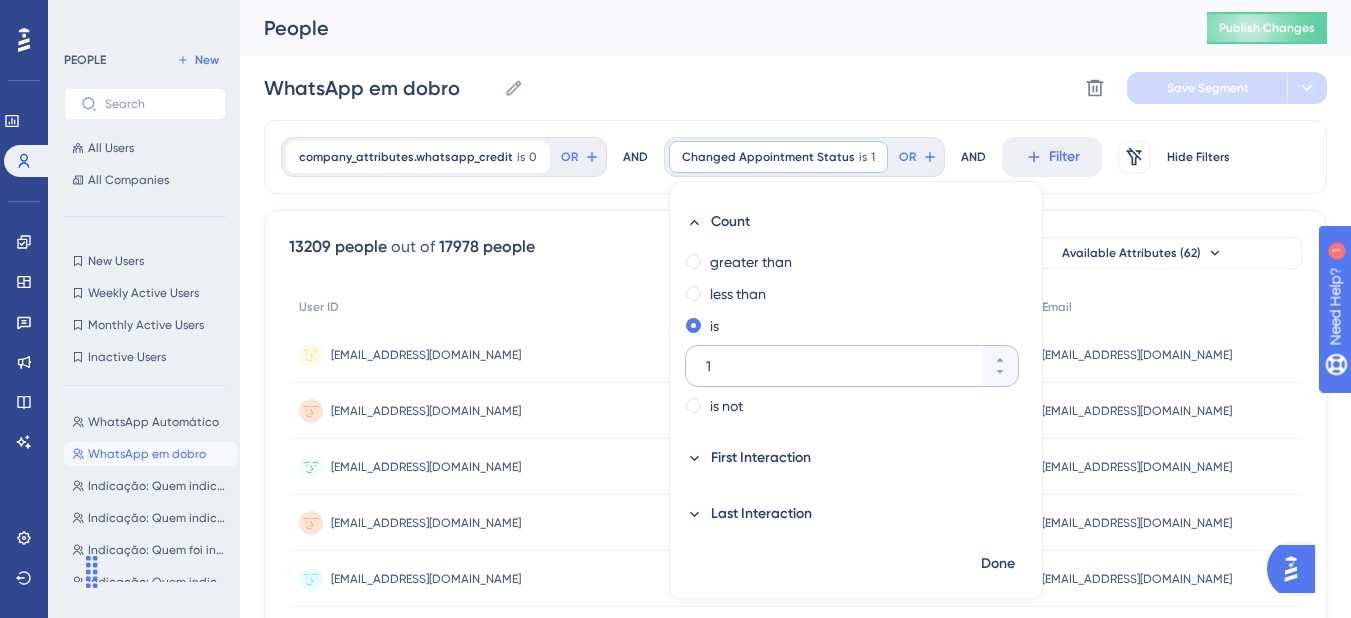 click on "1" at bounding box center [842, 366] 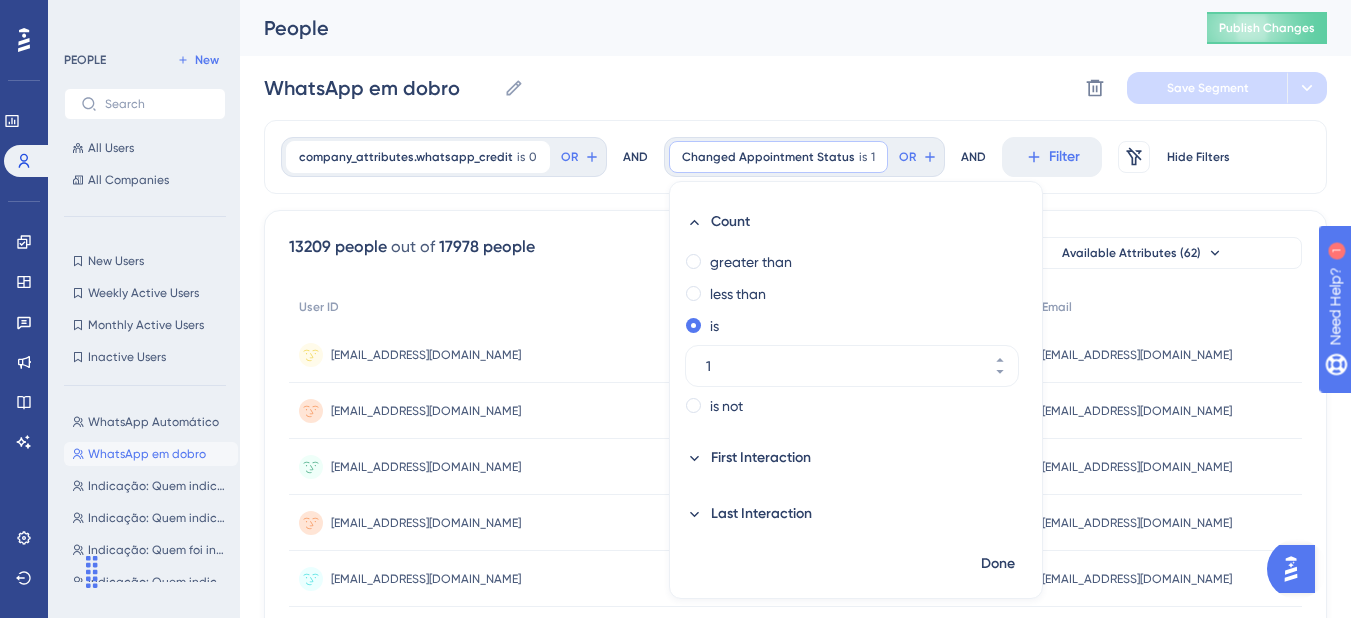 click on "WhatsApp em dobro WhatsApp em dobro Delete Segment Save Segment" at bounding box center (795, 88) 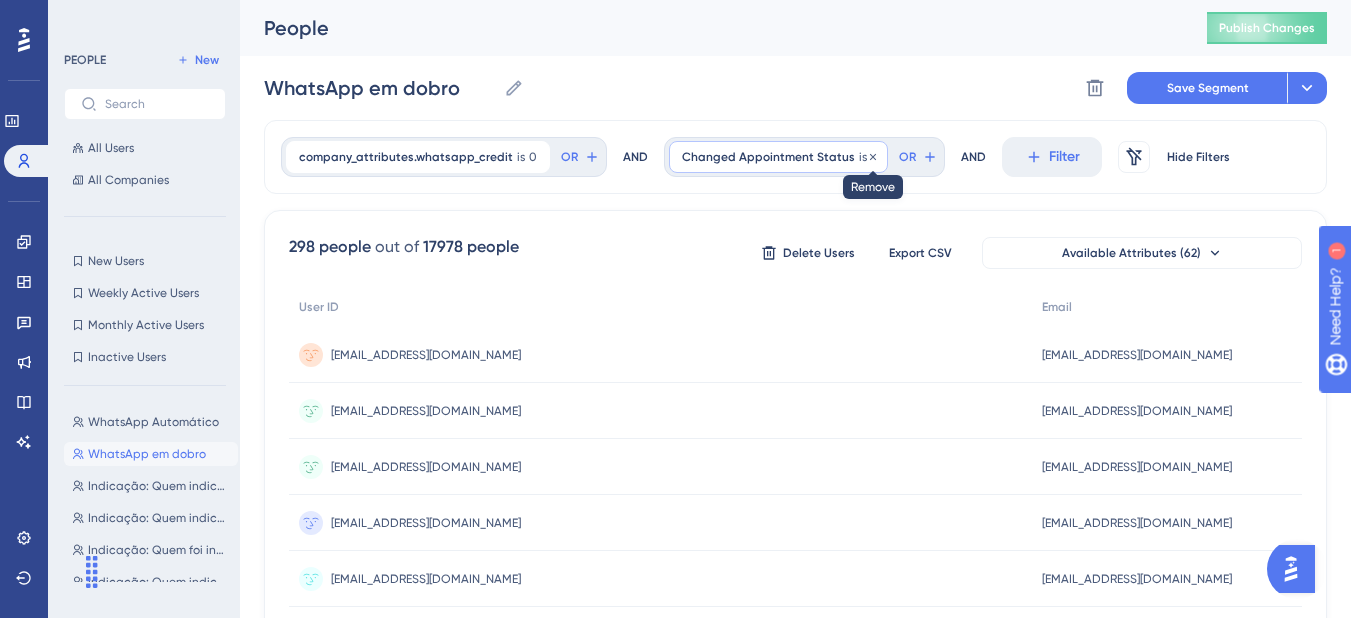 click 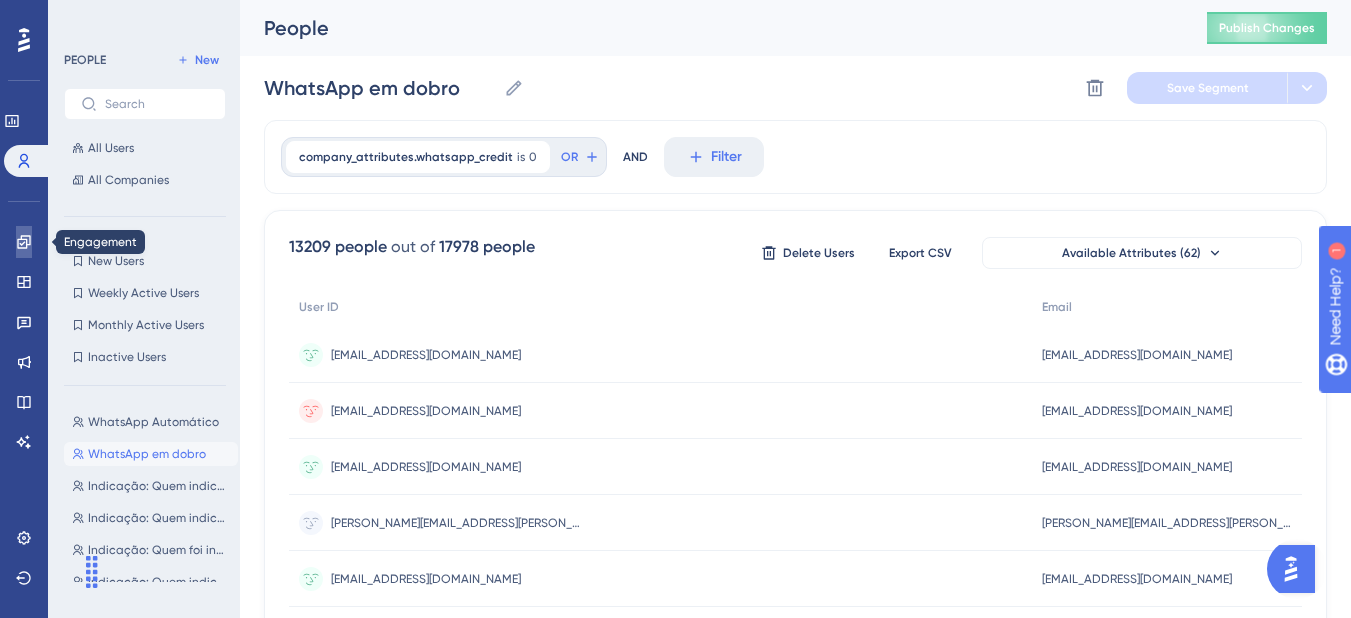 click 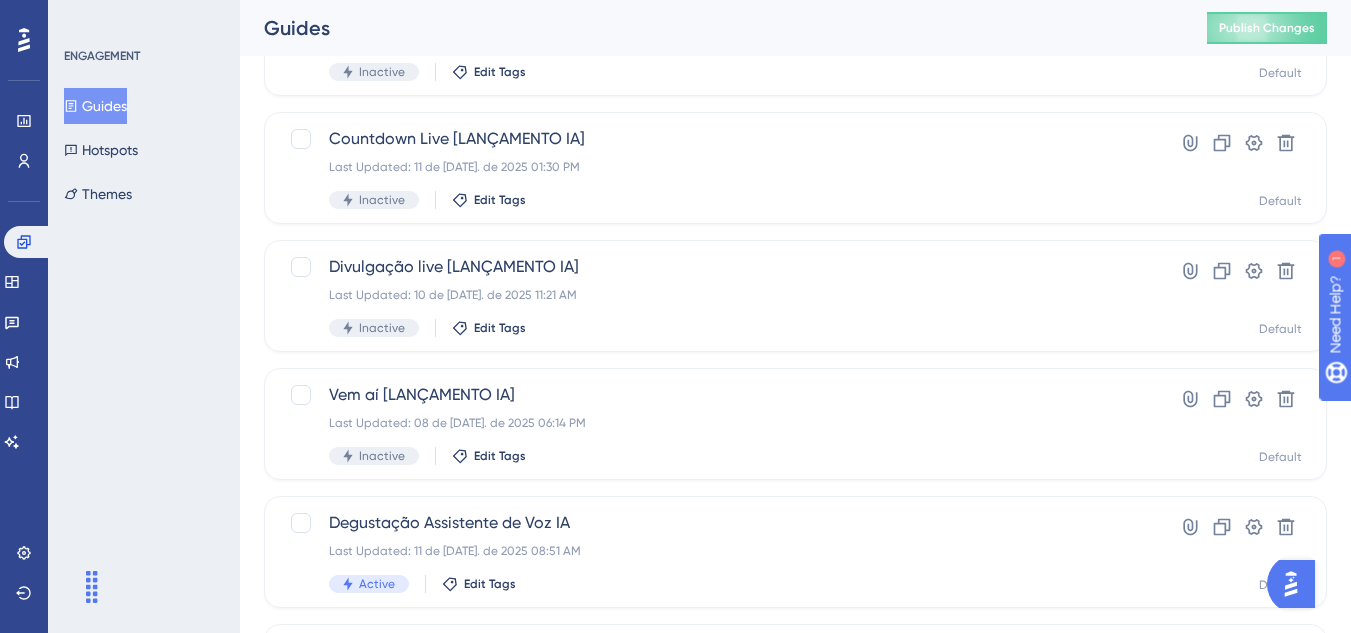 scroll, scrollTop: 500, scrollLeft: 0, axis: vertical 